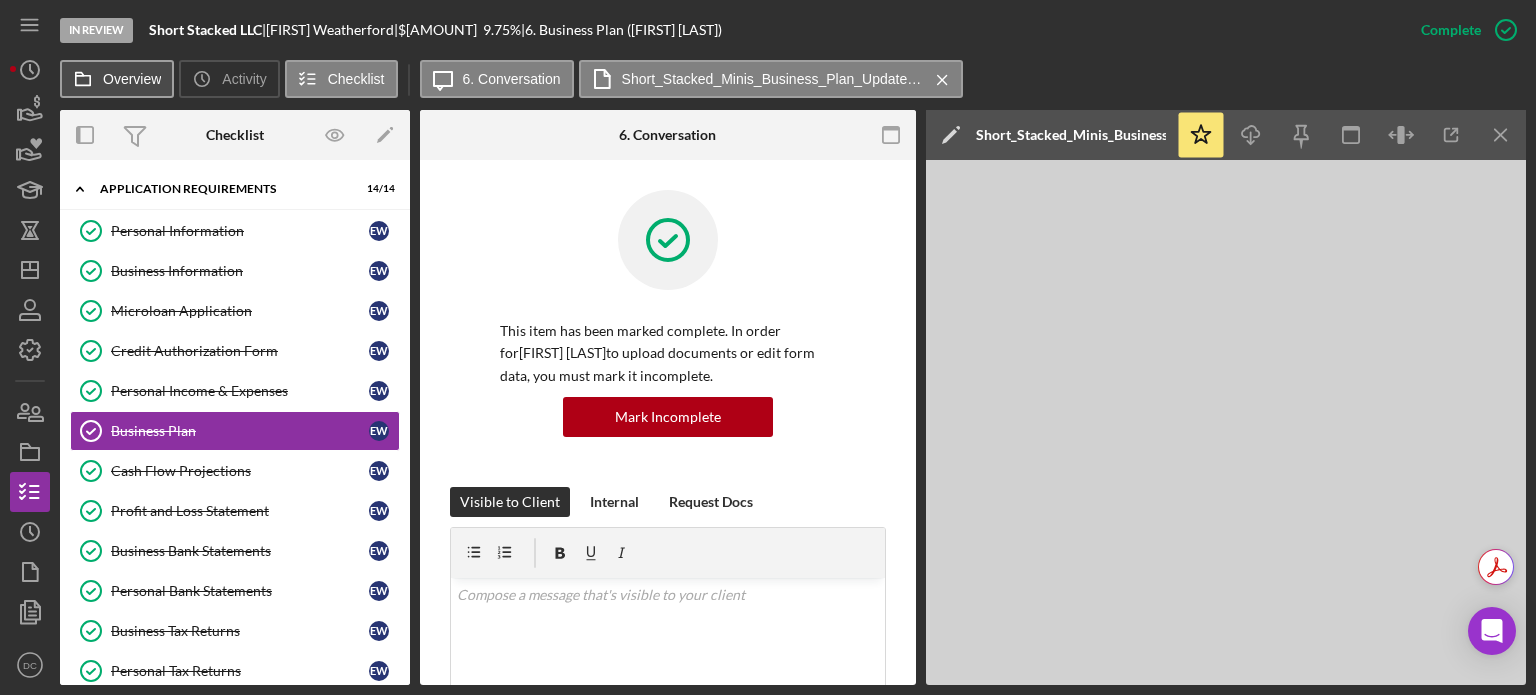 scroll, scrollTop: 0, scrollLeft: 0, axis: both 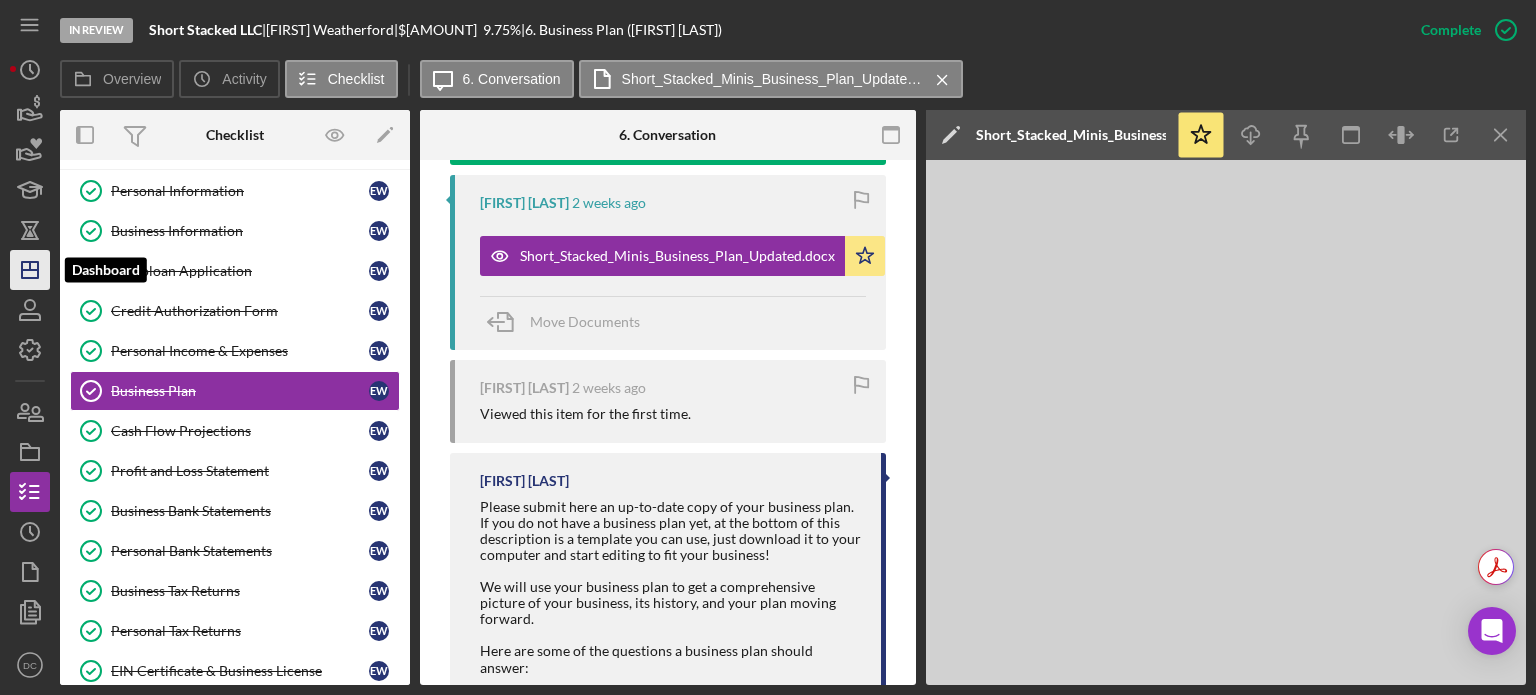 click on "Icon/Dashboard" 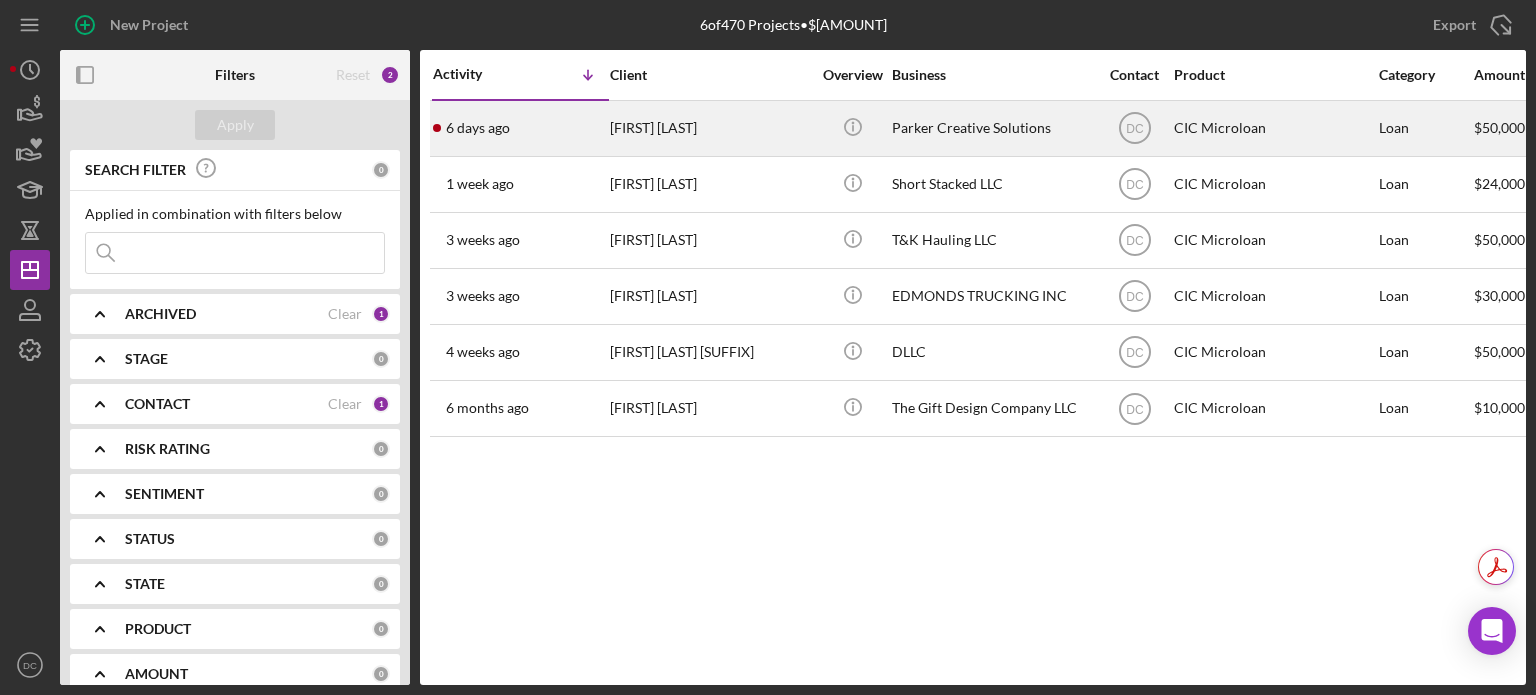 click on "6 days ago [FIRST] [LAST]" at bounding box center [520, 128] 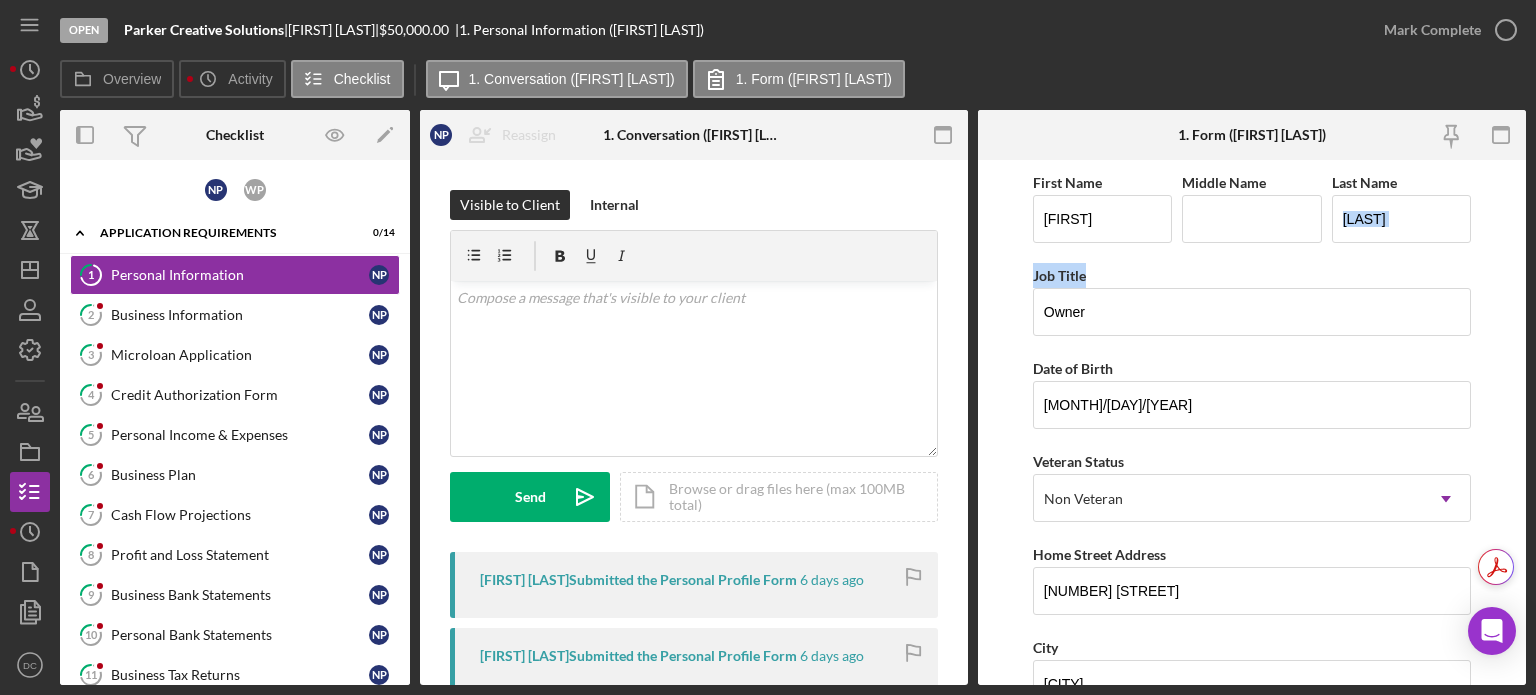 drag, startPoint x: 1532, startPoint y: 185, endPoint x: 1523, endPoint y: 267, distance: 82.492424 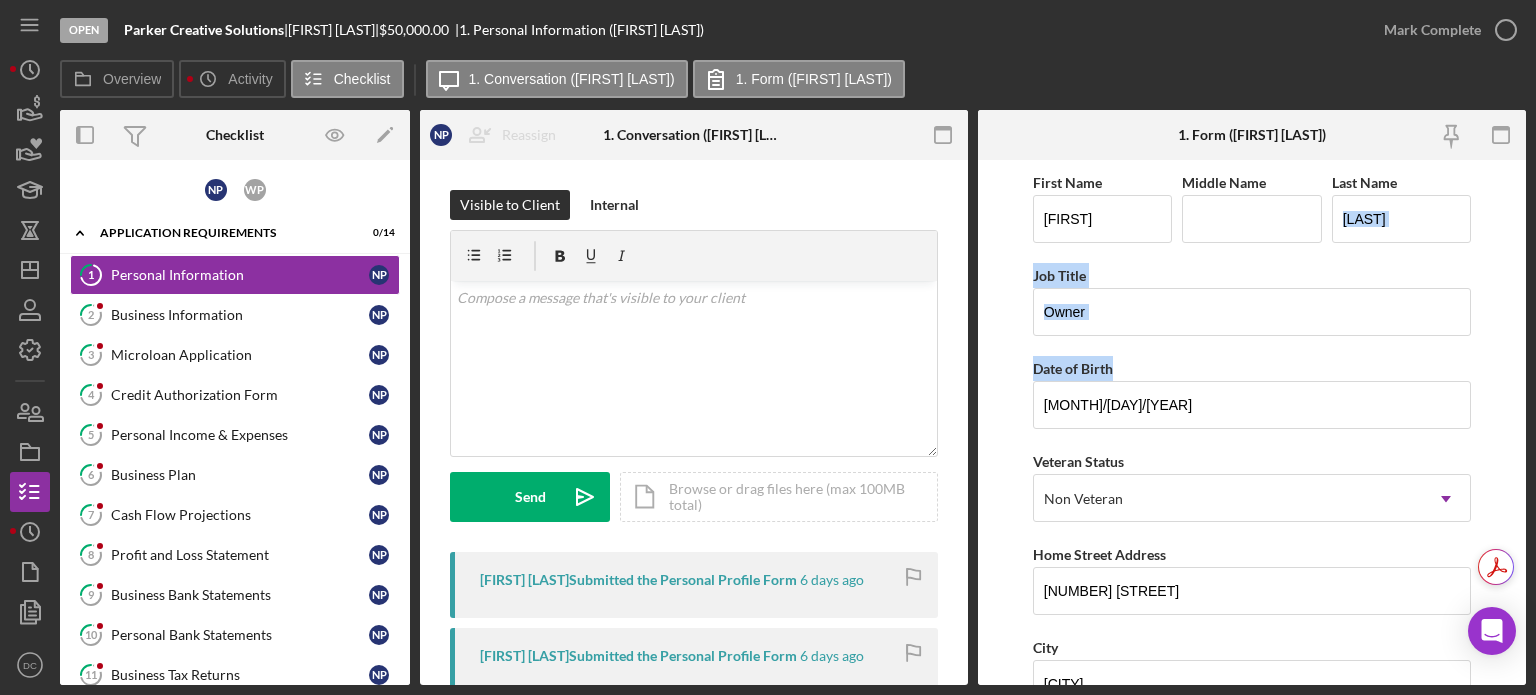 drag, startPoint x: 1528, startPoint y: 249, endPoint x: 1521, endPoint y: 337, distance: 88.27797 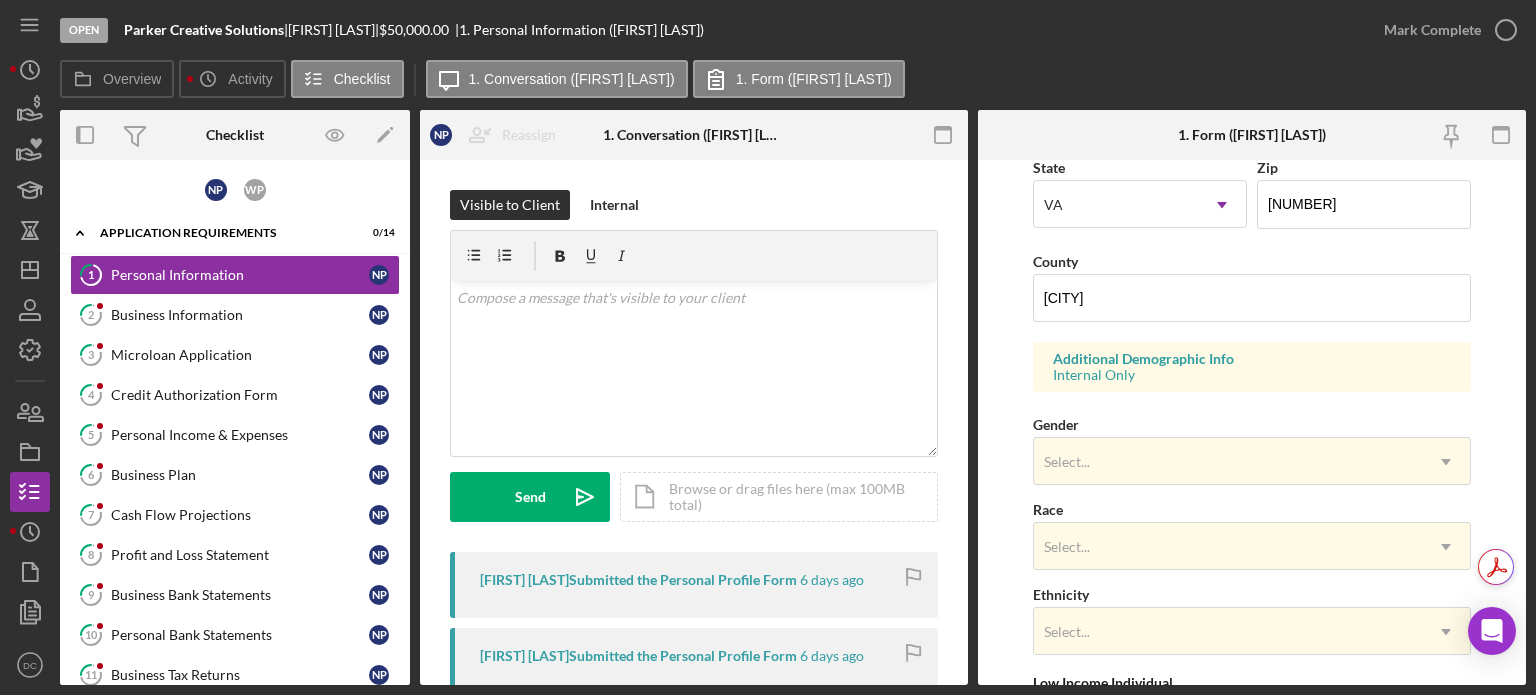 scroll, scrollTop: 806, scrollLeft: 0, axis: vertical 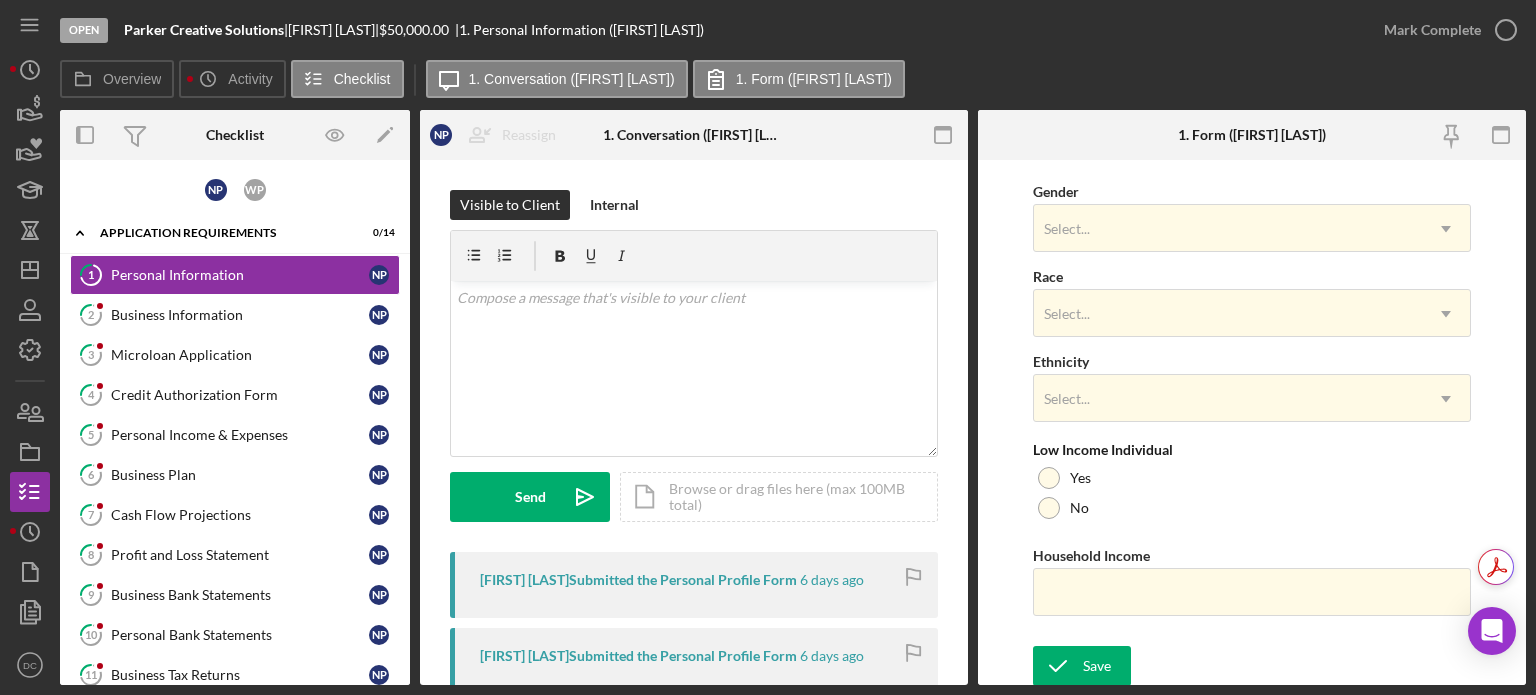 drag, startPoint x: 410, startPoint y: 218, endPoint x: 408, endPoint y: 347, distance: 129.0155 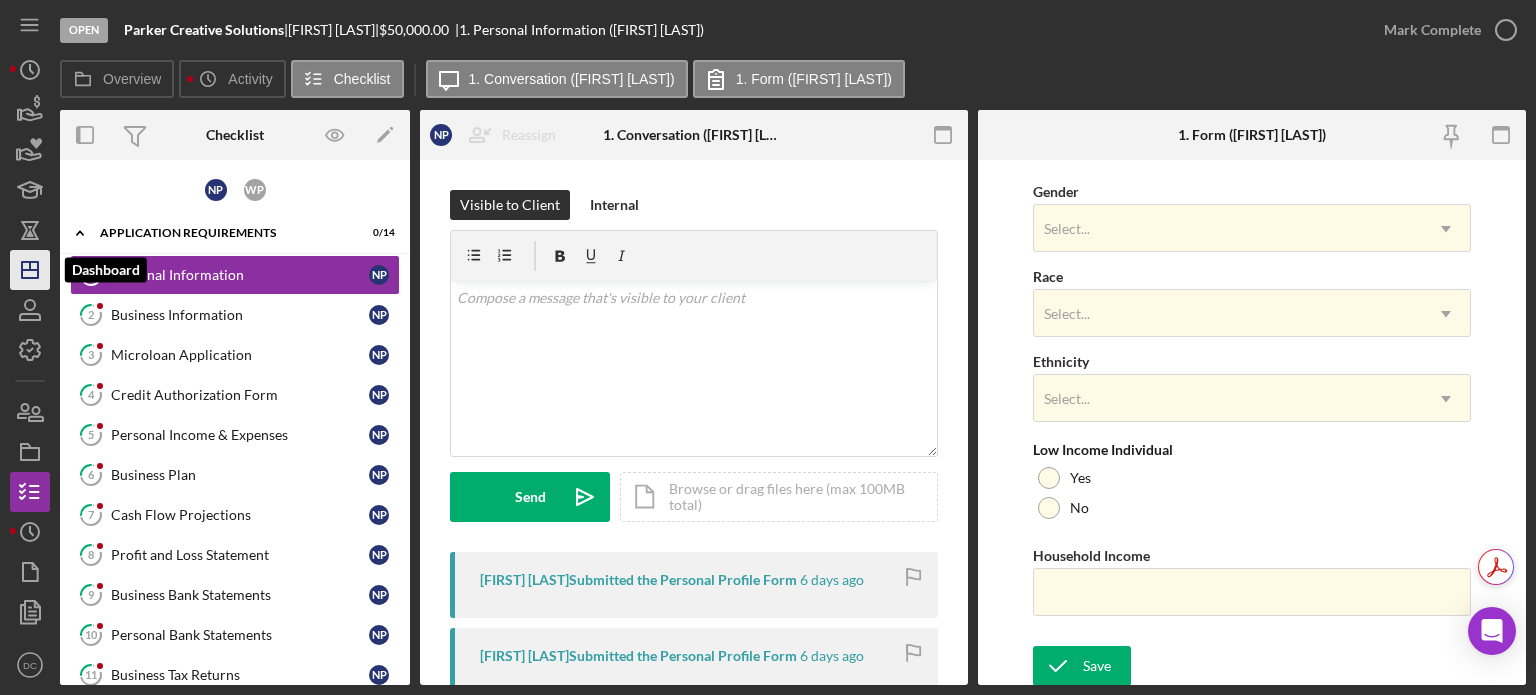click on "Icon/Dashboard" 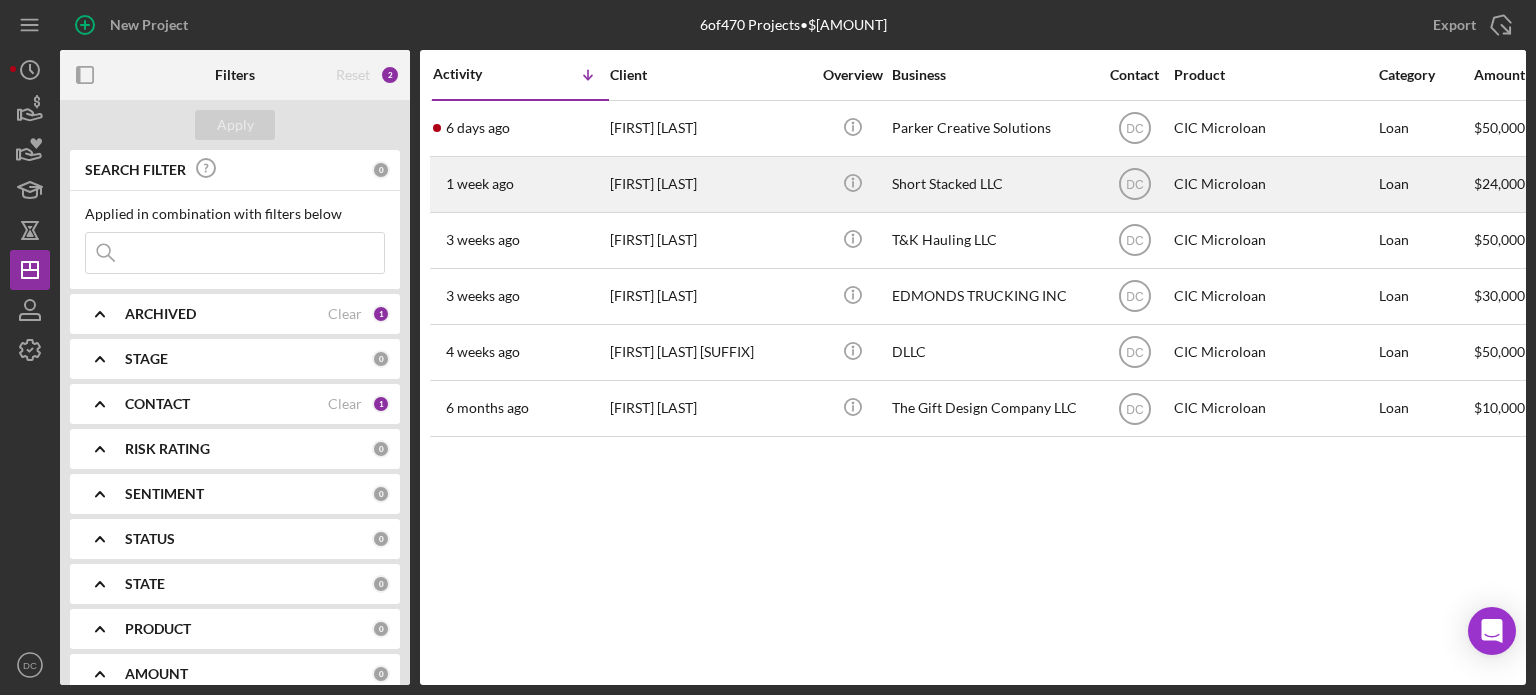 click on "[FIRST] [LAST]" at bounding box center (710, 184) 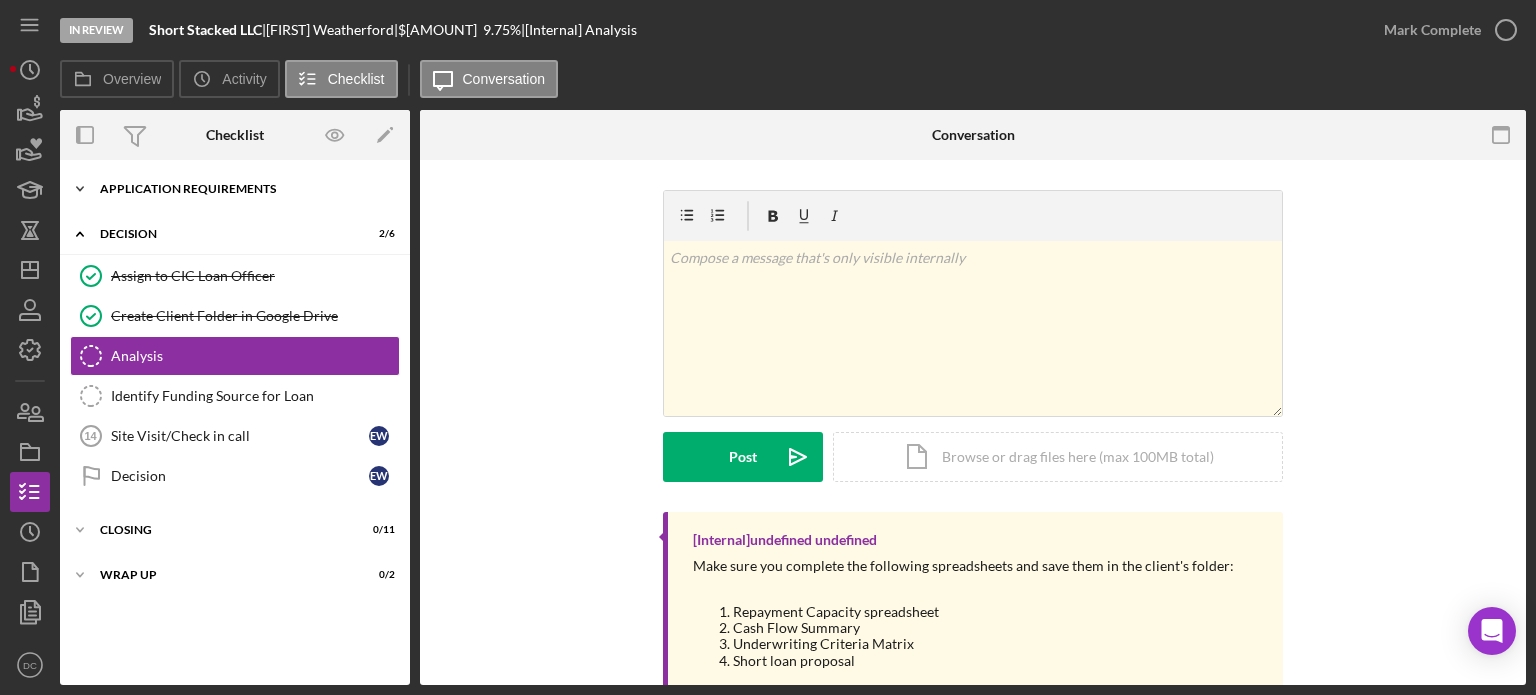 click on "APPLICATION REQUIREMENTS" at bounding box center [242, 189] 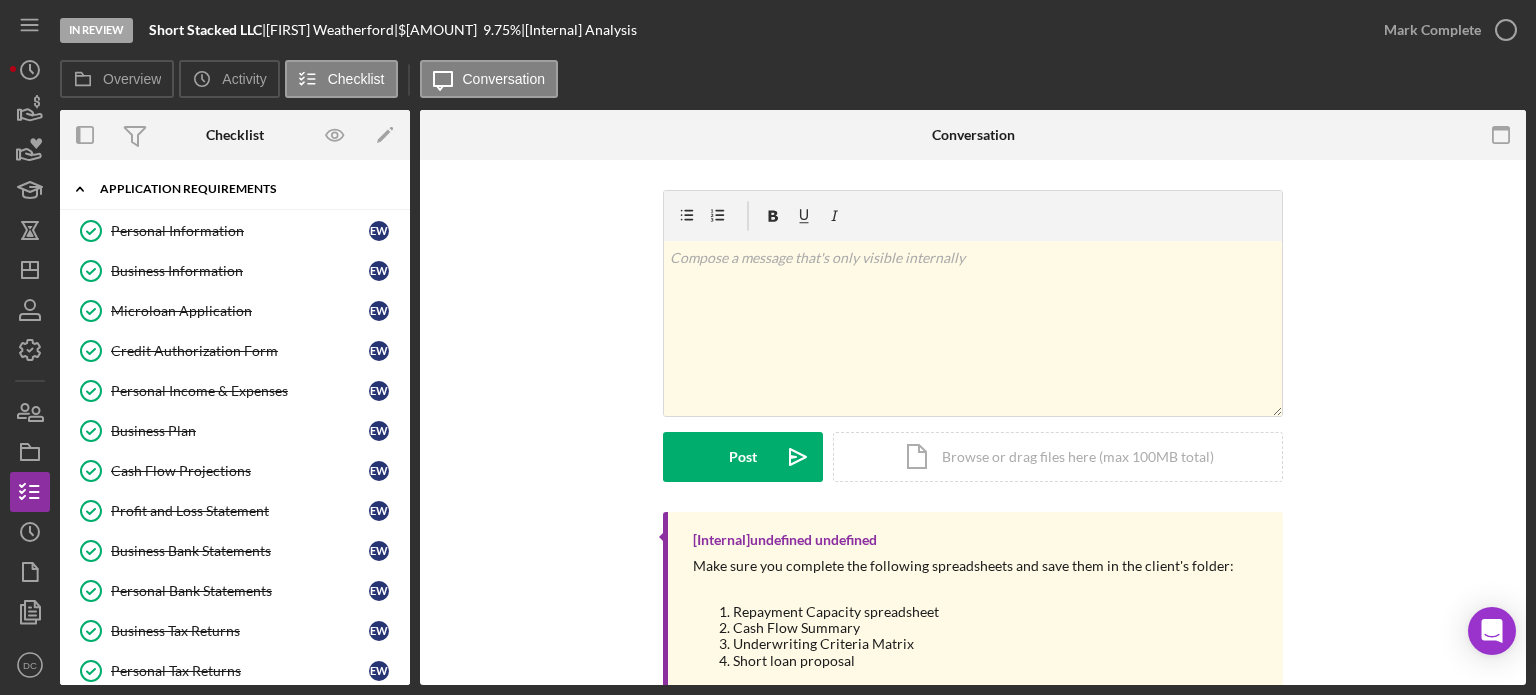 drag, startPoint x: 410, startPoint y: 207, endPoint x: 401, endPoint y: 177, distance: 31.320919 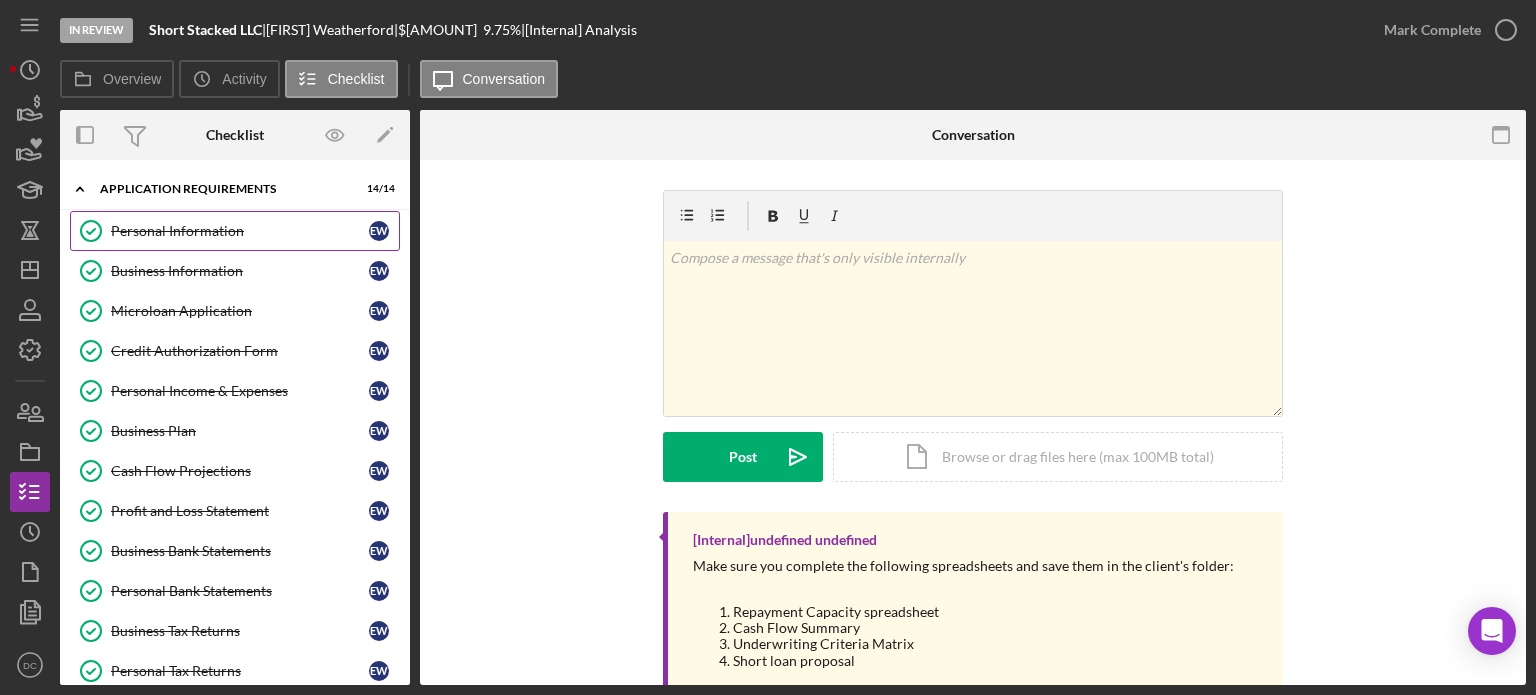 click on "Personal Information" at bounding box center [240, 231] 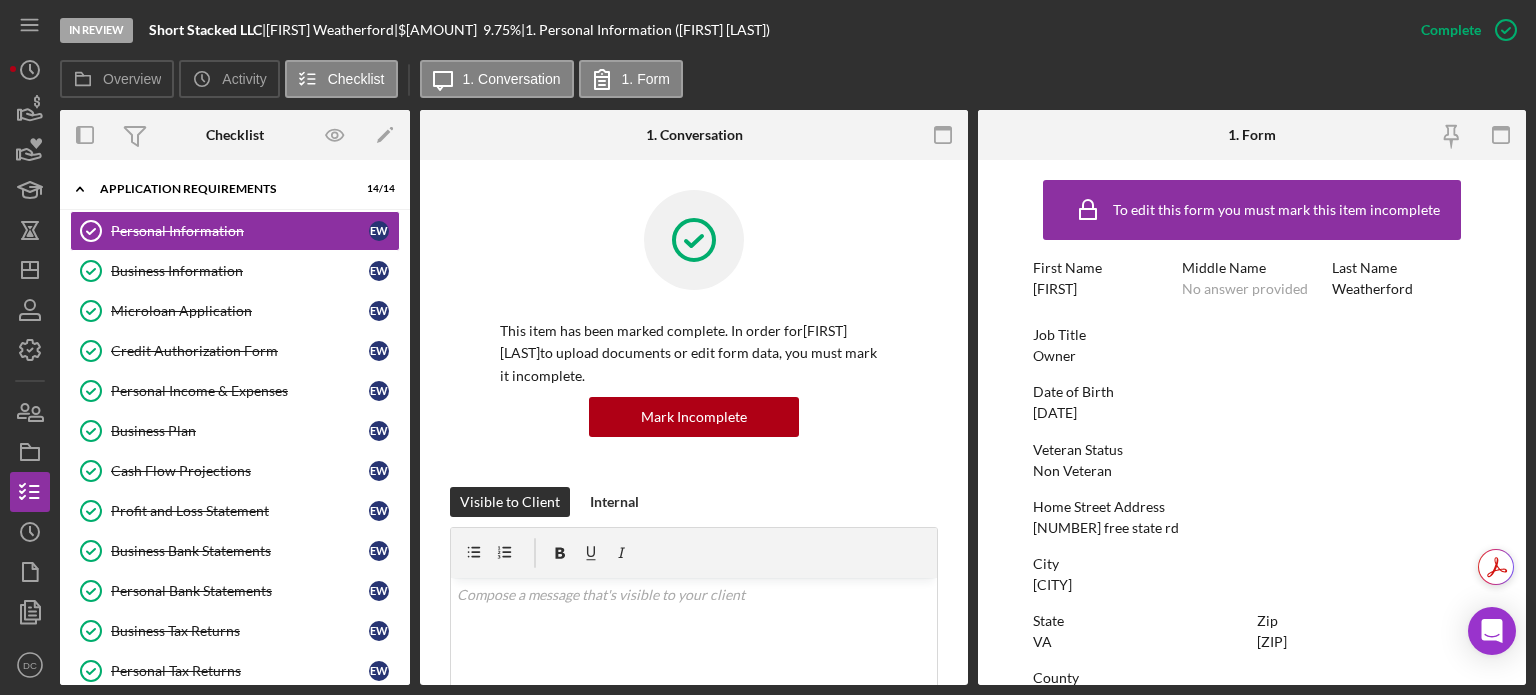 drag, startPoint x: 1518, startPoint y: 278, endPoint x: 1521, endPoint y: 288, distance: 10.440307 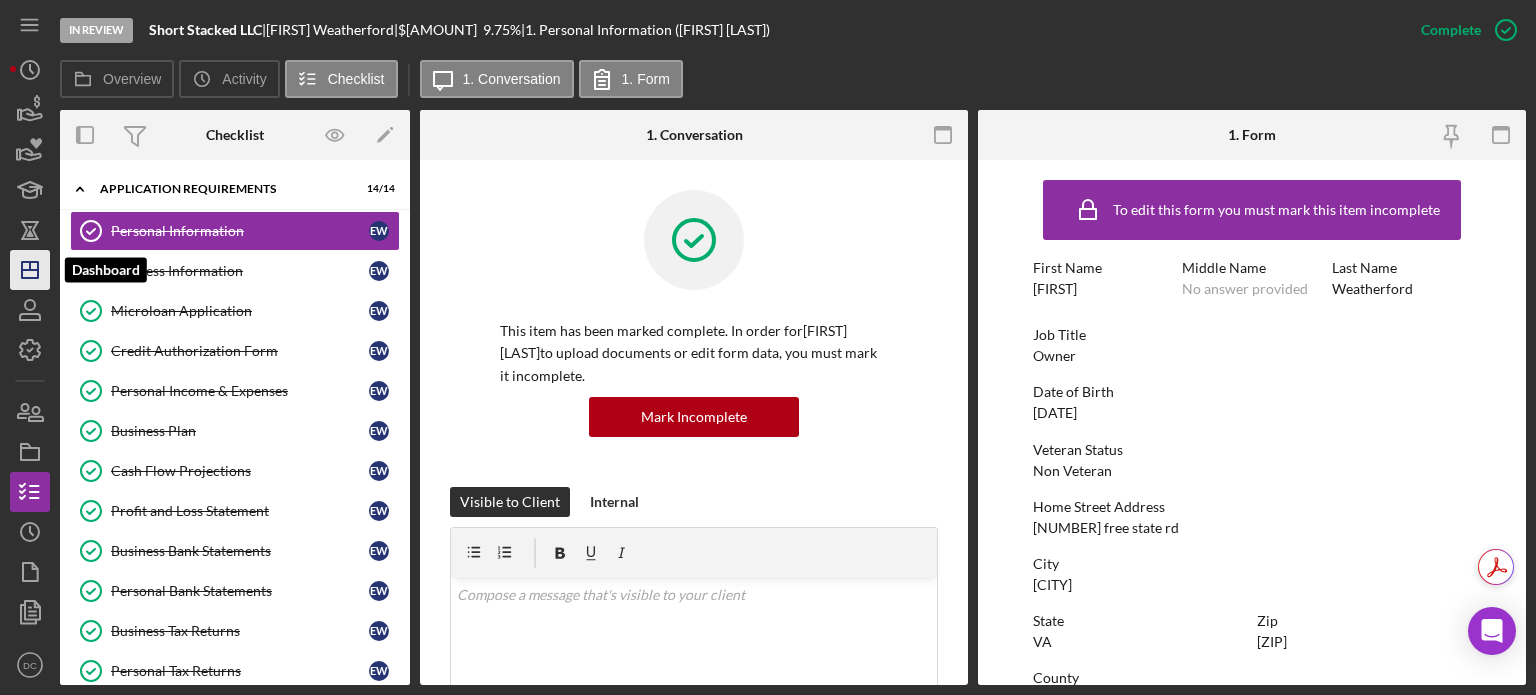 click on "Icon/Dashboard" 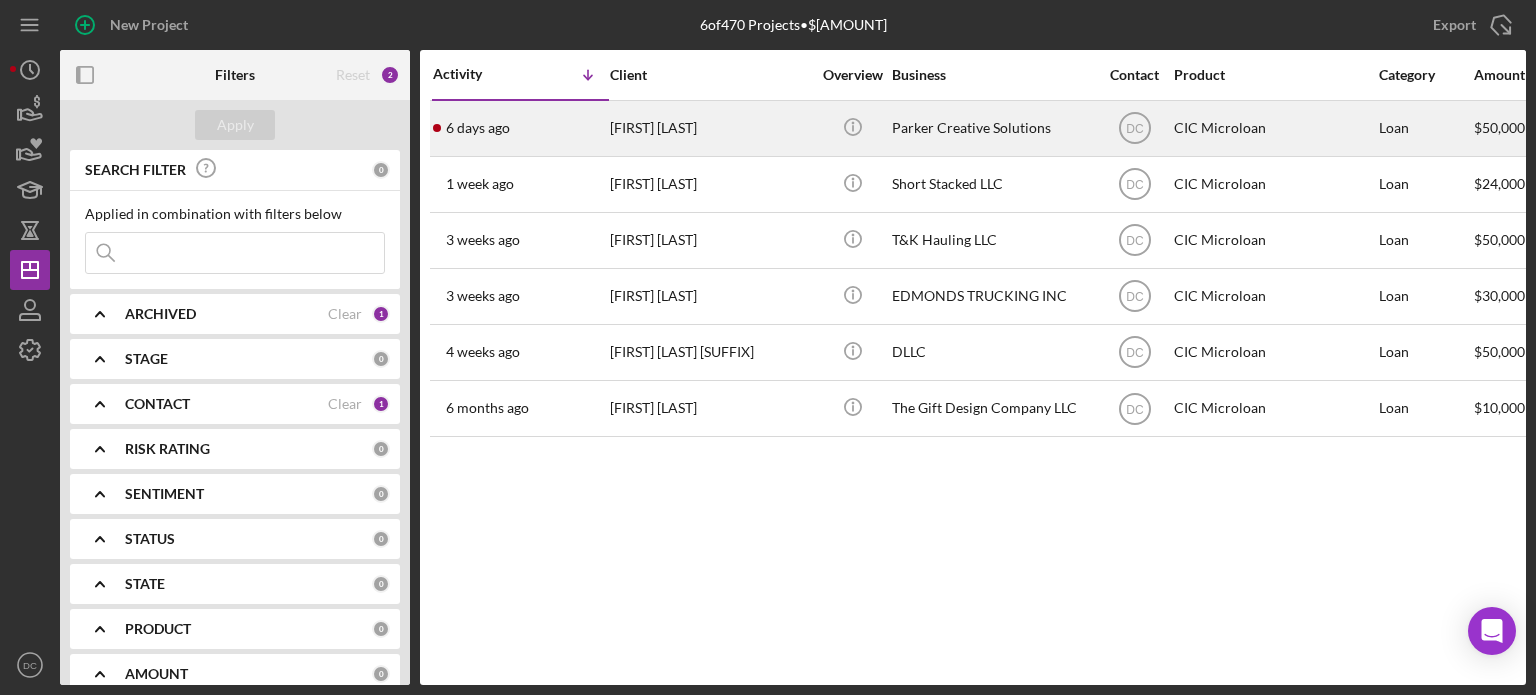 click on "[FIRST] [LAST]" at bounding box center [710, 128] 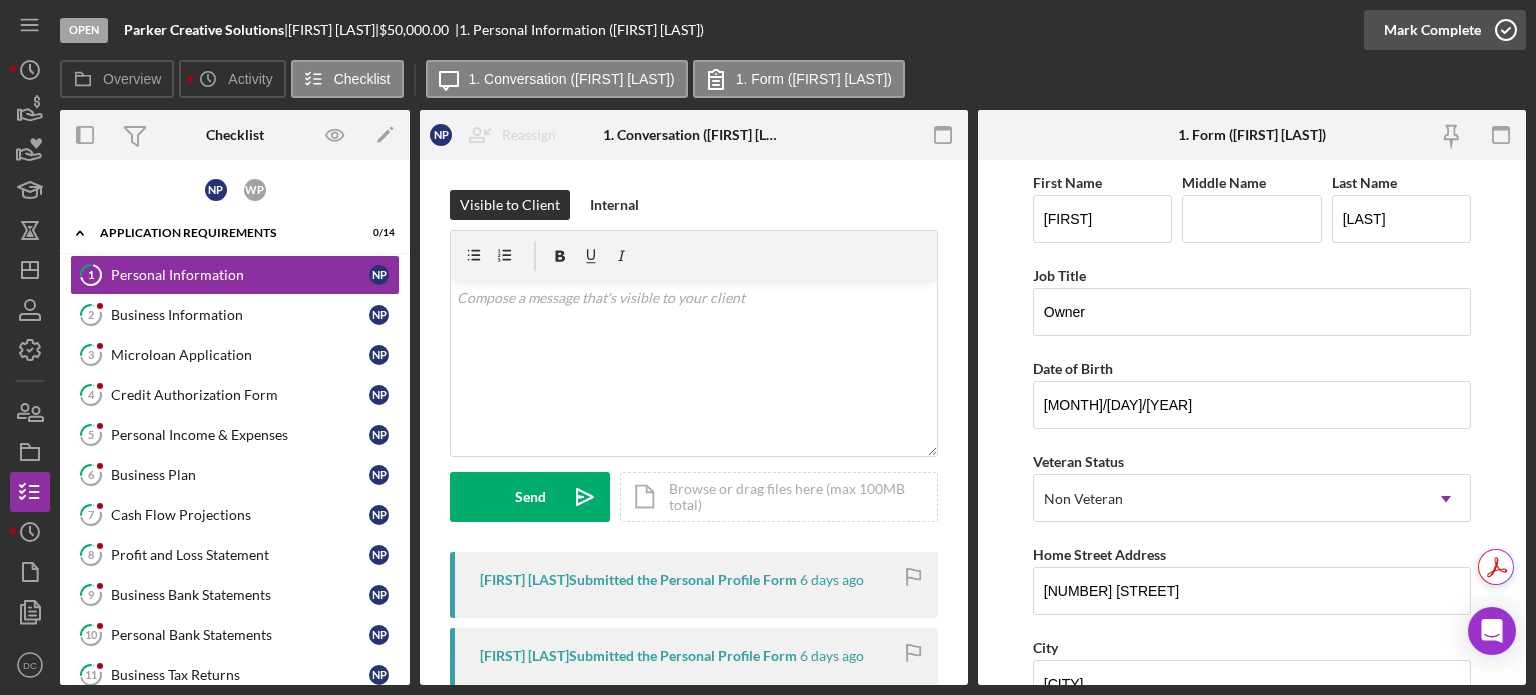 click 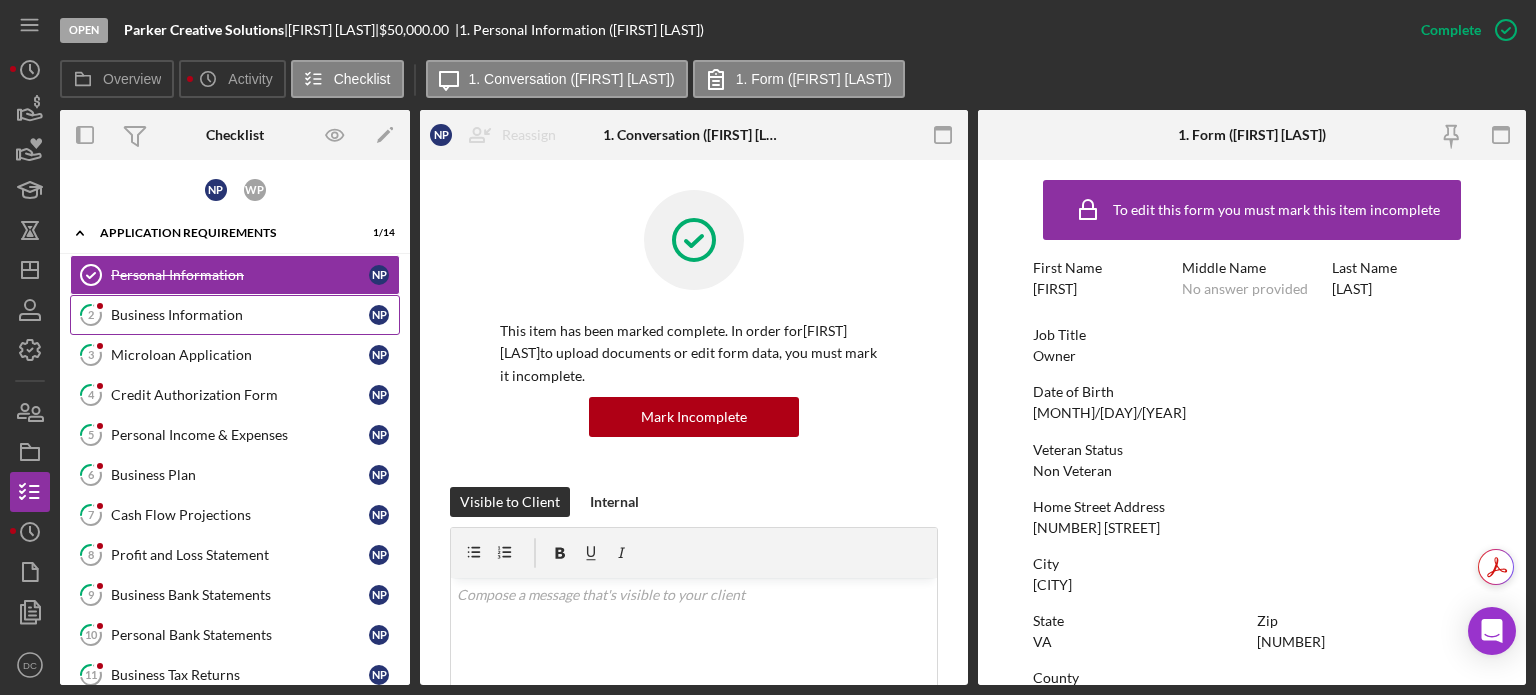click on "Business Information" at bounding box center (240, 315) 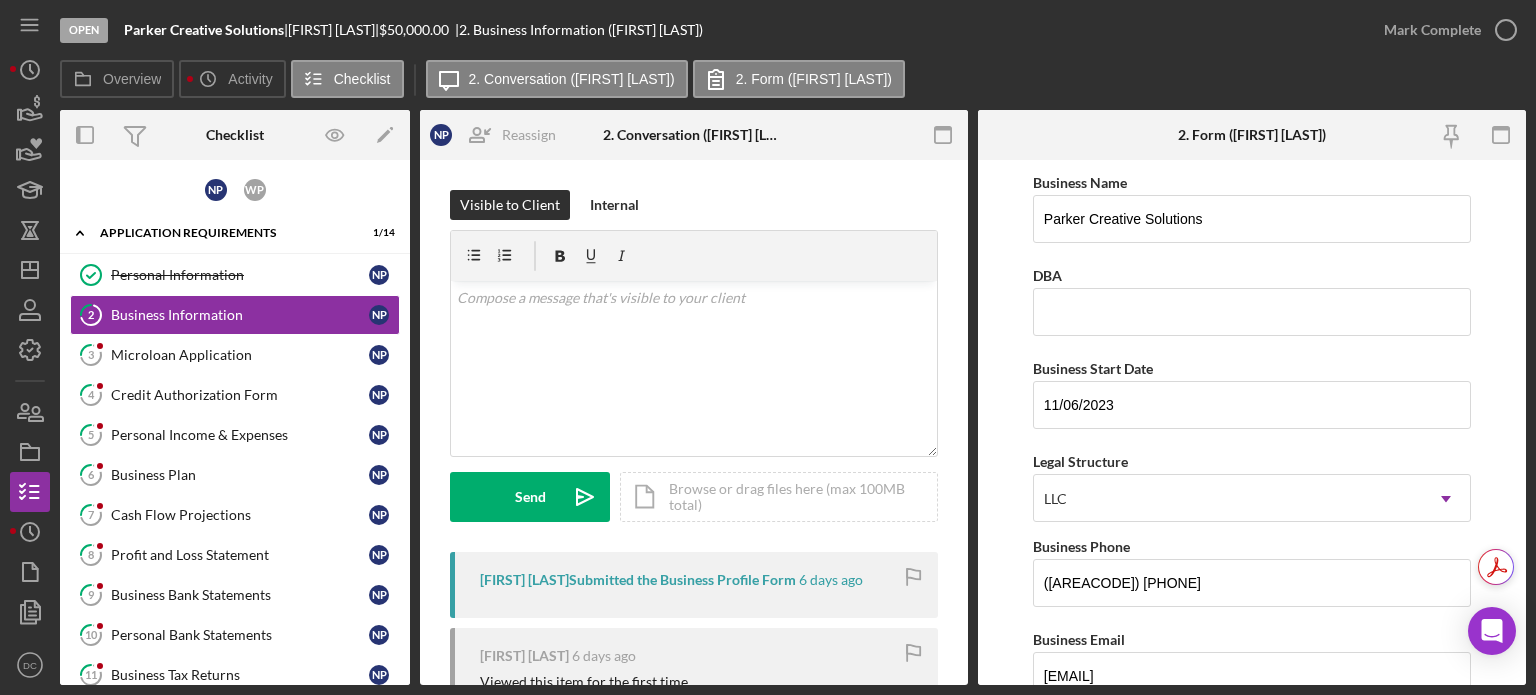 drag, startPoint x: 1528, startPoint y: 195, endPoint x: 1528, endPoint y: 217, distance: 22 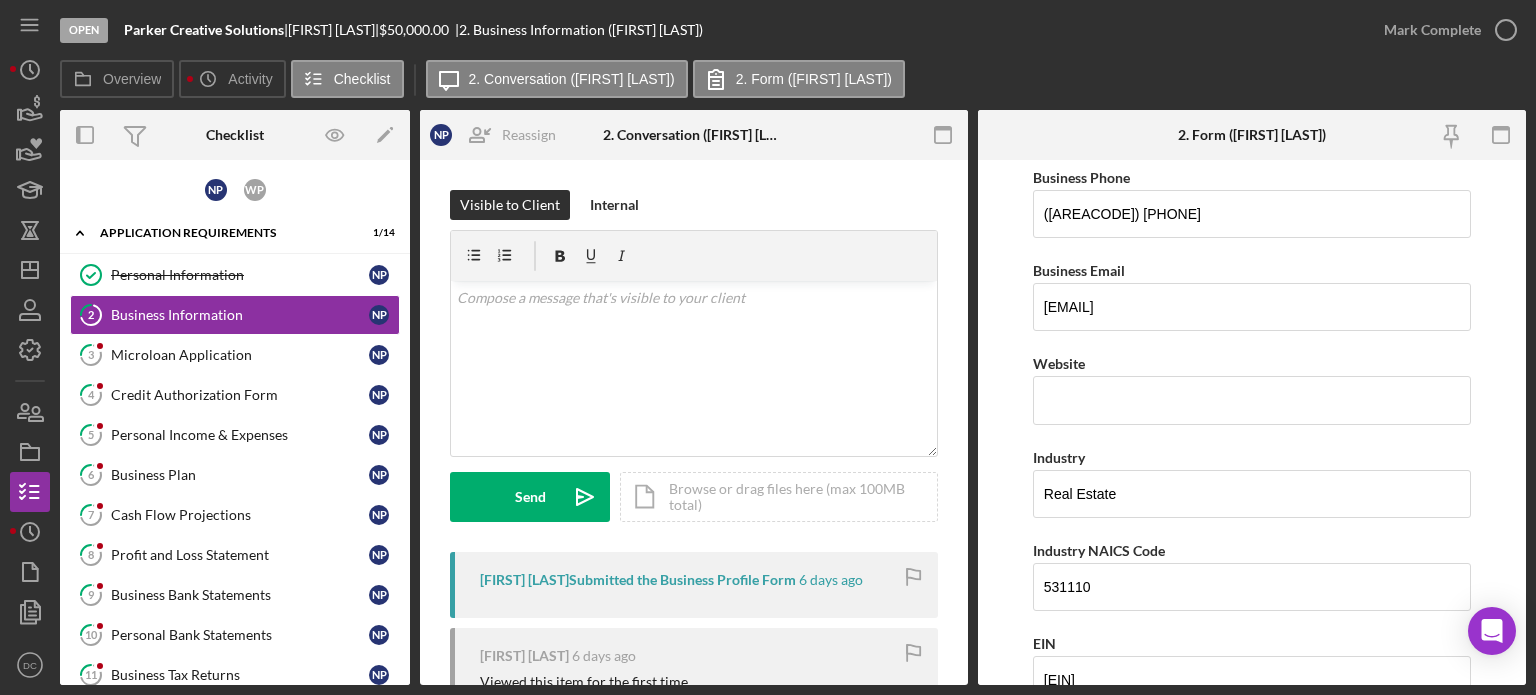 scroll, scrollTop: 380, scrollLeft: 0, axis: vertical 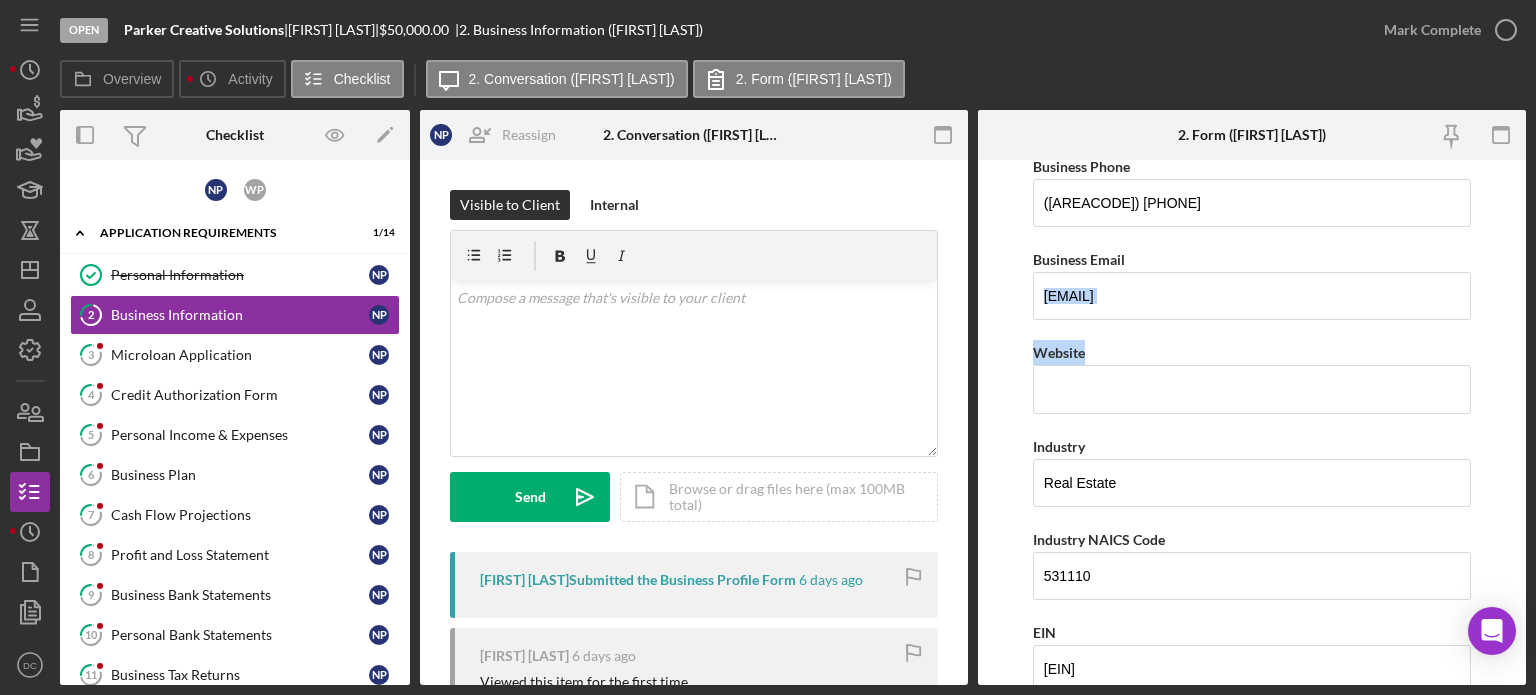 drag, startPoint x: 1525, startPoint y: 299, endPoint x: 1518, endPoint y: 346, distance: 47.518417 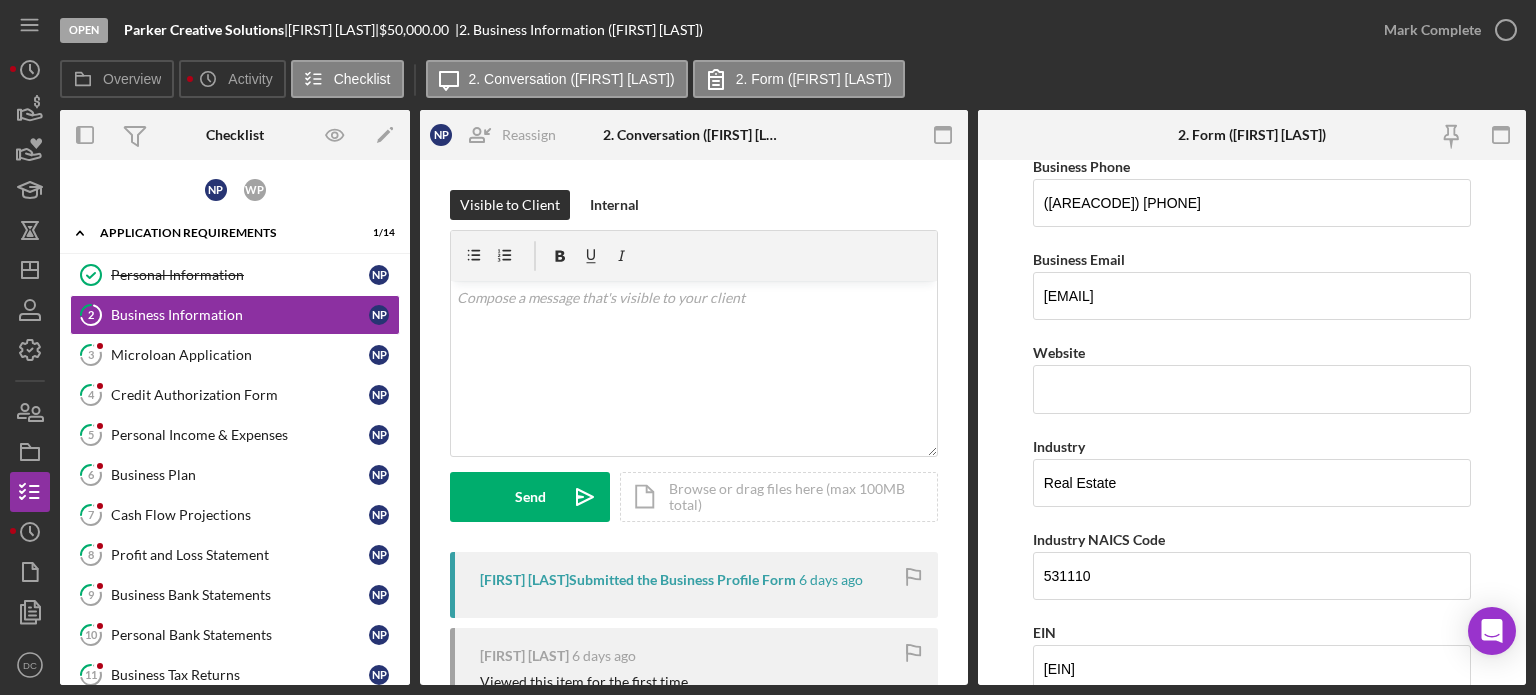 click on "Business Name [BUSINESS_NAME] DBA Business Start Date [DATE] Legal Structure LLC Icon/Dropdown Arrow Business Phone [PHONE] Business Email [EMAIL] Website Industry Real Estate Industry NAICS Code [NUMBER] EIN [EIN] Ownership Business Ownership Type Minority-Owned Woman-Owned Icon/Menu Close Icon/Dropdown Arrow Do you own 100% of the business? Yes No Ownership % [PERCENTAGE]% Additional Owners Ownership Email [FIRST] [LAST] [PERCENTAGE]% [EMAIL] Manage People Business Street Address [NUMBER] [STREET], [SUITE] City [CITY] State [STATE] Icon/Dropdown Arrow Zip [POSTAL_CODE] County [COUNTY] Is your Mailing Address the same as your Business Address? Yes No Do you own or lease your business premisses? Leased Icon/Dropdown Arrow Annual Gross Revenue $[AMOUNT] Number of Full-Time Employees [NUMBER] Number of Part-Time Employees [NUMBER] Additional Demographic Info Internal Only Low Income Owned OFF Save Save" at bounding box center (1252, 422) 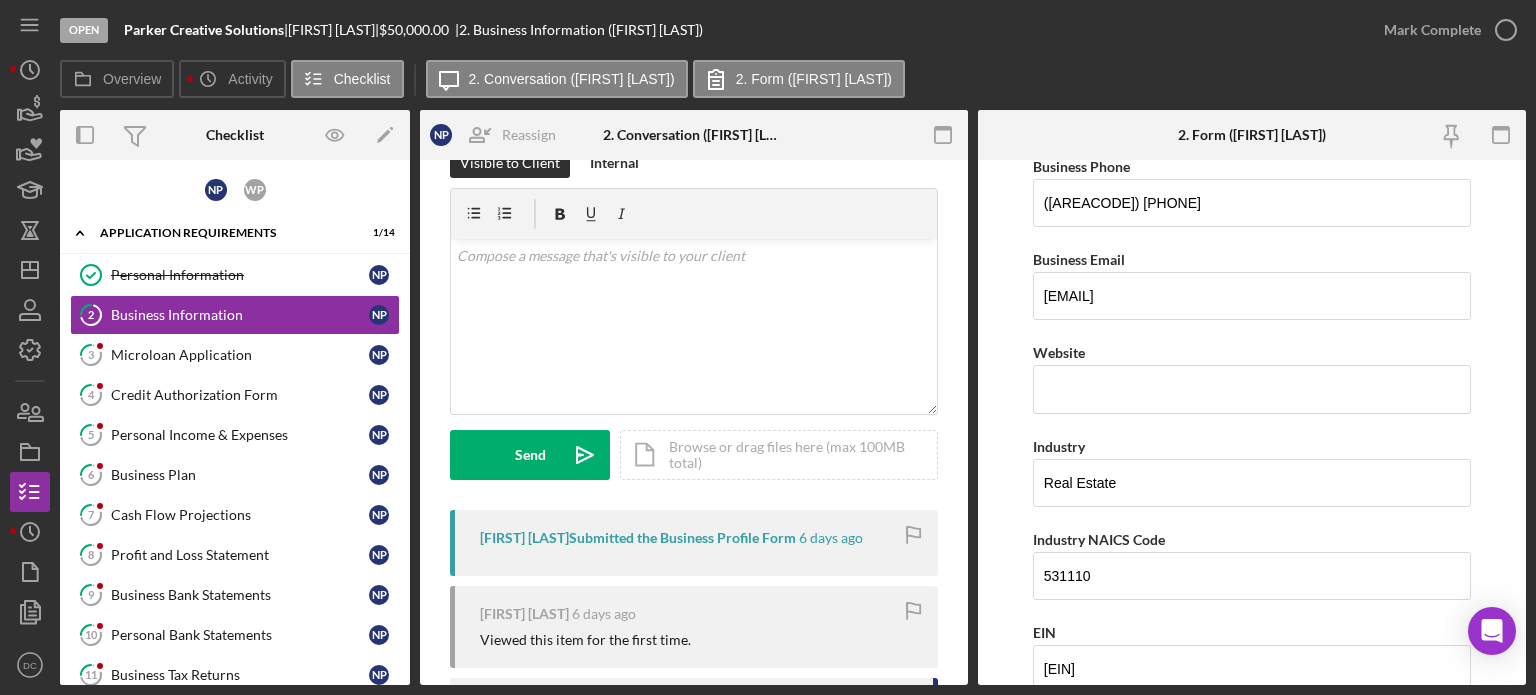 scroll, scrollTop: 45, scrollLeft: 0, axis: vertical 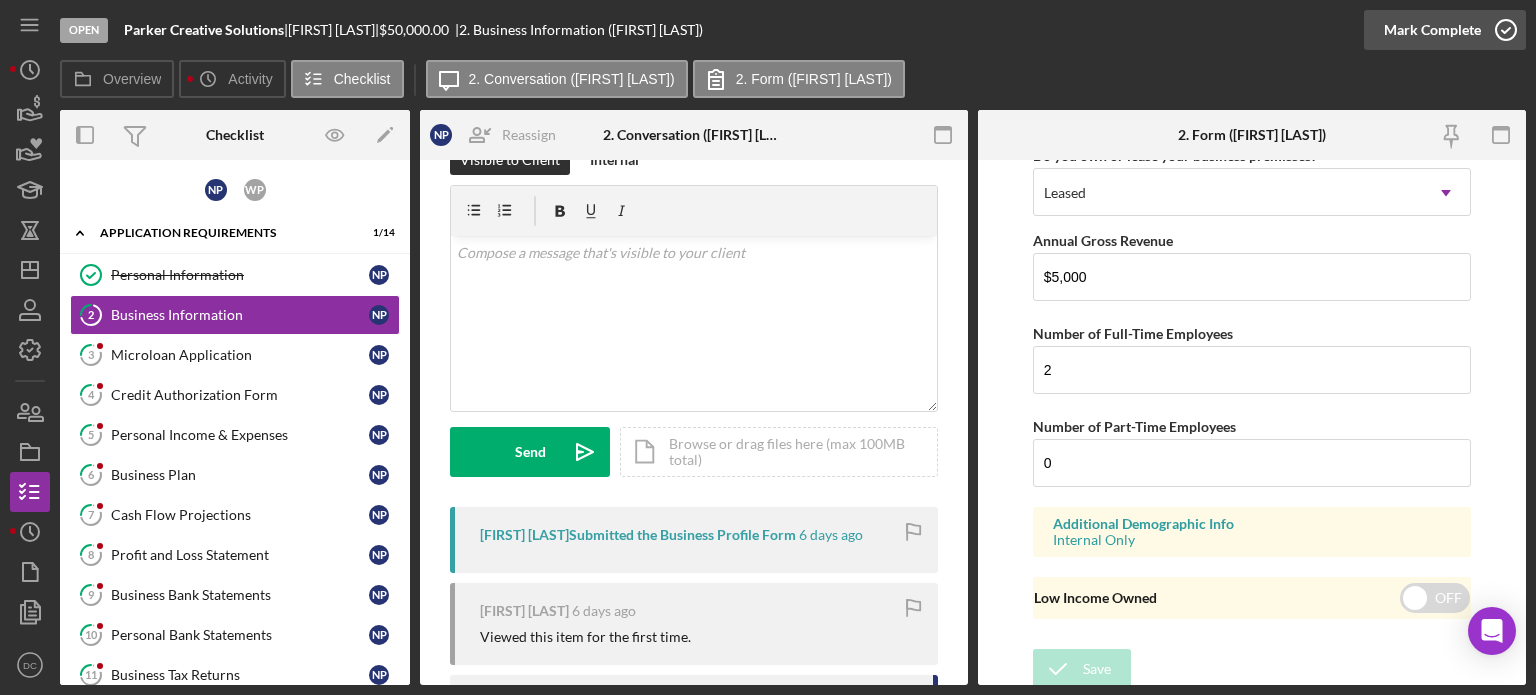 click 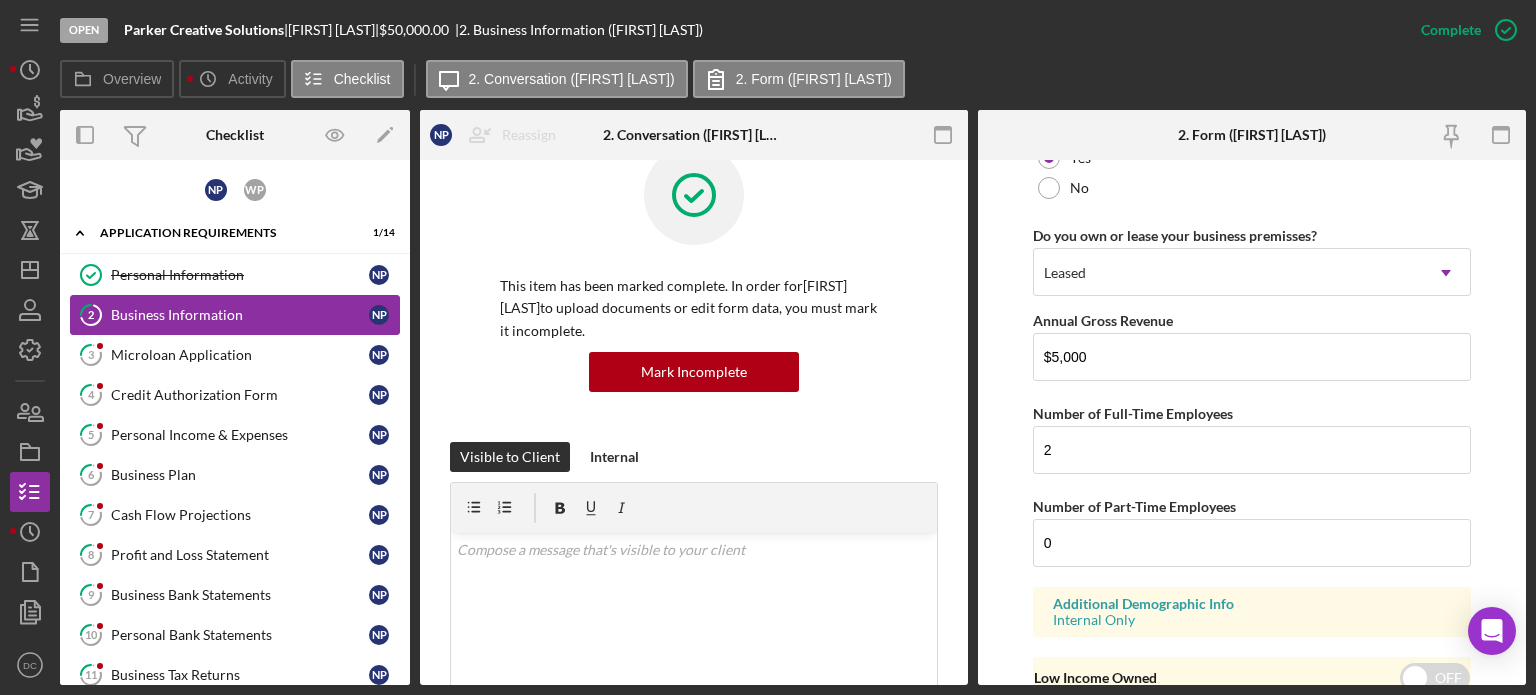 scroll, scrollTop: 342, scrollLeft: 0, axis: vertical 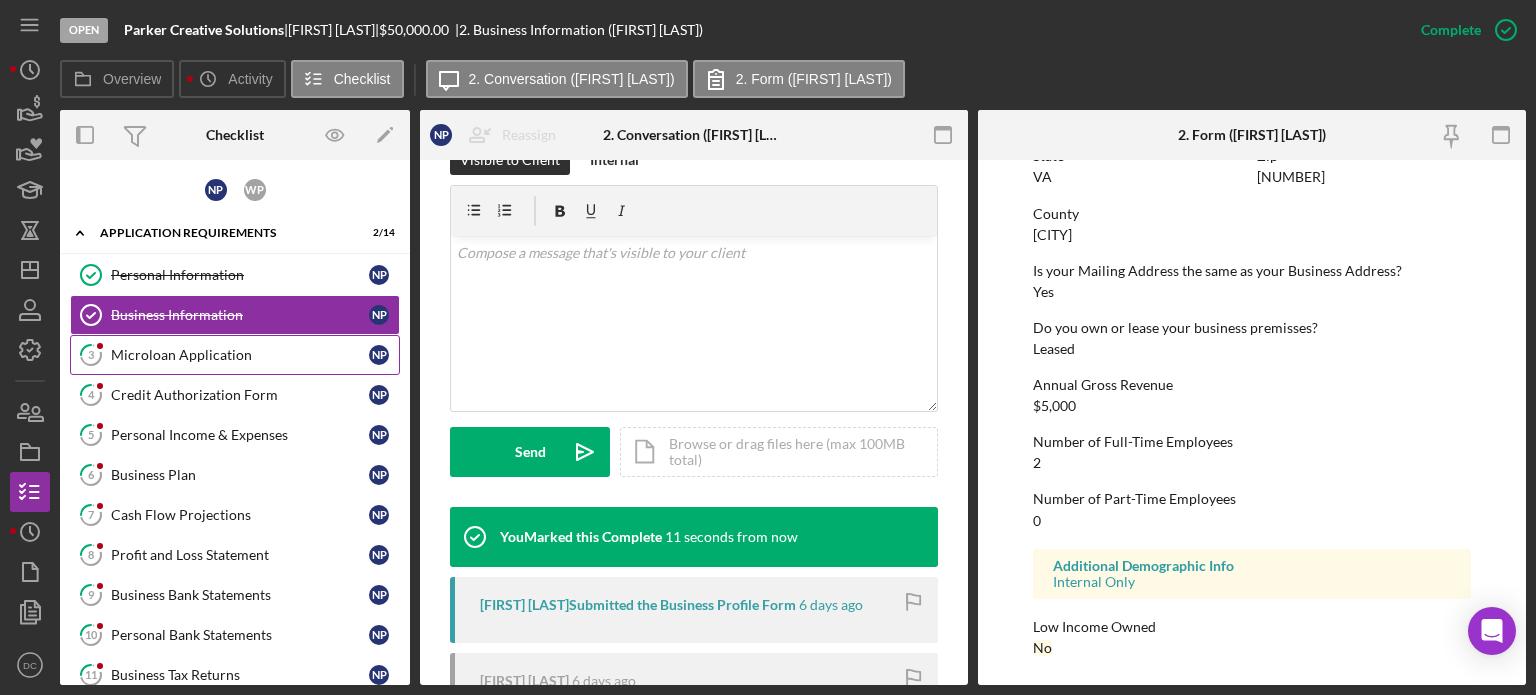 click on "Microloan Application" at bounding box center (240, 355) 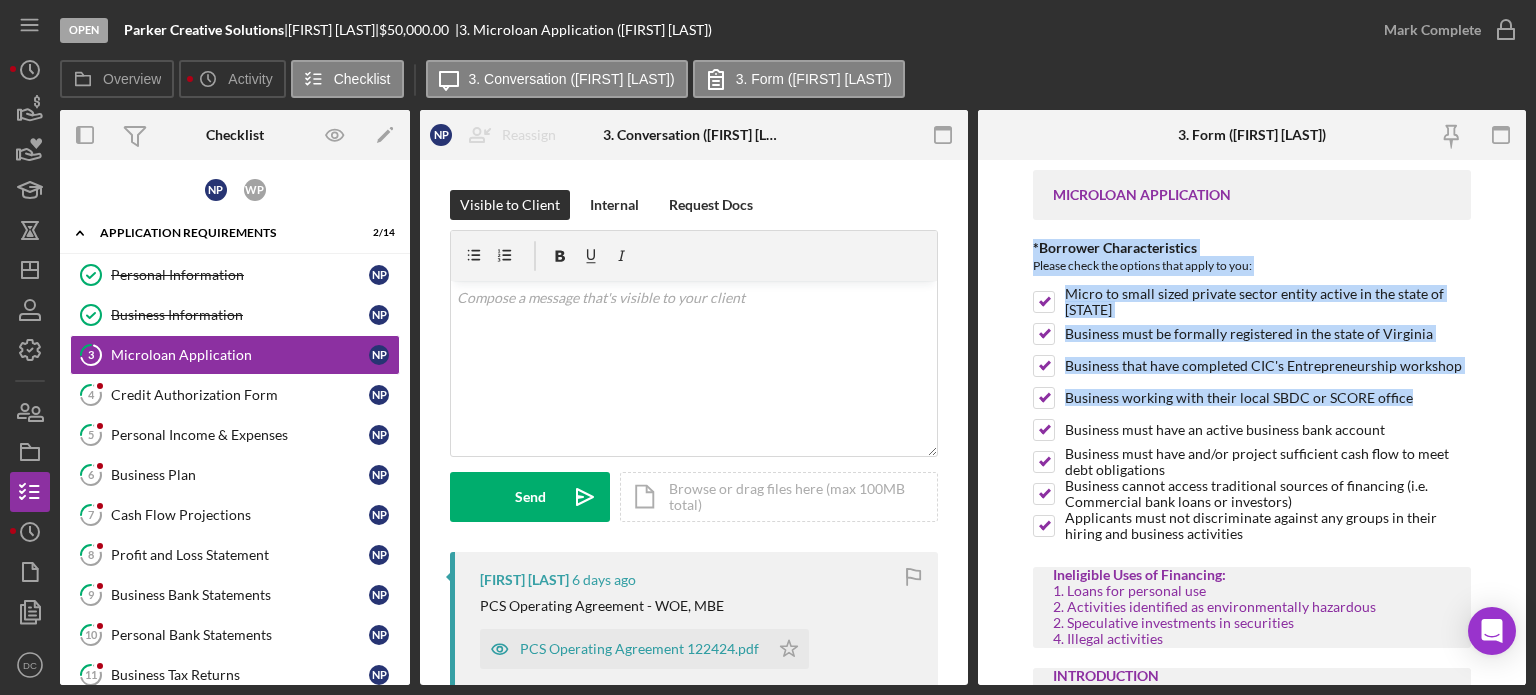 drag, startPoint x: 1526, startPoint y: 200, endPoint x: 1535, endPoint y: 403, distance: 203.1994 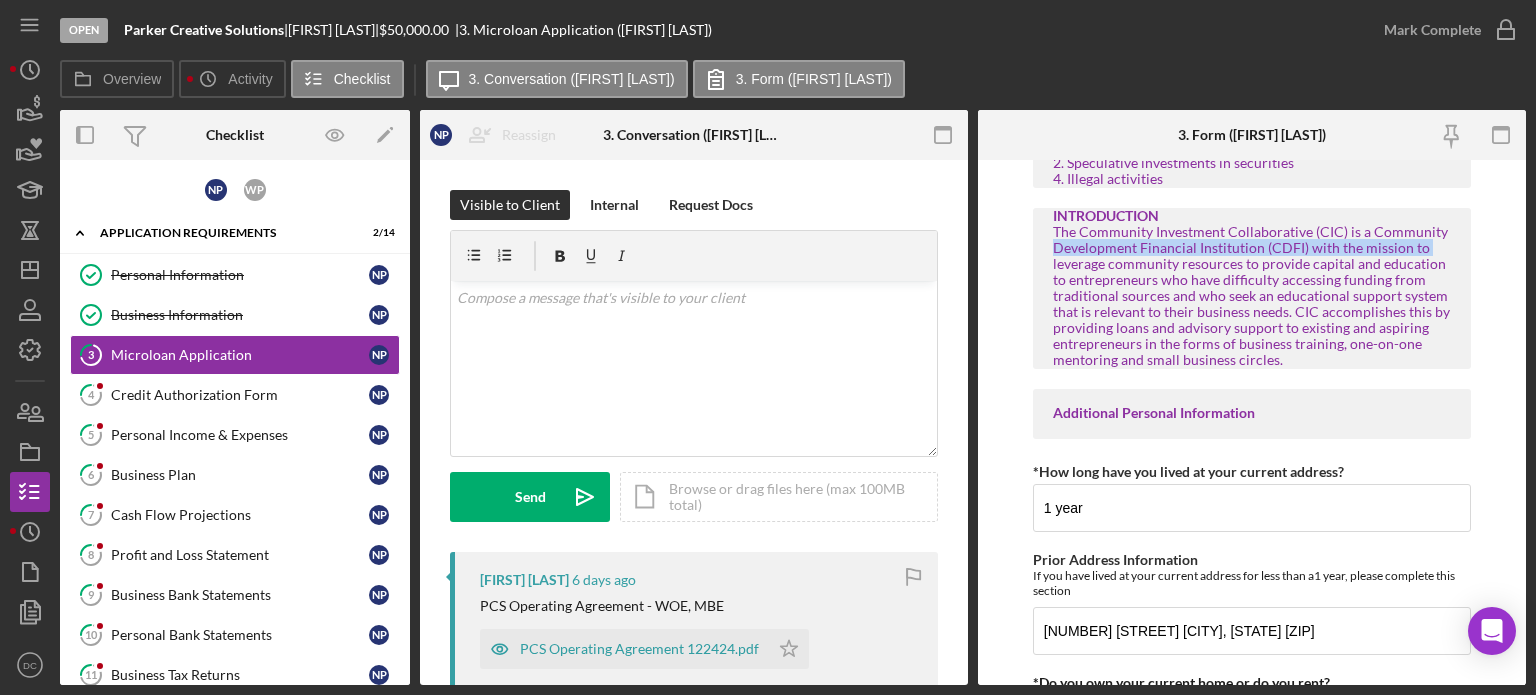 drag, startPoint x: 1526, startPoint y: 225, endPoint x: 1530, endPoint y: 251, distance: 26.305893 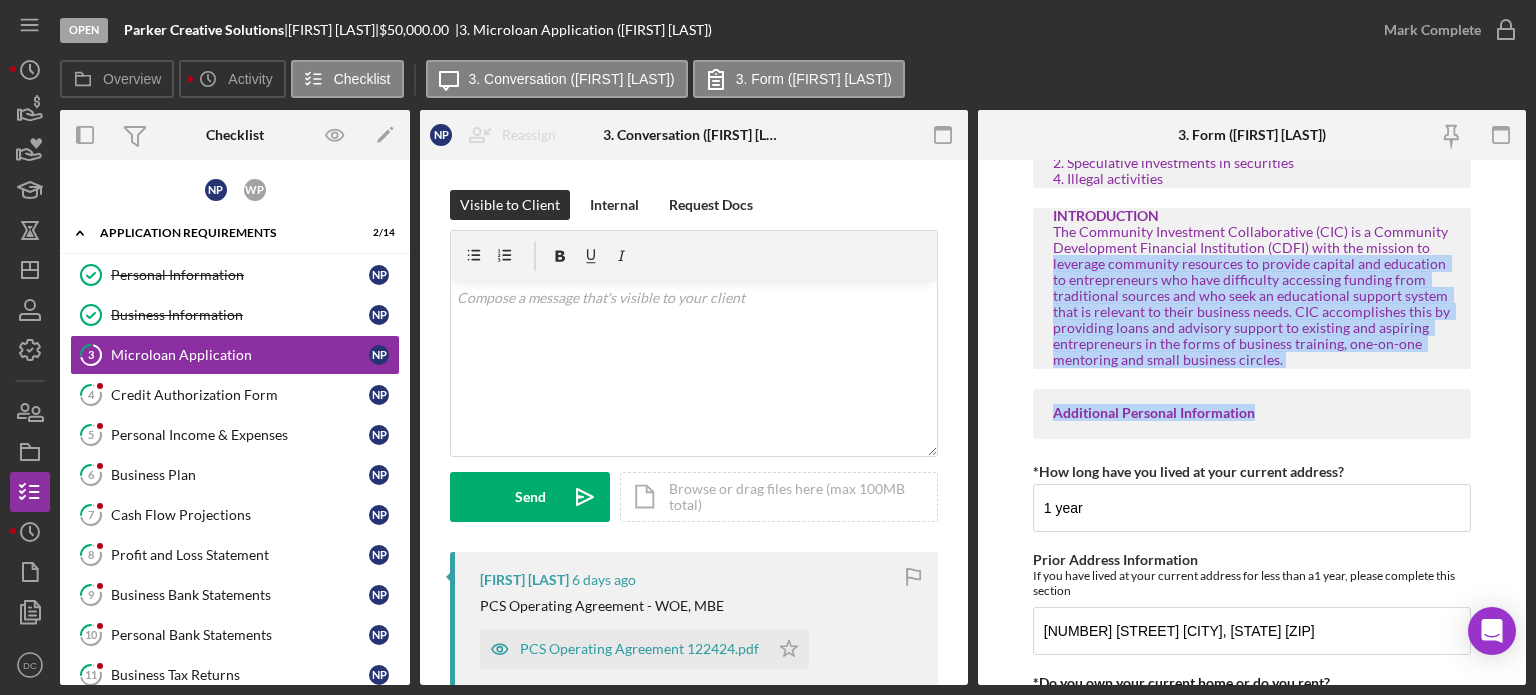 drag, startPoint x: 1528, startPoint y: 237, endPoint x: 1519, endPoint y: 348, distance: 111.364265 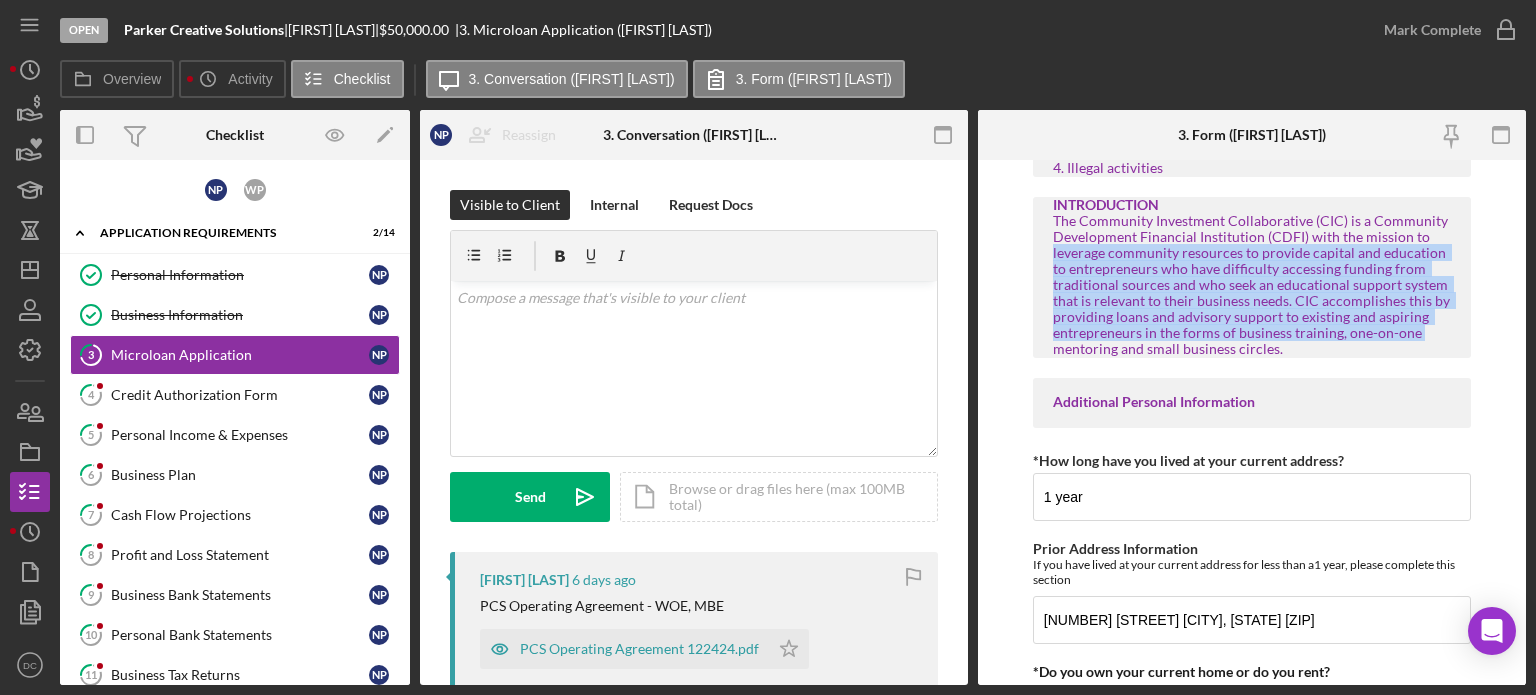 scroll, scrollTop: 472, scrollLeft: 0, axis: vertical 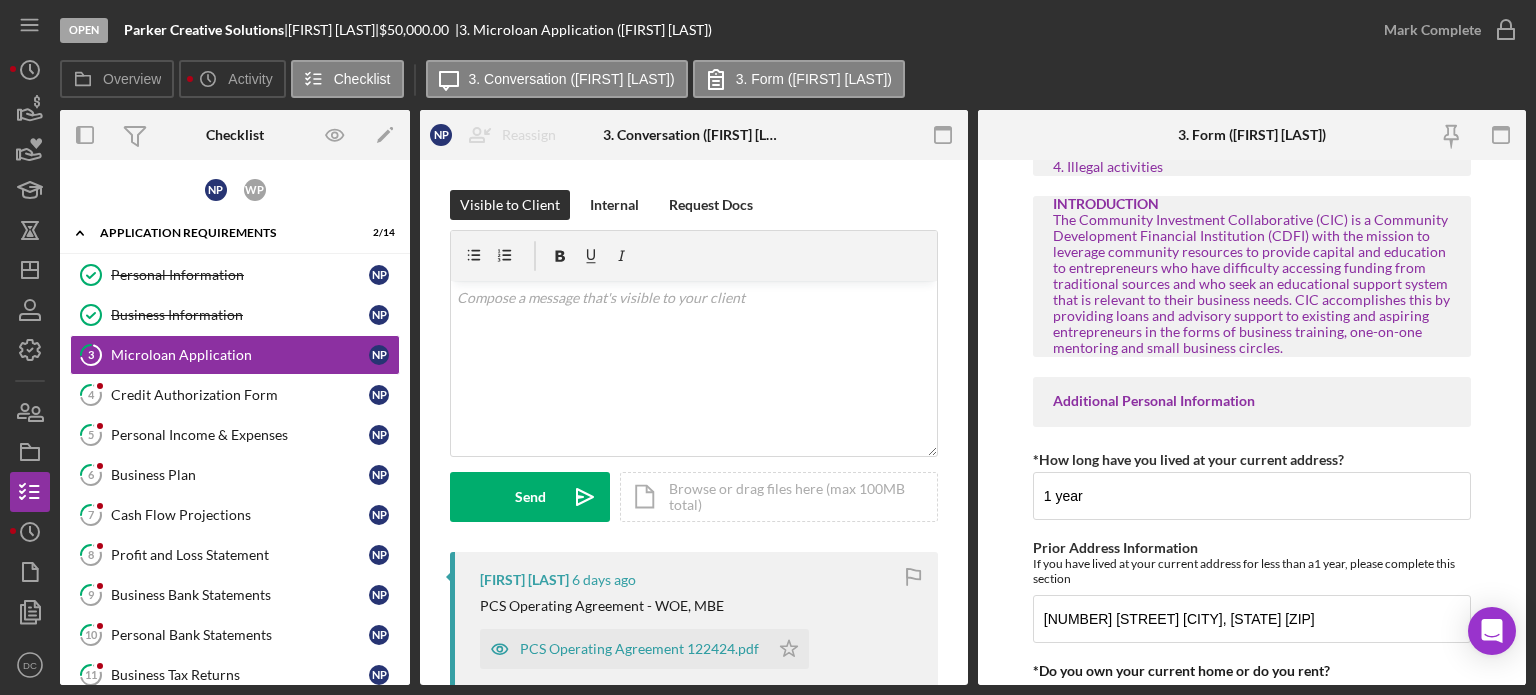 click on "MICROLOAN APPLICATION *Borrower Characteristics Please check the options that apply to you:  Micro to small sized private sector entity active in the state of [STATE]  Business must be formally registered in the state of [STATE]  Business that have completed CIC's Entrepreneurship workshop  Business working with their local SBDC or SCORE office Business must have an active business bank account  Business must have and/or project sufficient cash flow to meet debt obligations Business cannot access traditional sources of financing (i.e. Commercial bank loans or investors) Applicants must not discriminate against any groups in their hiring and business activities Ineligible Uses of Financing:  1. Loans for personal use
2. Activities identified as environmentally hazardous
2. Speculative investments in securities  4. Illegal activities INTRODUCTION Additional Personal Information  *How long have you lived at your current address? [NUMBER] year Prior Address Information  [NUMBER] [STREET] [CITY], [STATE] [POSTAL_CODE] Own 1" at bounding box center [1252, 422] 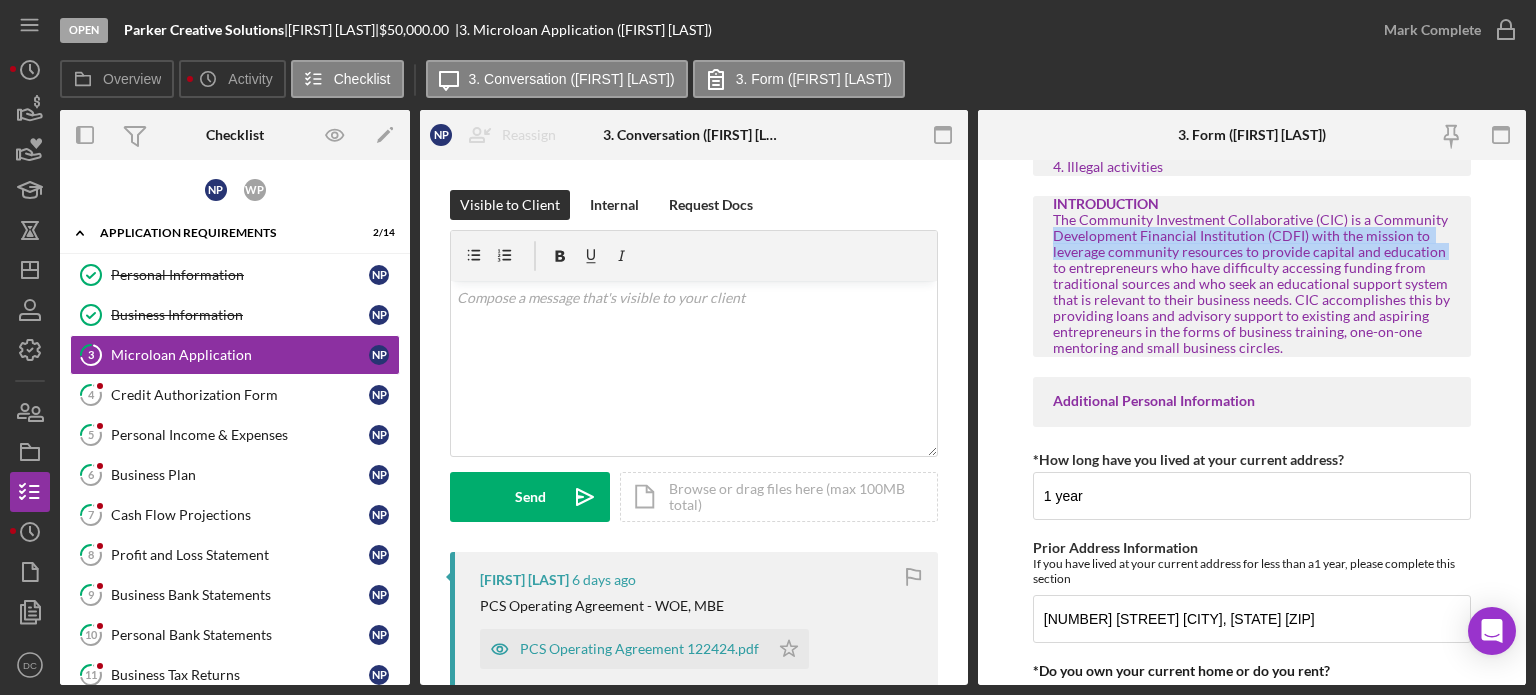 drag, startPoint x: 1527, startPoint y: 219, endPoint x: 1515, endPoint y: 255, distance: 37.94733 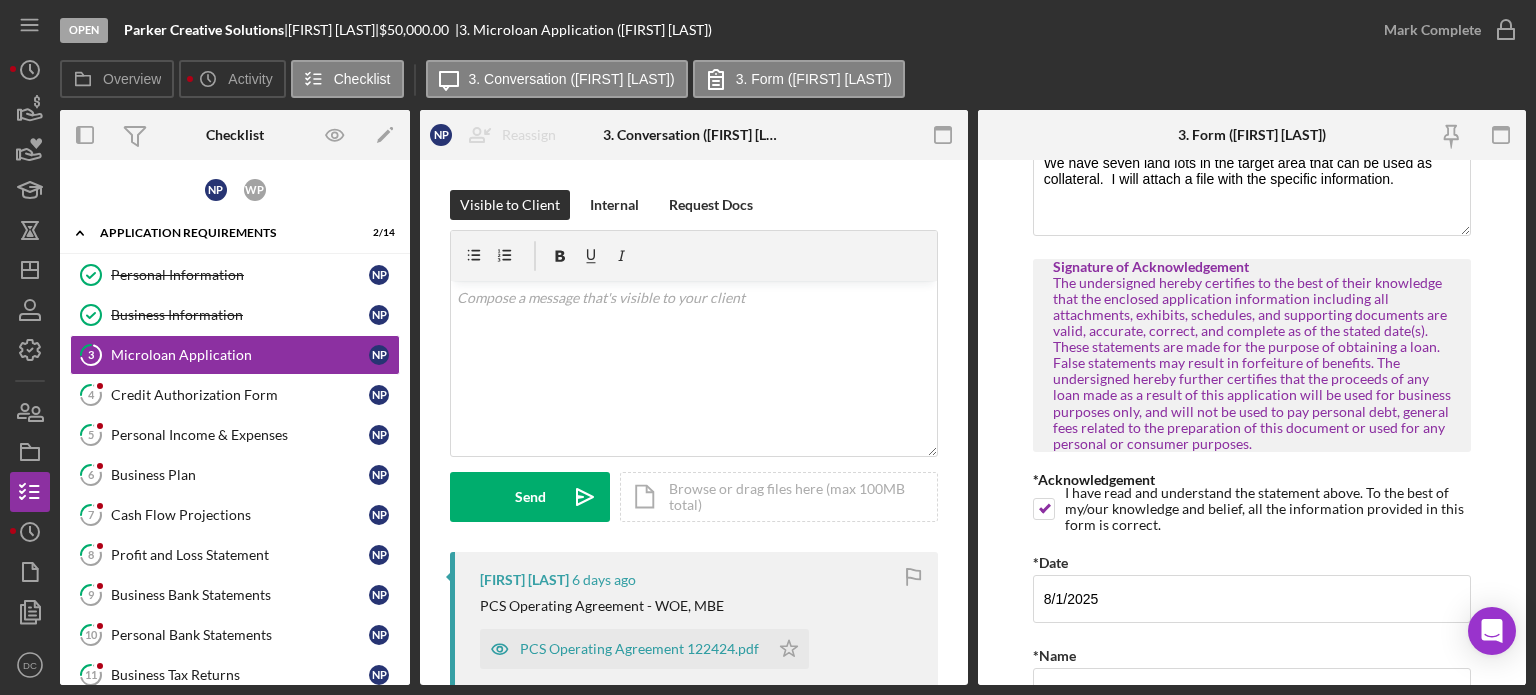 scroll, scrollTop: 5136, scrollLeft: 0, axis: vertical 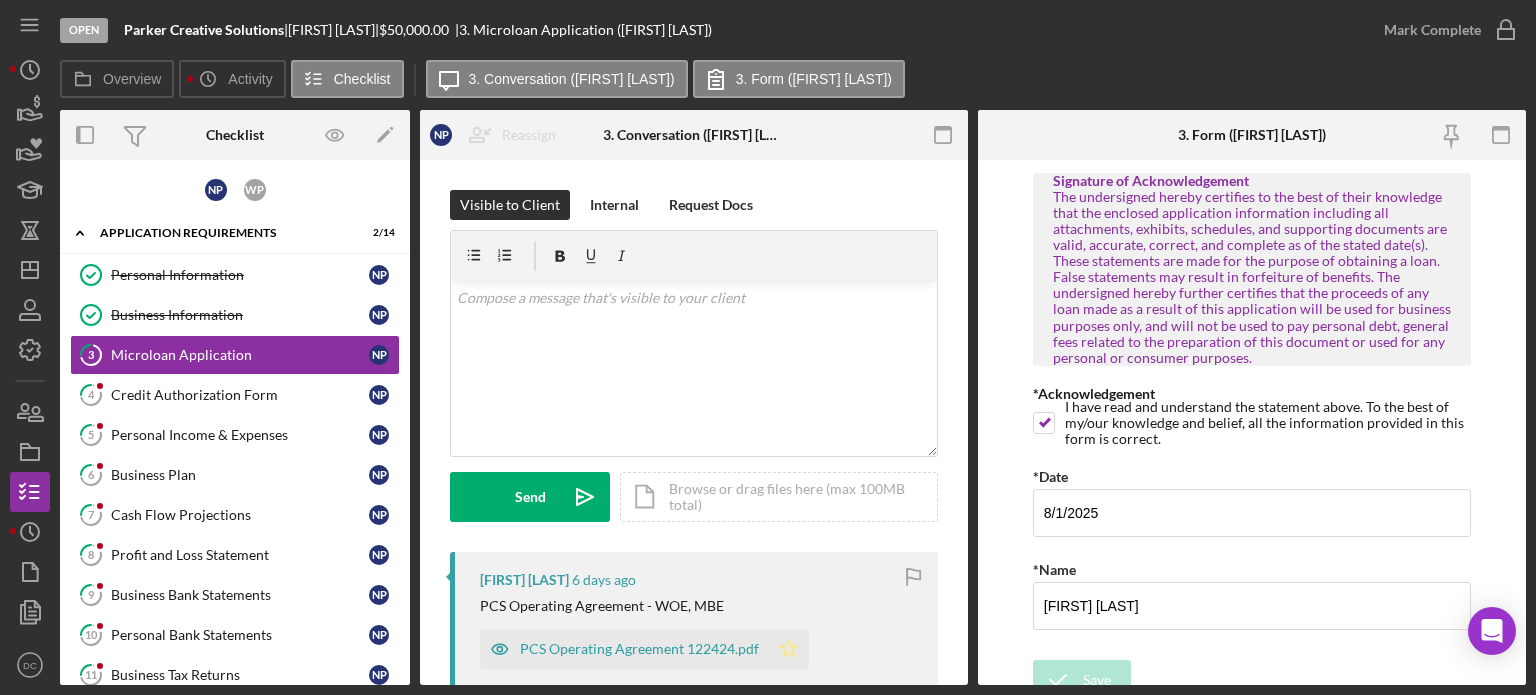 click on "Icon/Star" 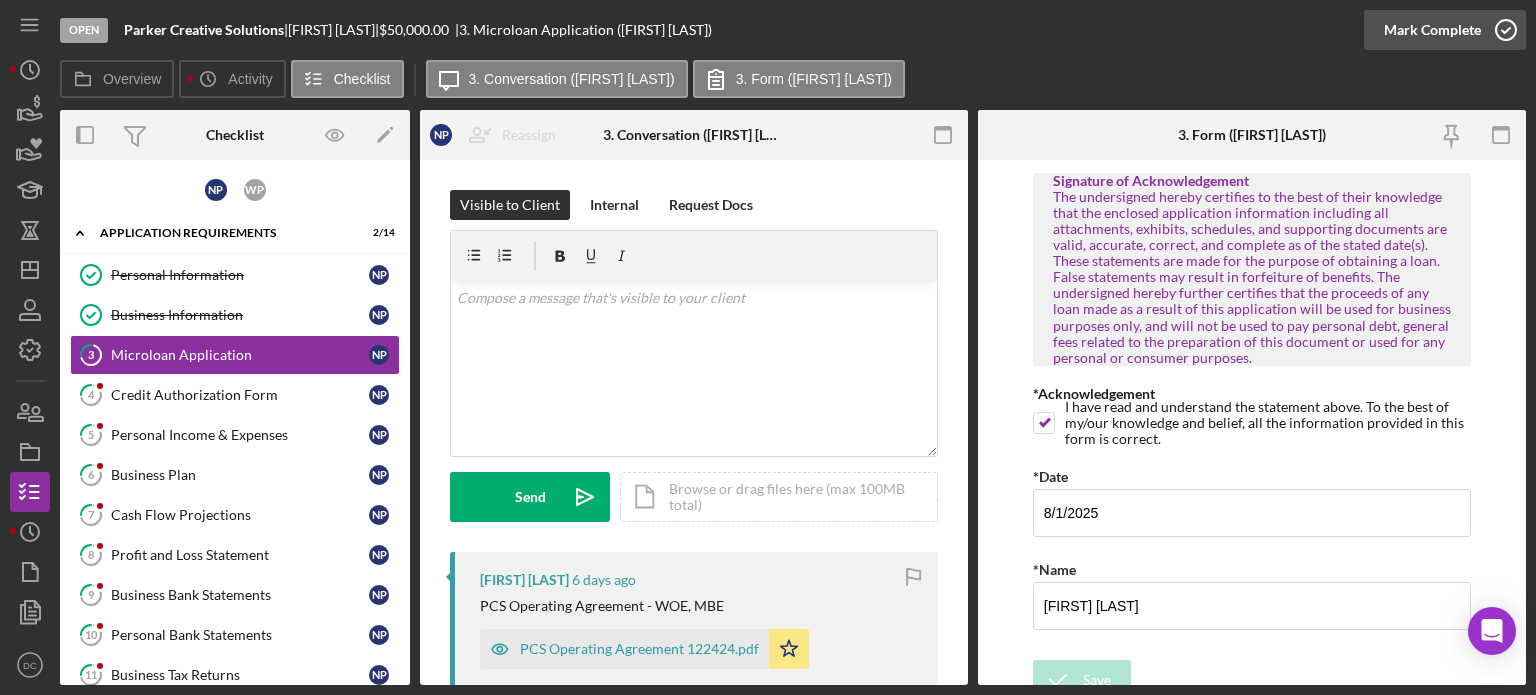 click 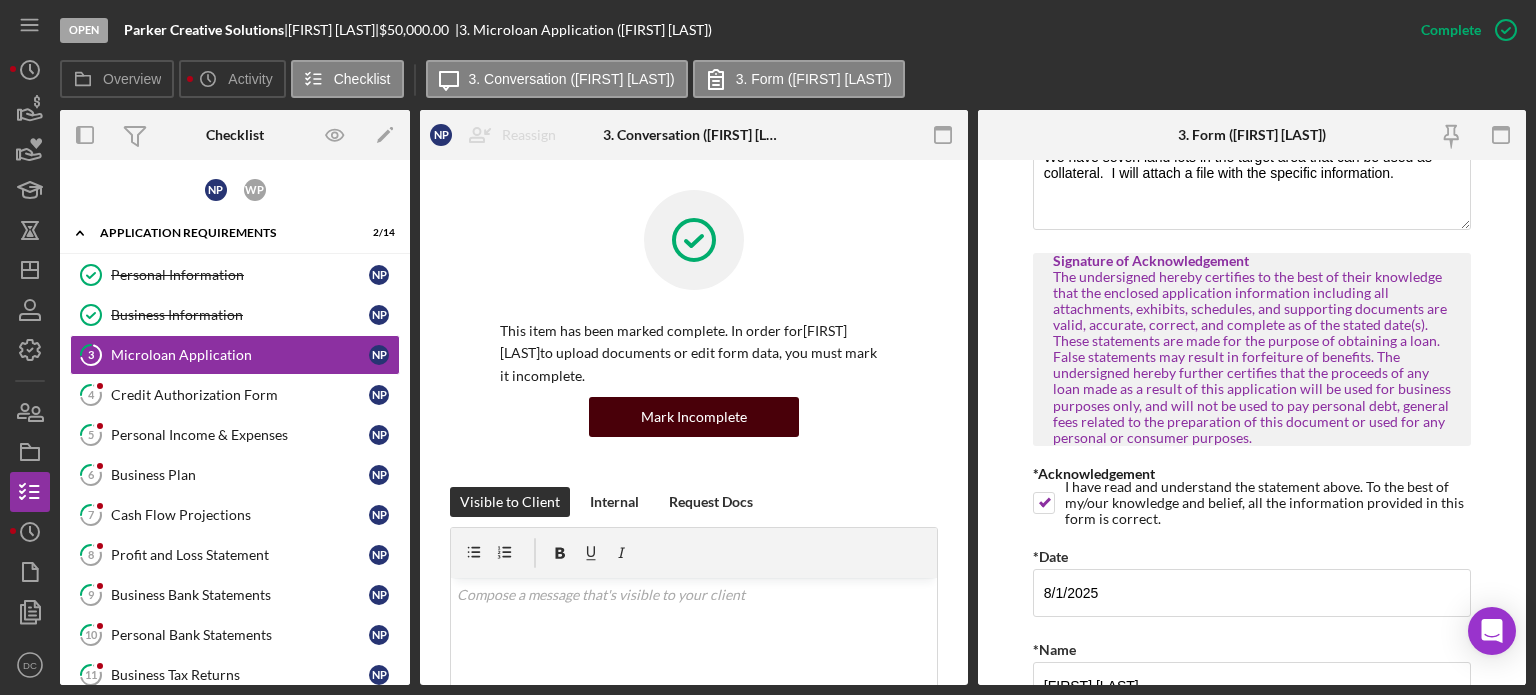 scroll, scrollTop: 5216, scrollLeft: 0, axis: vertical 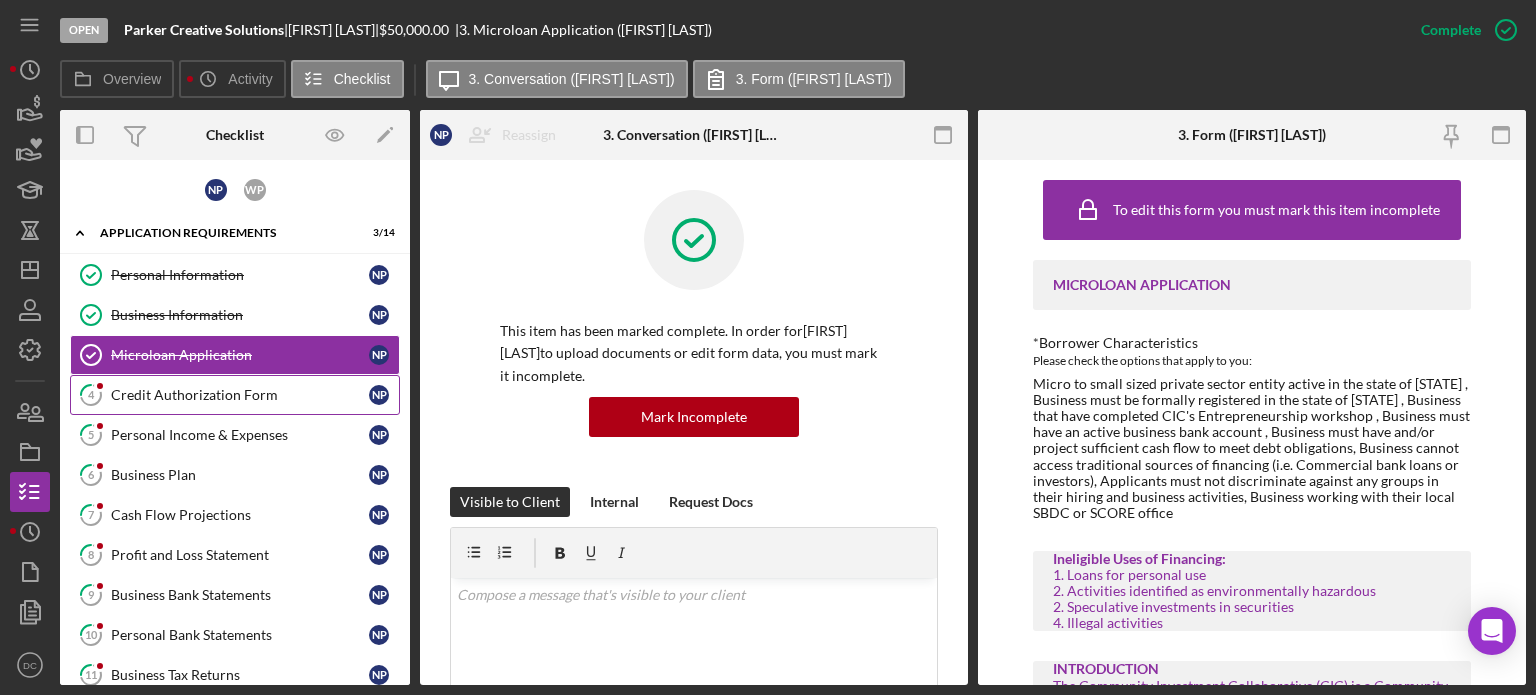 click on "4 Credit Authorization Form [INITIALS] [INITIALS]" at bounding box center (235, 395) 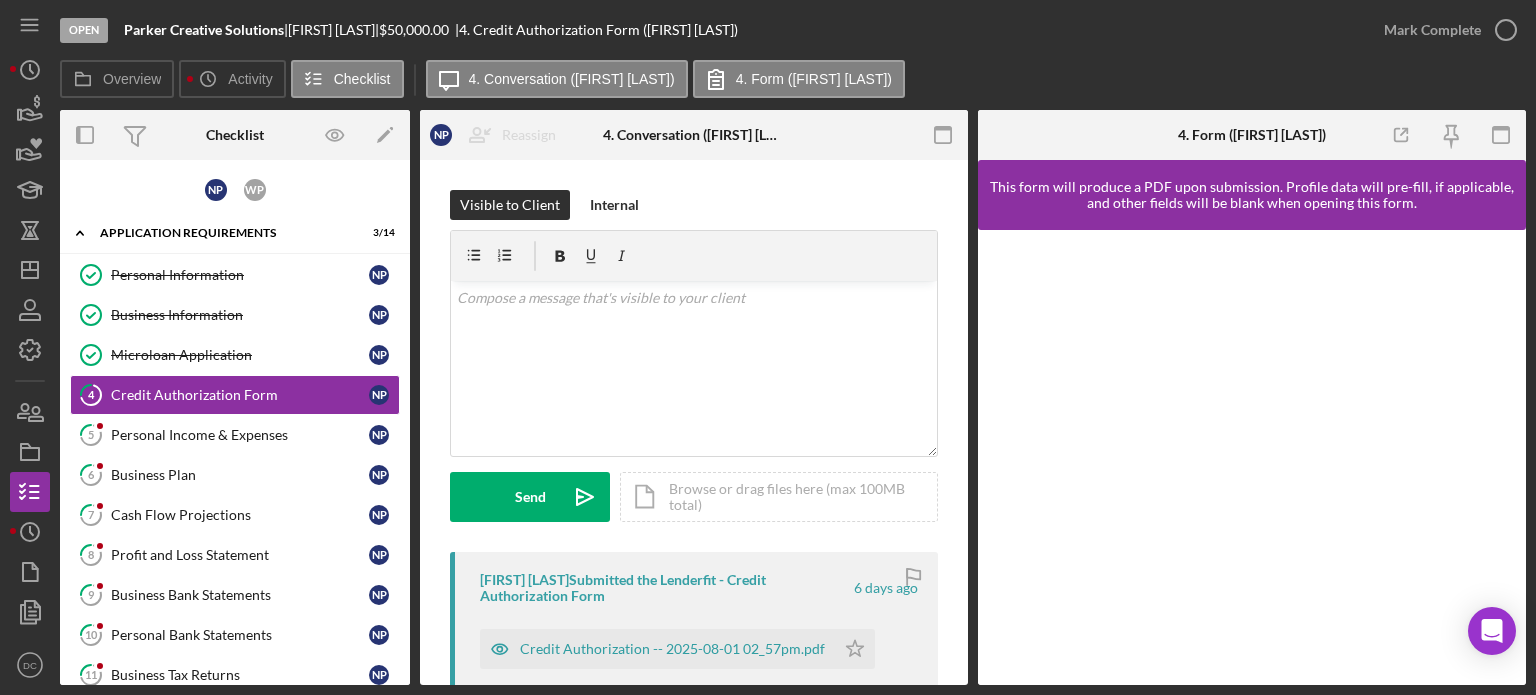 click on "Overview Icon/History Activity Checklist Icon/Message 4. Conversation ([FIRST] [LAST]) 4. Form ([FIRST] [LAST])" at bounding box center (793, 80) 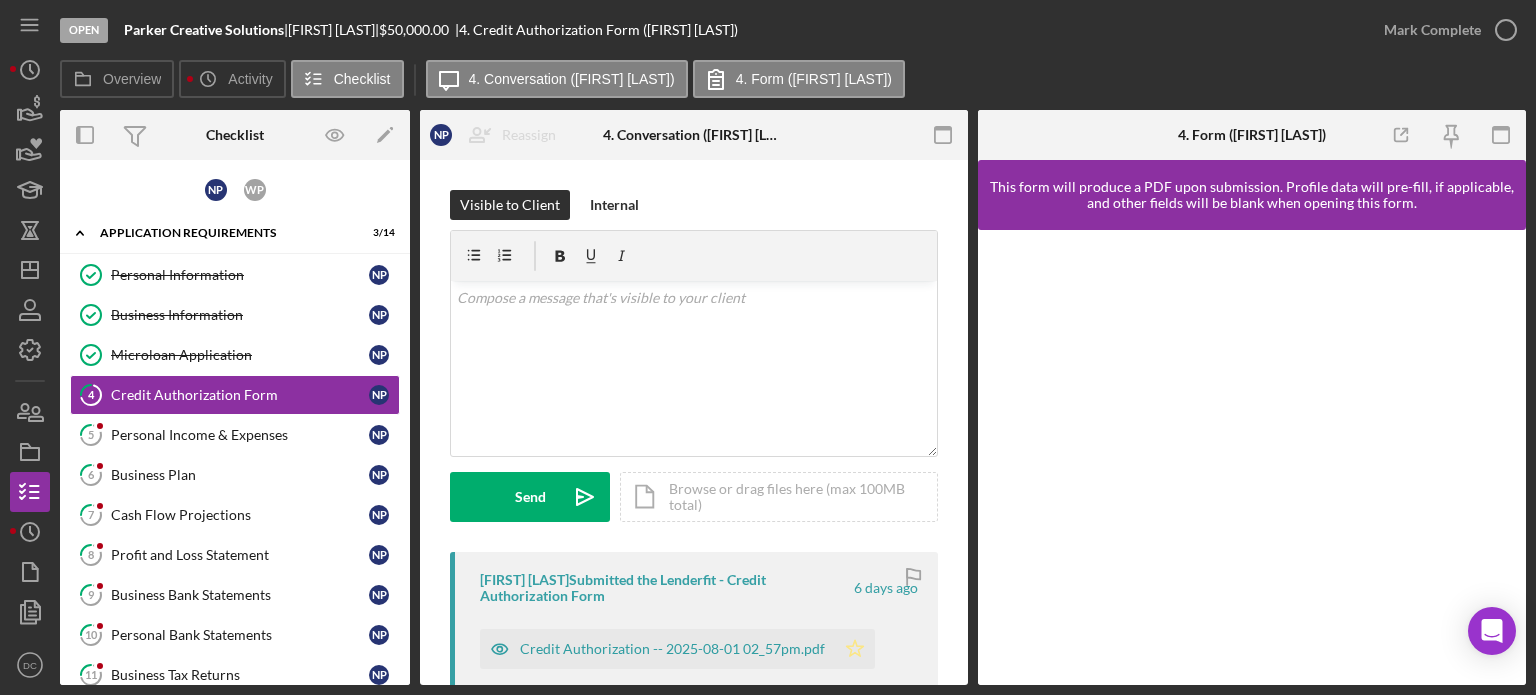 click on "Icon/Star" 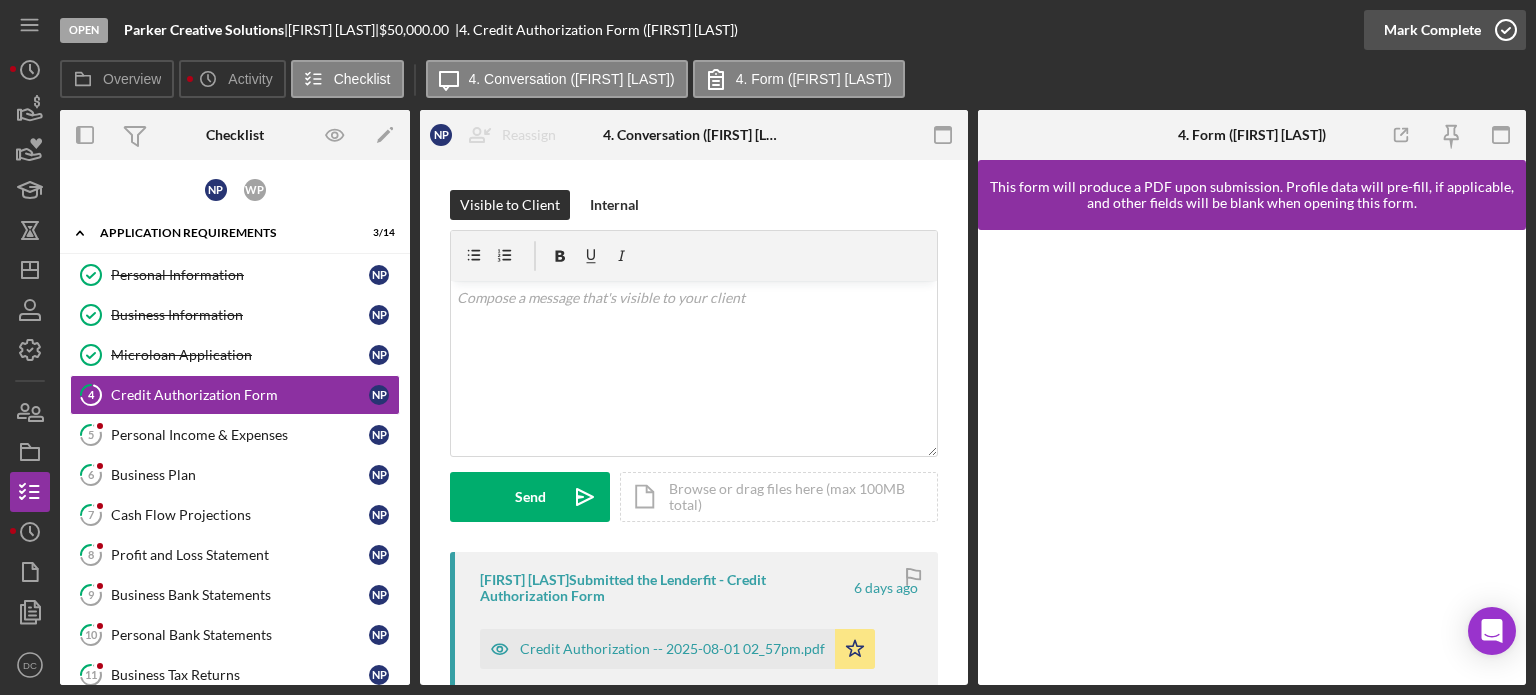 click 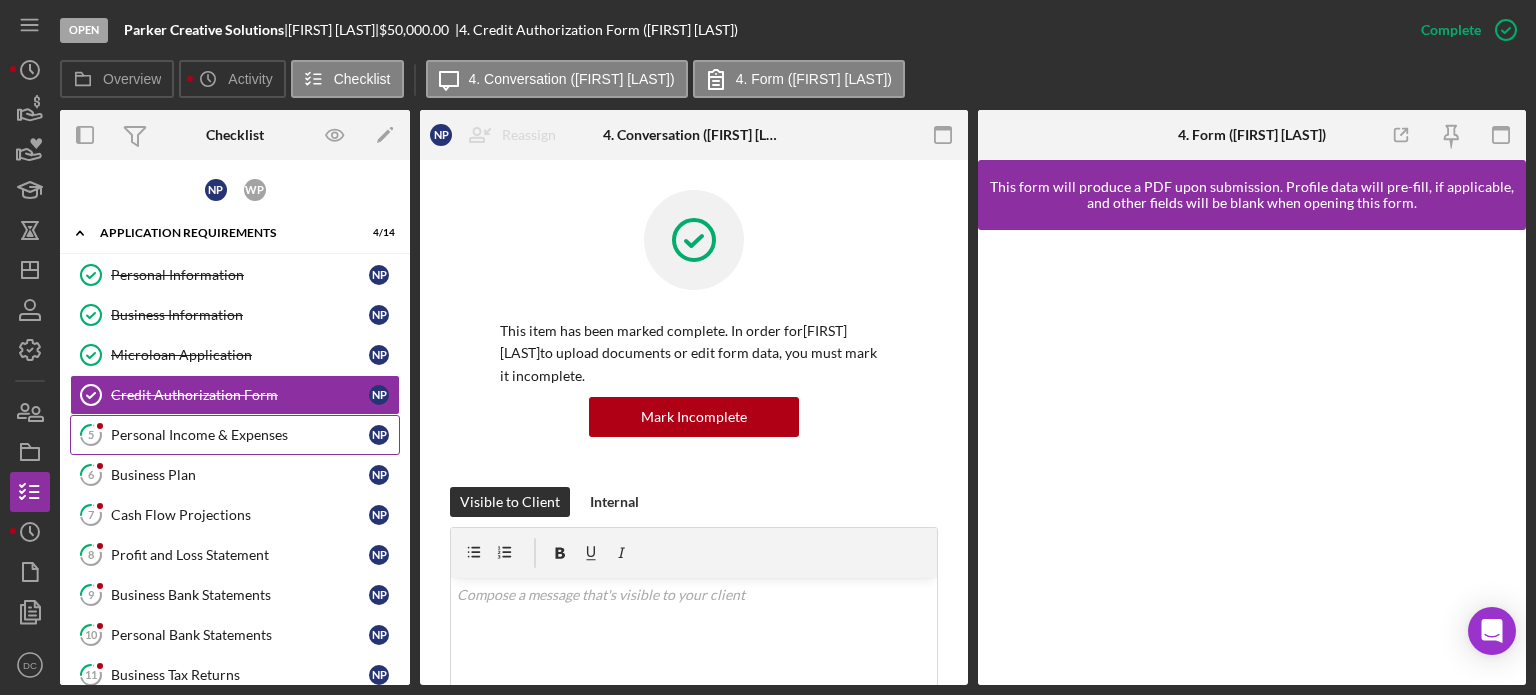 click on "Personal Income & Expenses" at bounding box center [240, 435] 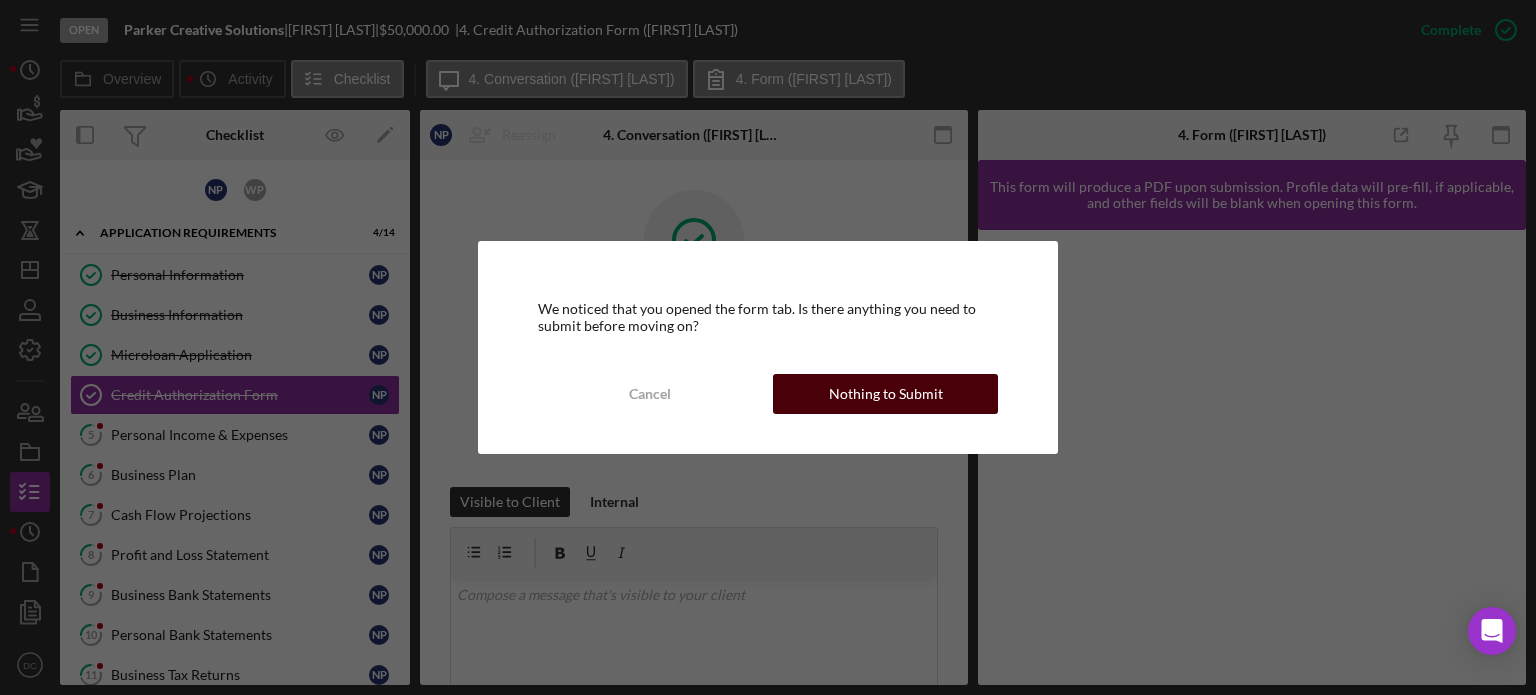click on "Nothing to Submit" at bounding box center (886, 394) 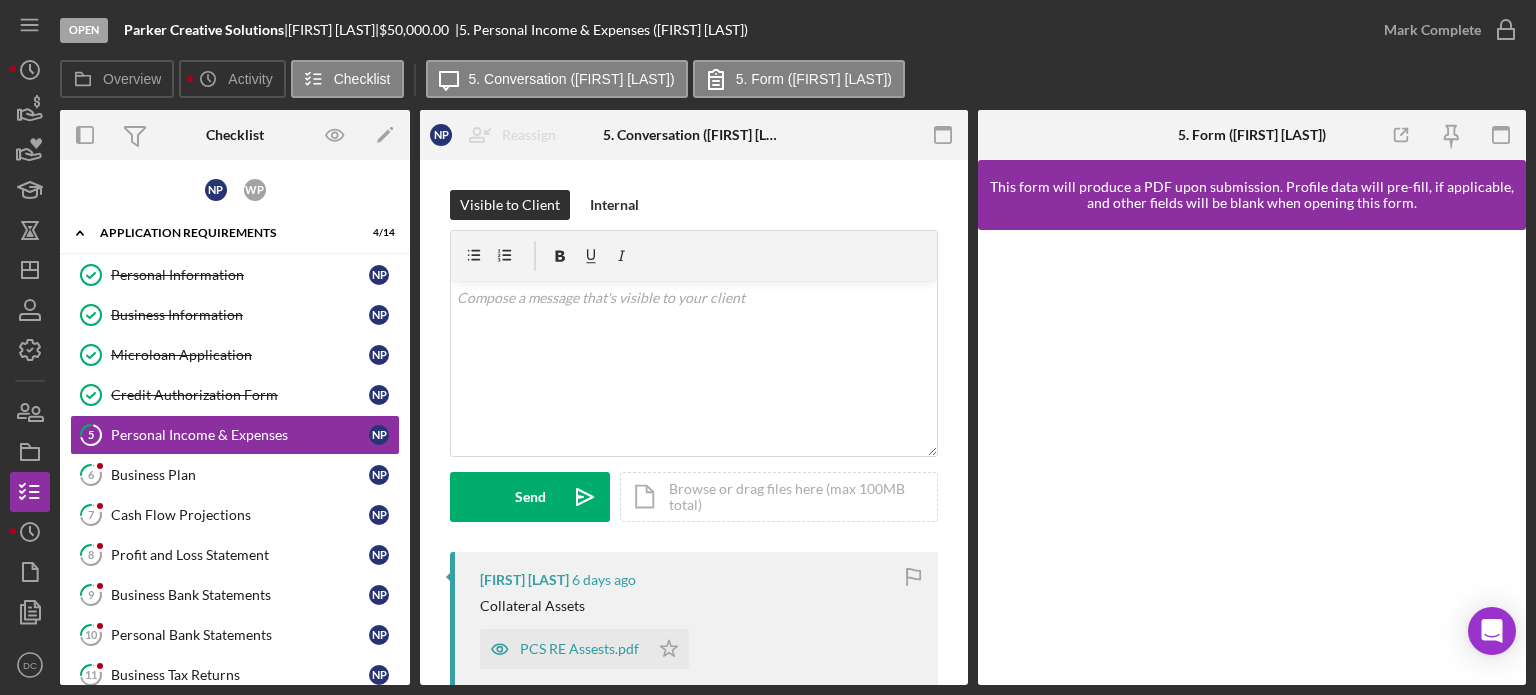 drag, startPoint x: 960, startPoint y: 314, endPoint x: 958, endPoint y: 391, distance: 77.02597 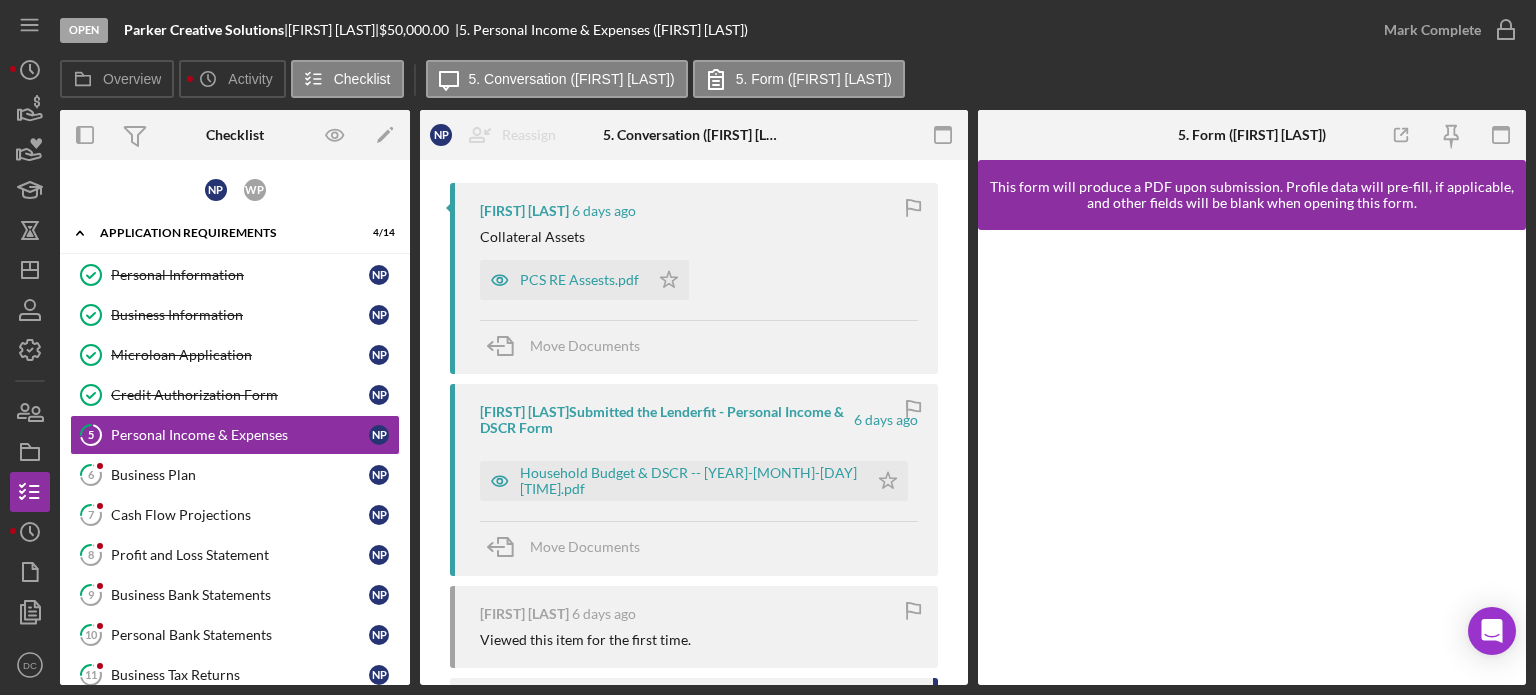 scroll, scrollTop: 364, scrollLeft: 0, axis: vertical 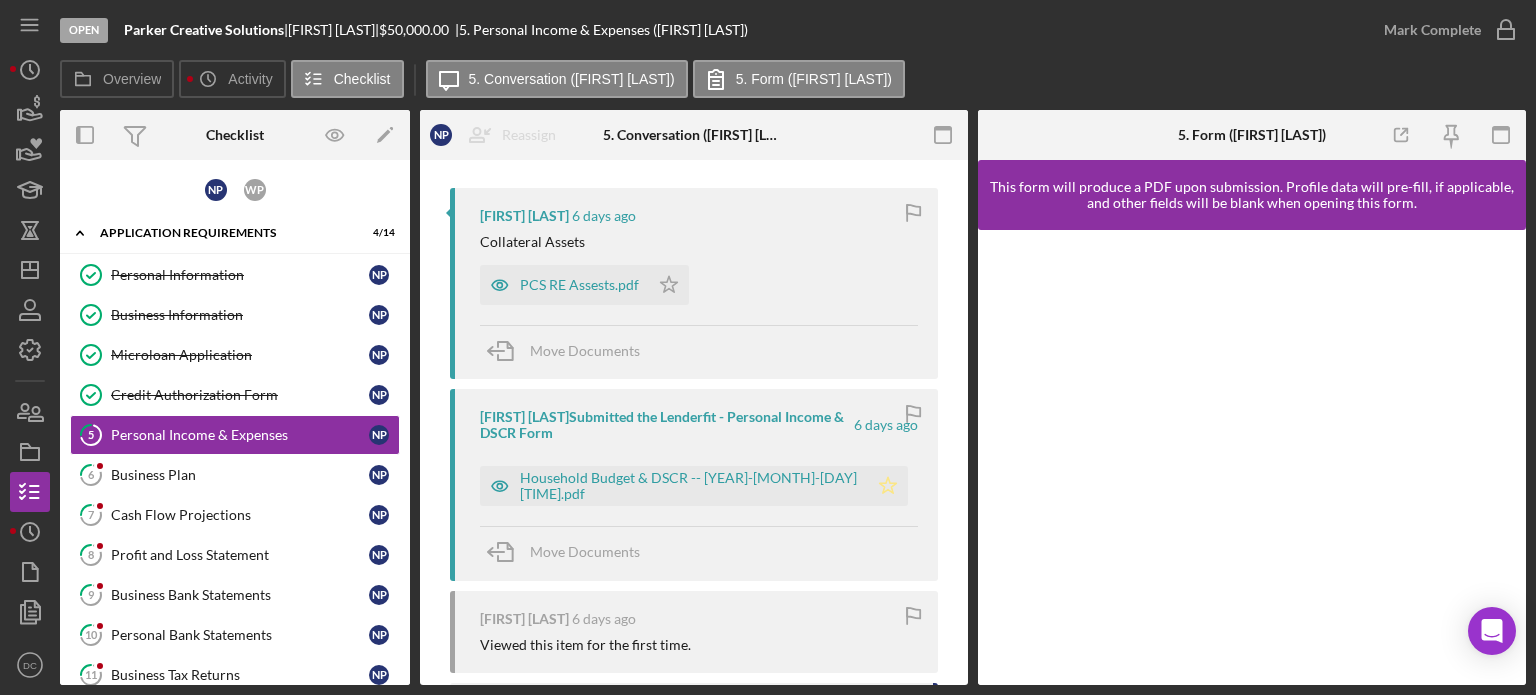 click on "Icon/Star" 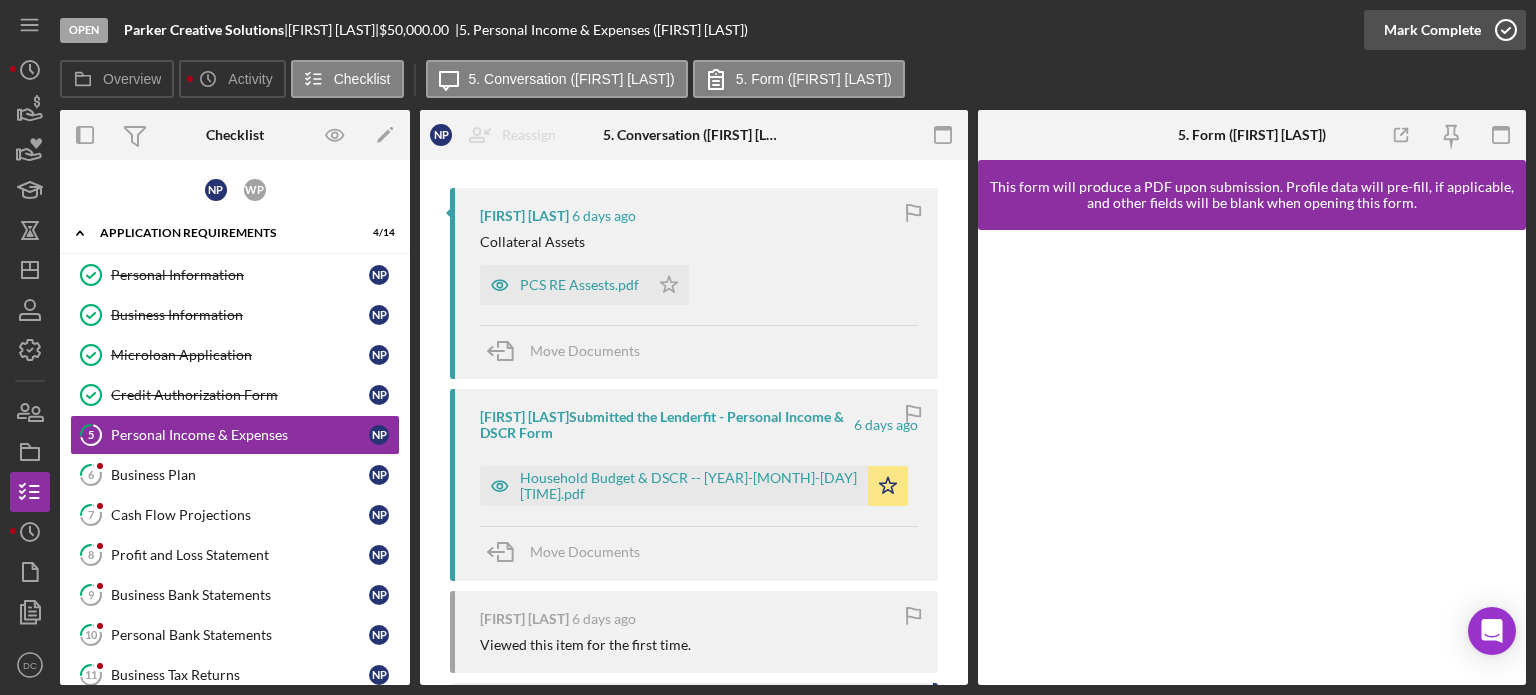 click 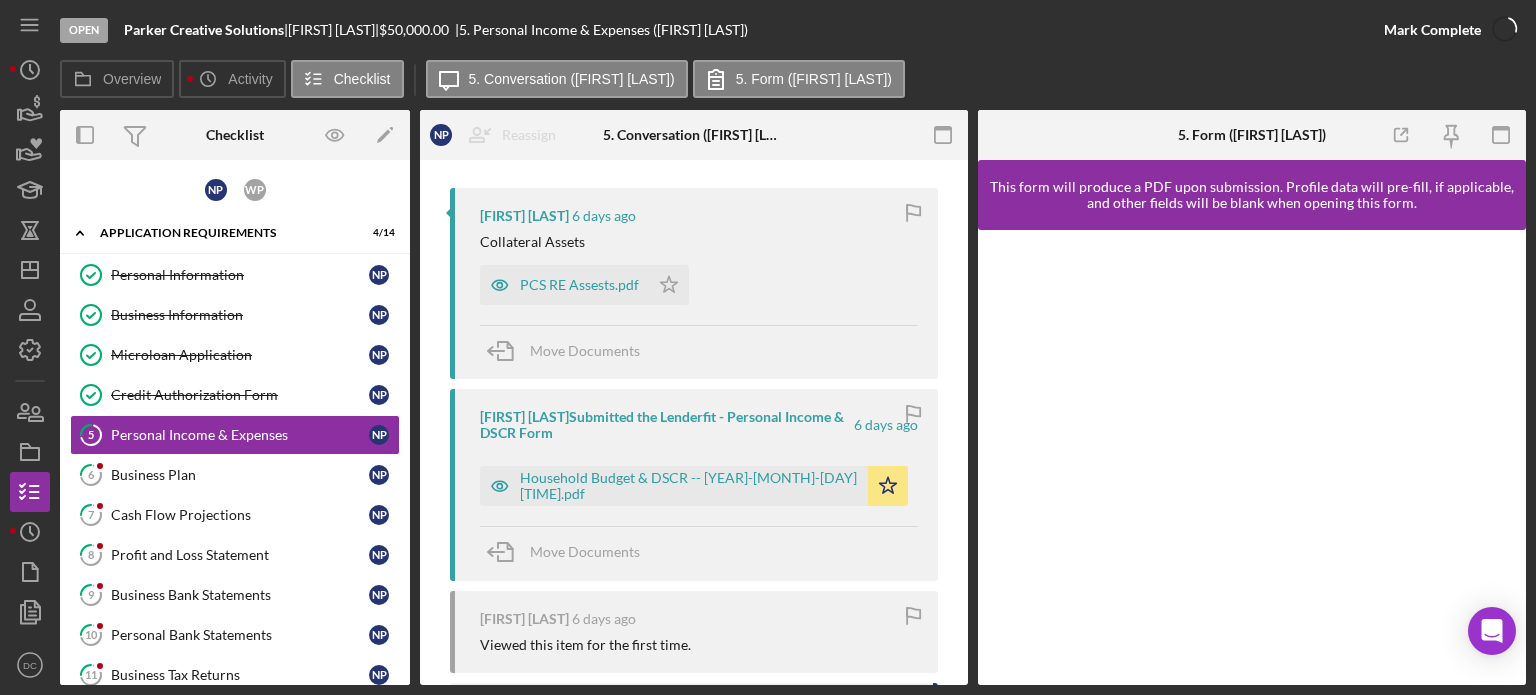scroll, scrollTop: 661, scrollLeft: 0, axis: vertical 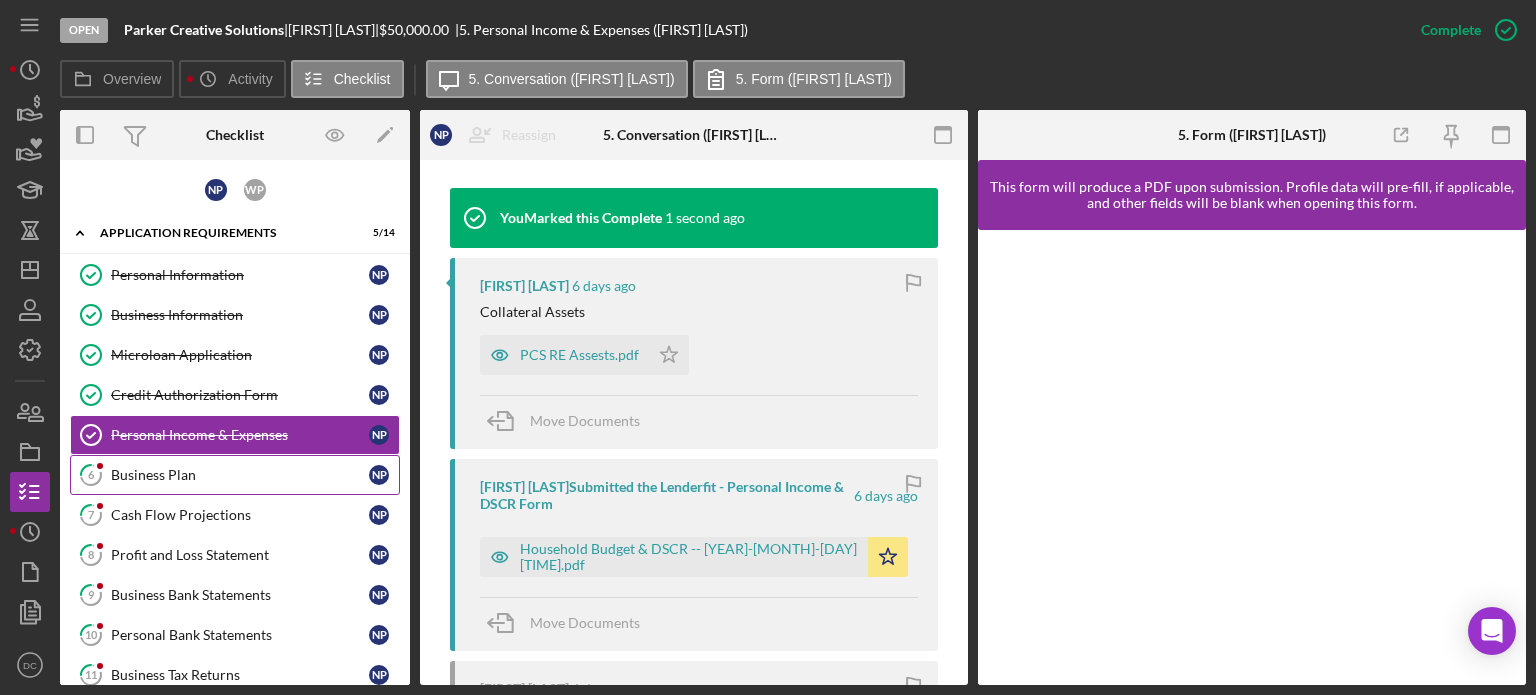 click on "Business Plan" at bounding box center (240, 475) 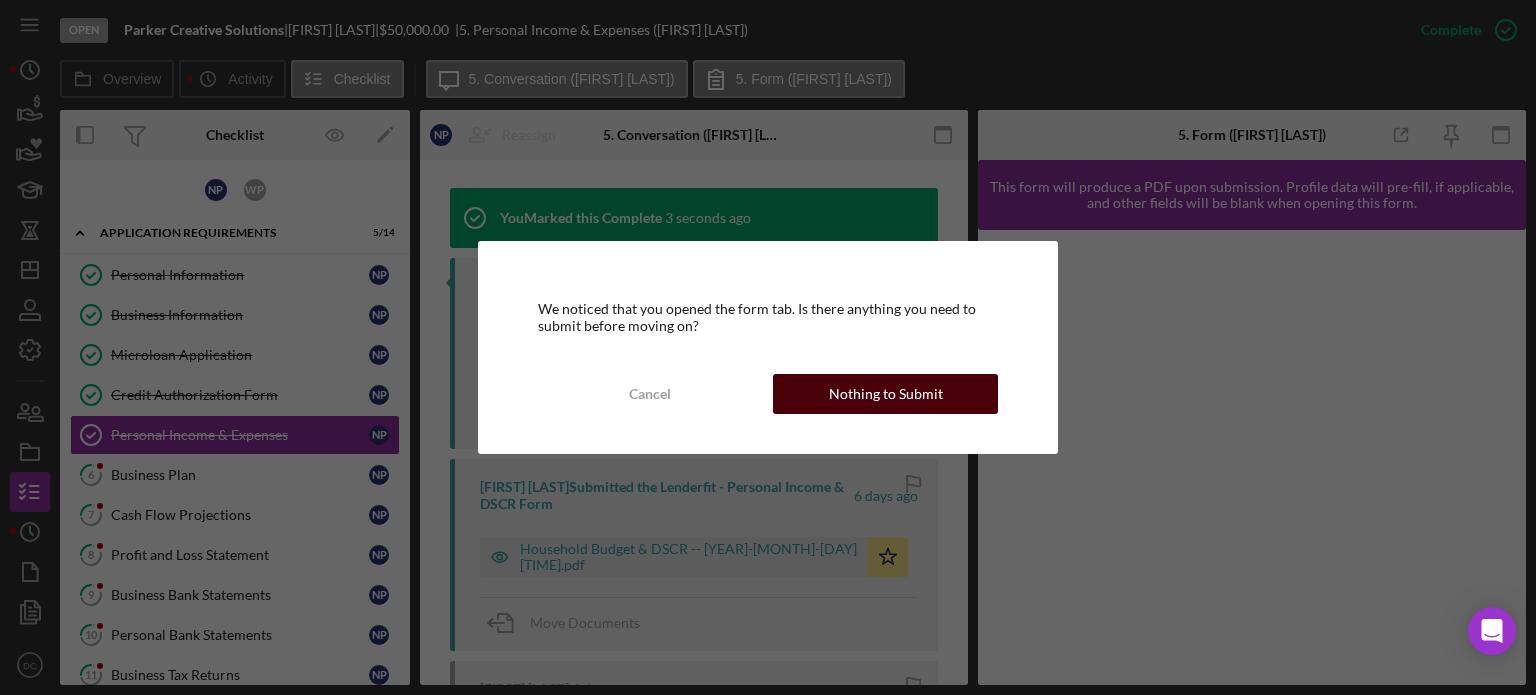 click on "Nothing to Submit" at bounding box center (886, 394) 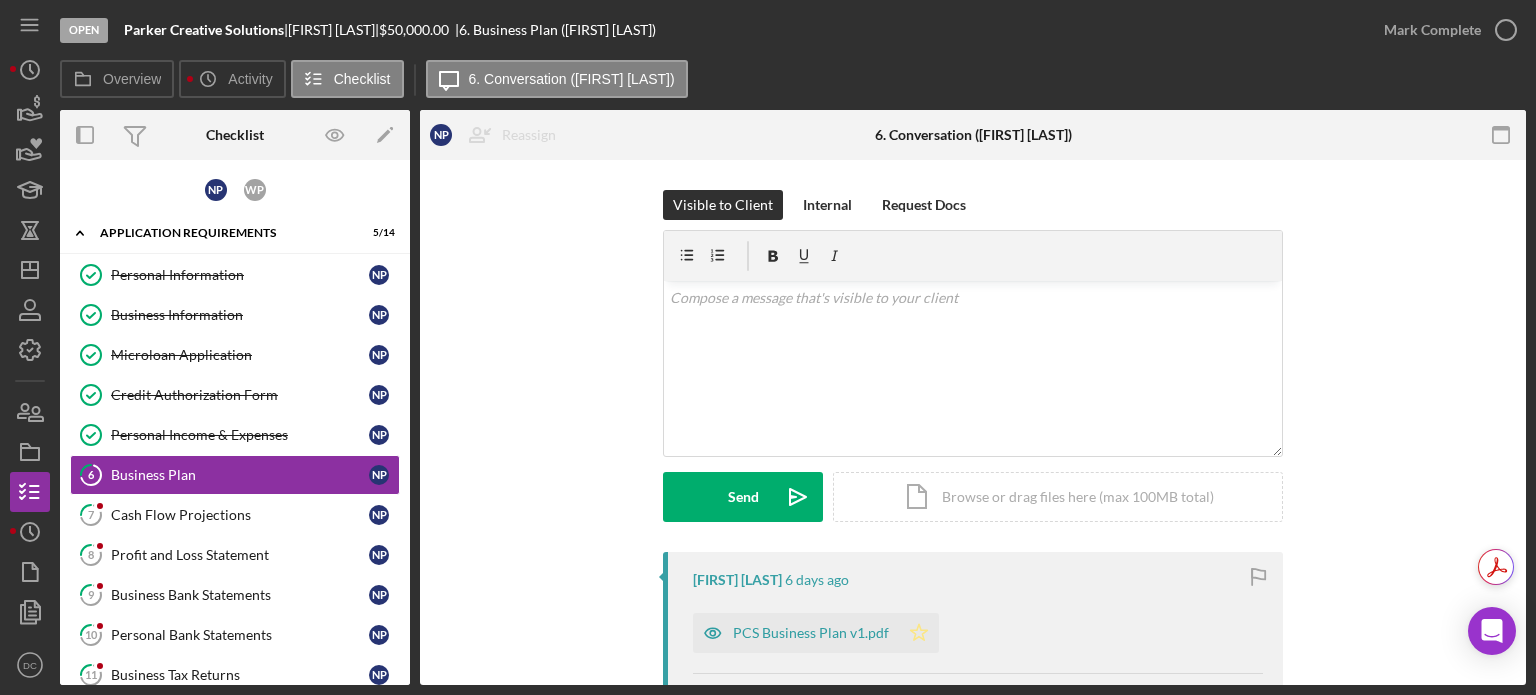 click 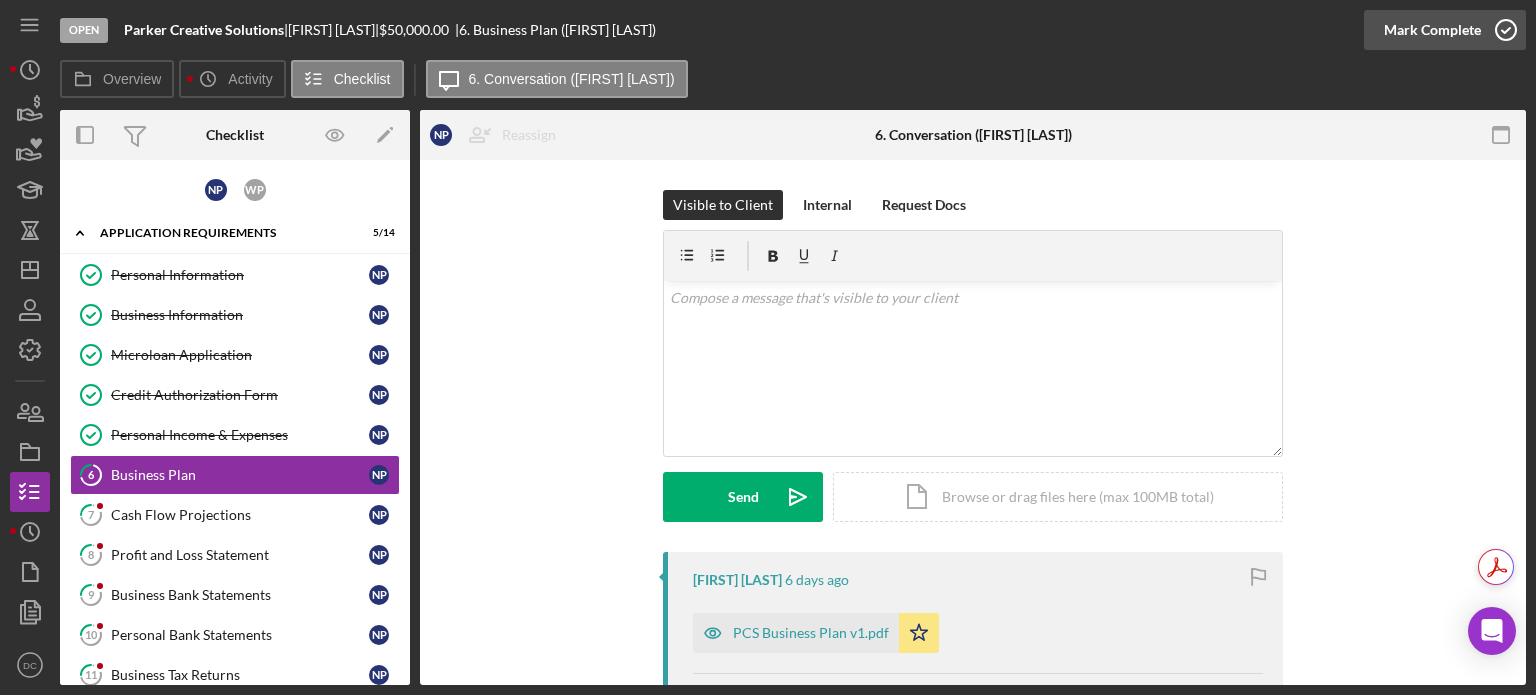 click 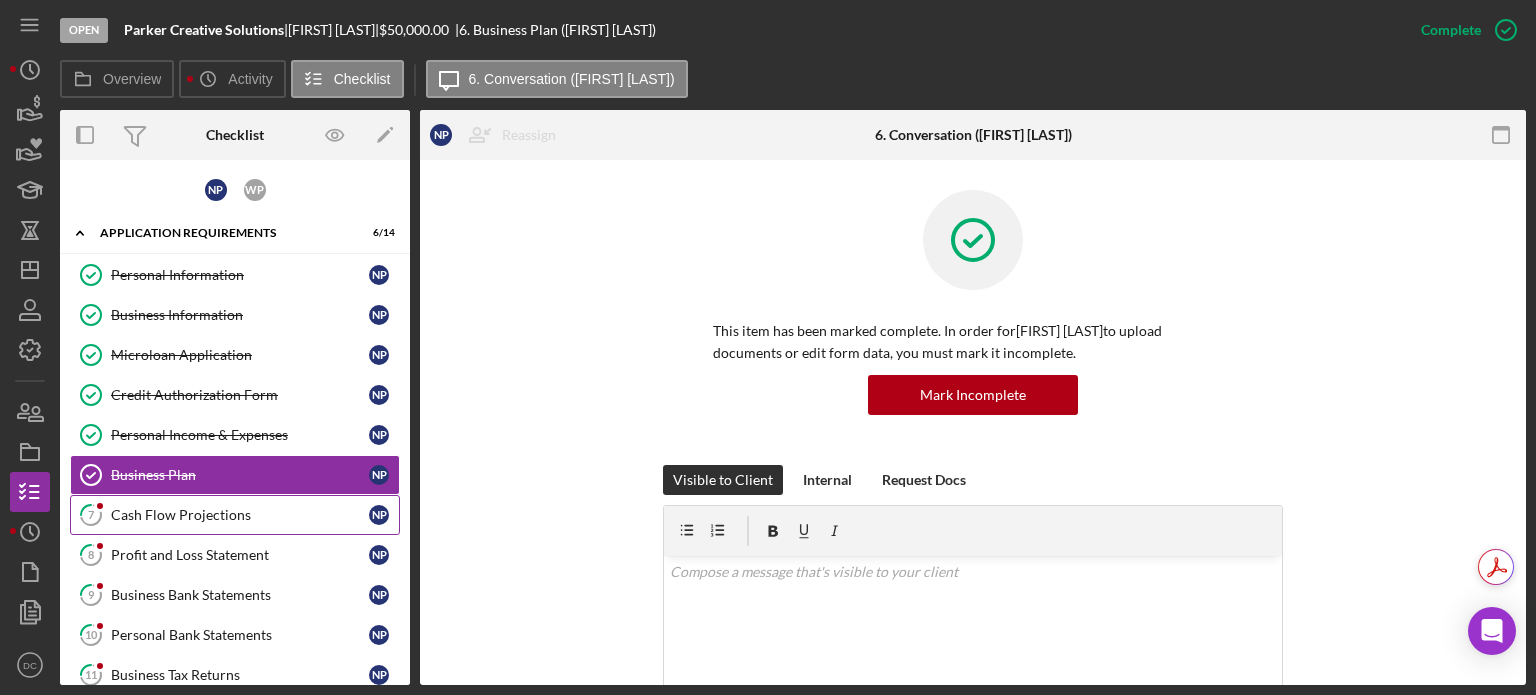 click on "7 Cash Flow Projections [INITIALS] [INITIALS]" at bounding box center (235, 515) 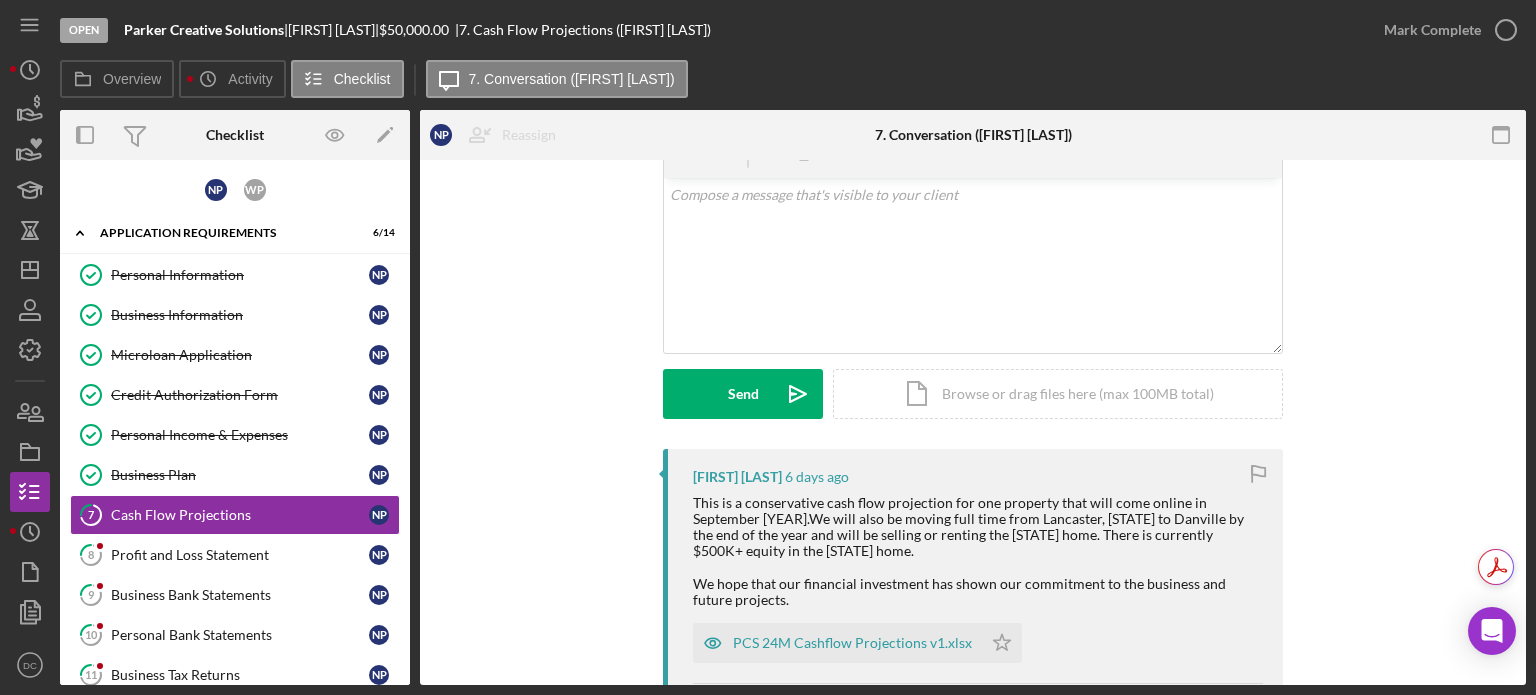 scroll, scrollTop: 105, scrollLeft: 0, axis: vertical 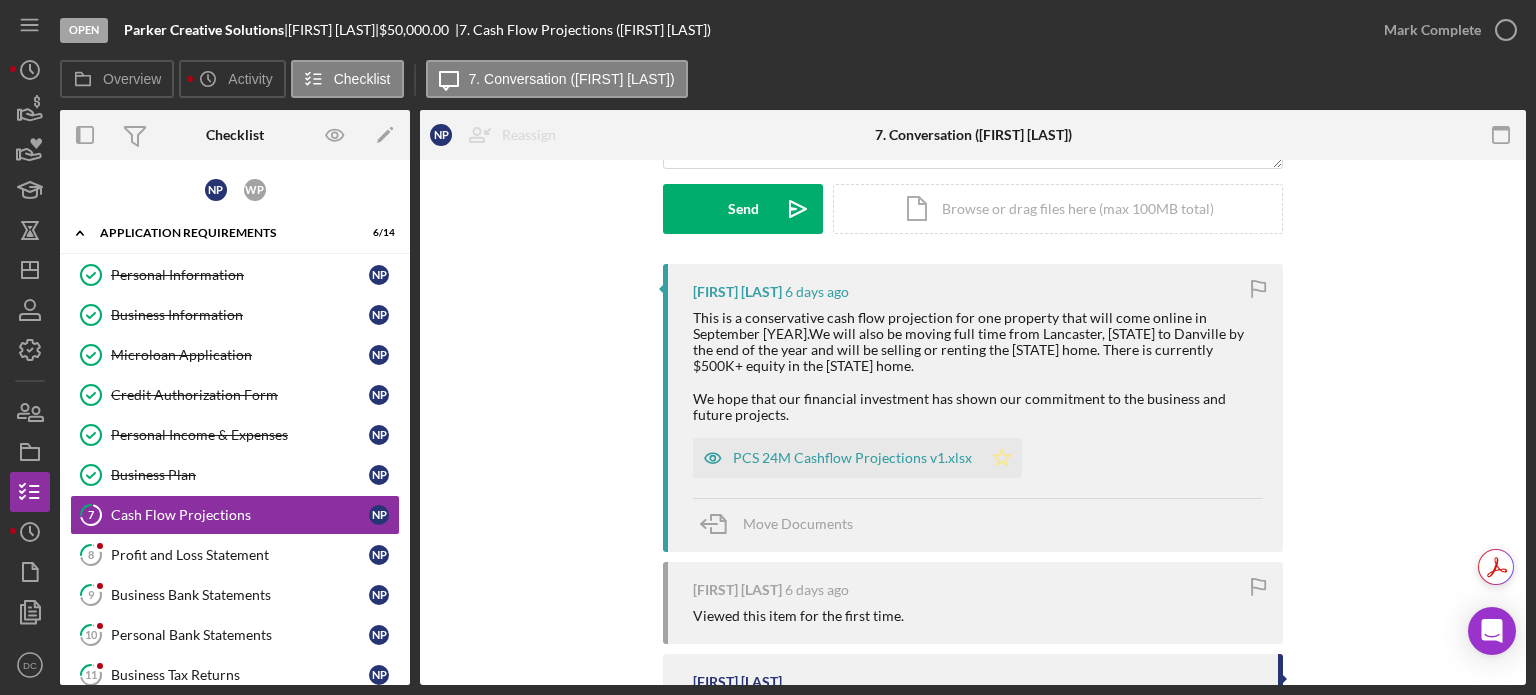 click on "Icon/Star" 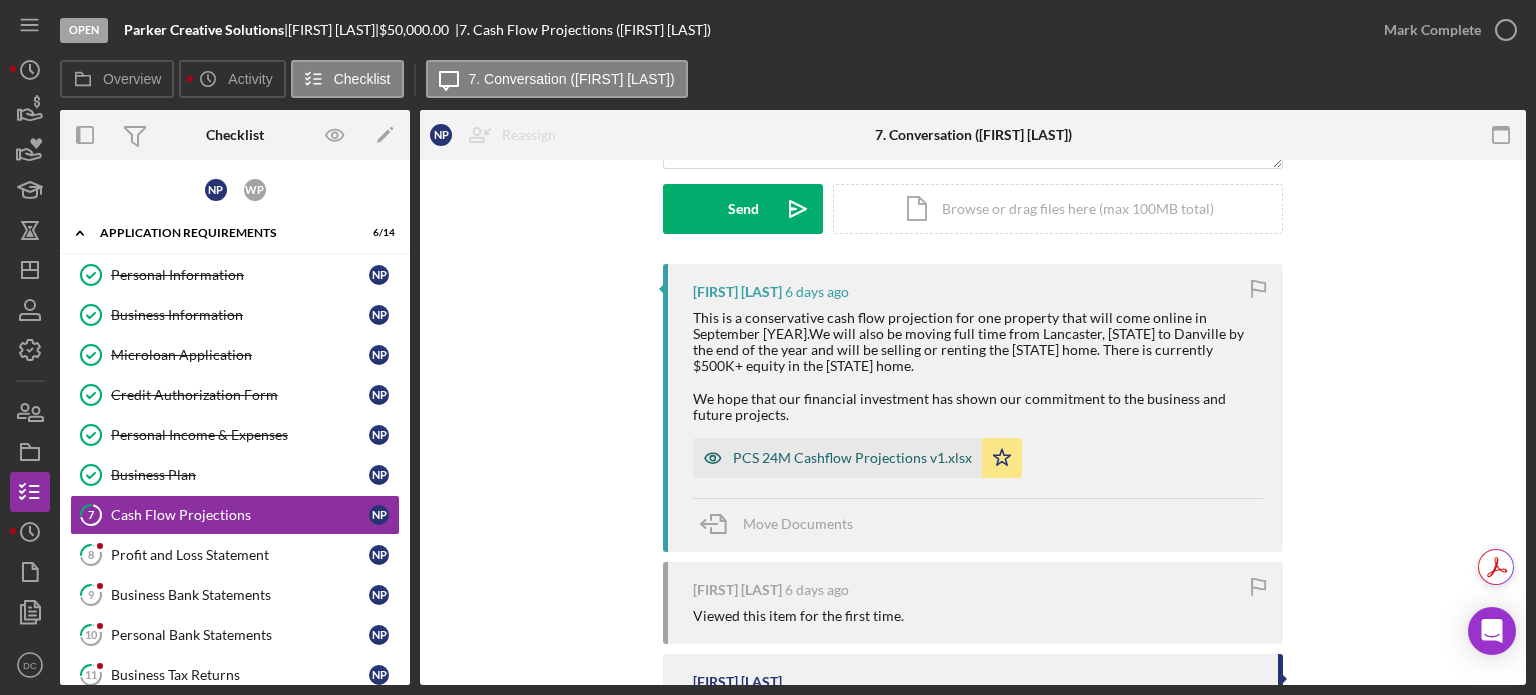 click on "PCS 24M Cashflow Projections v1.xlsx" at bounding box center [852, 458] 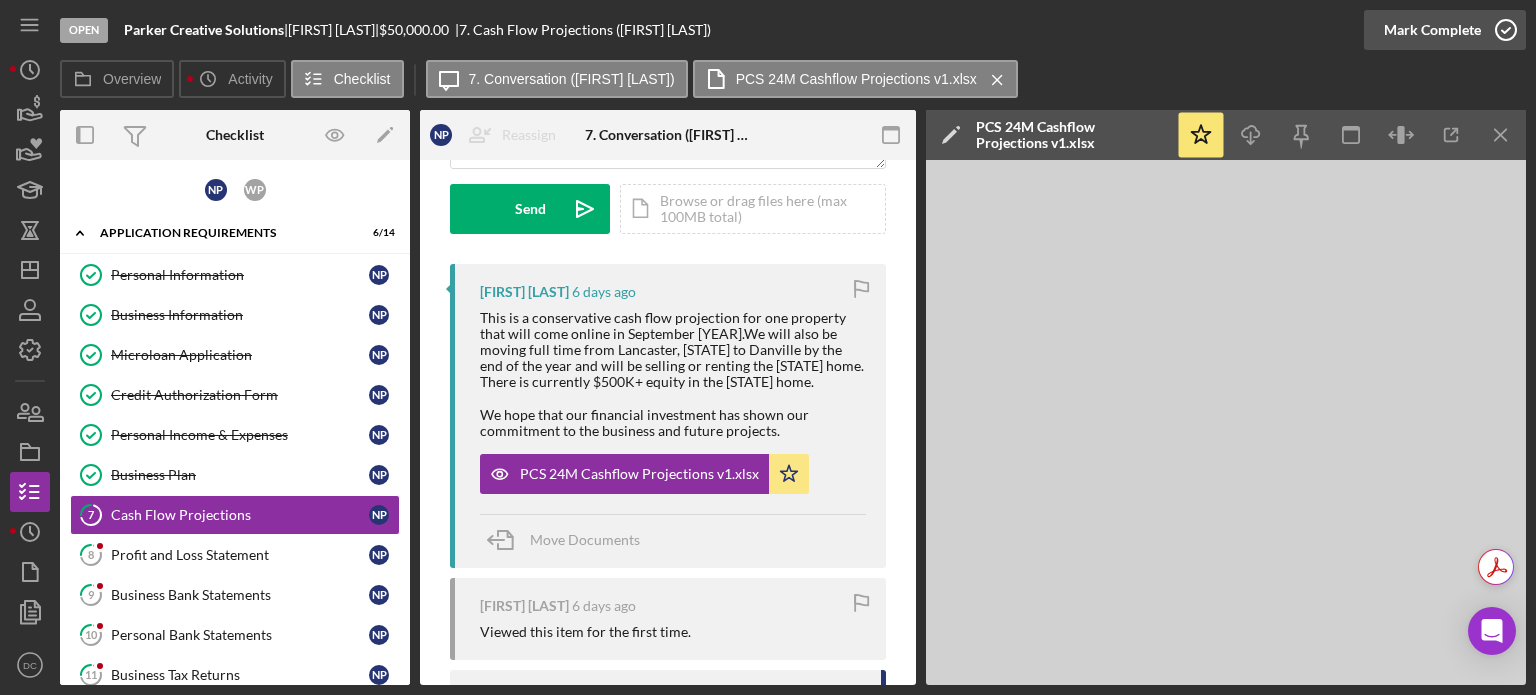 click 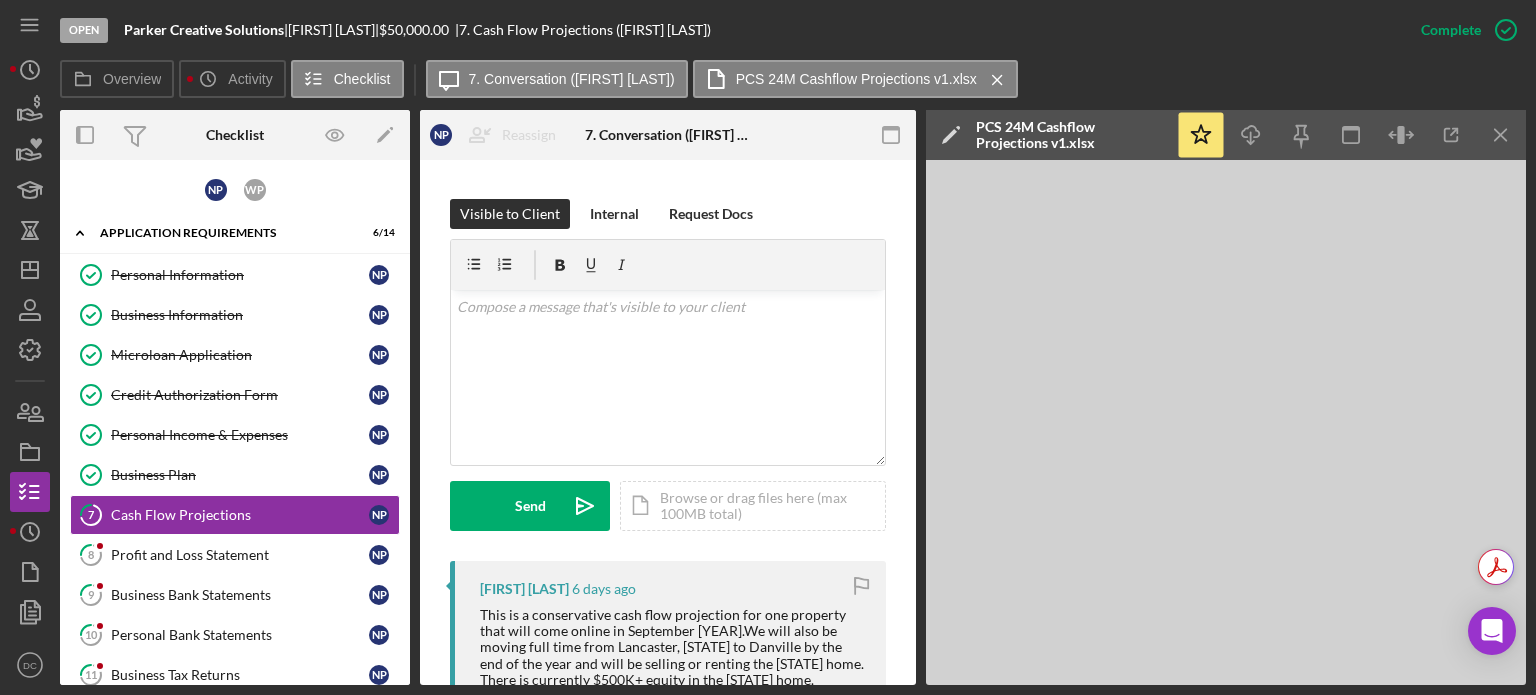 scroll, scrollTop: 586, scrollLeft: 0, axis: vertical 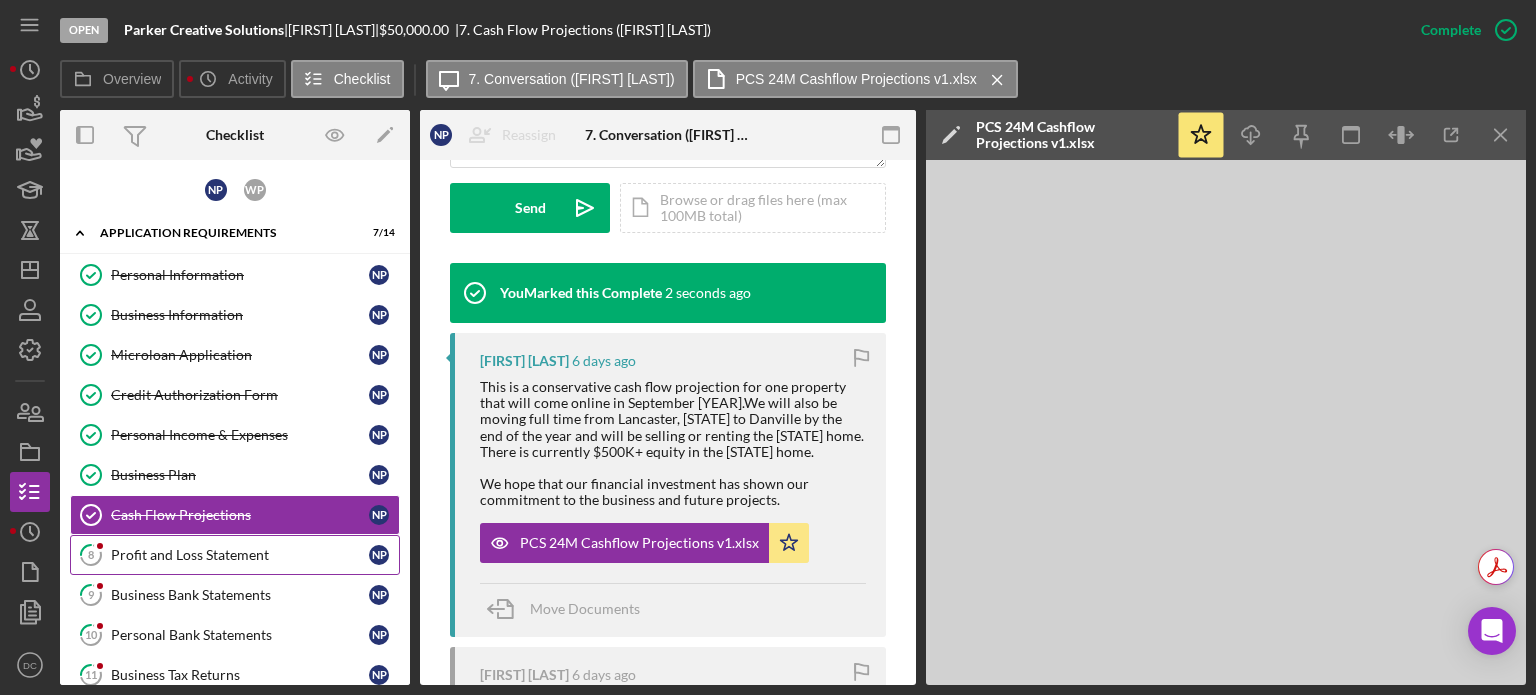 click on "8 Profit and Loss Statement N P" at bounding box center [235, 555] 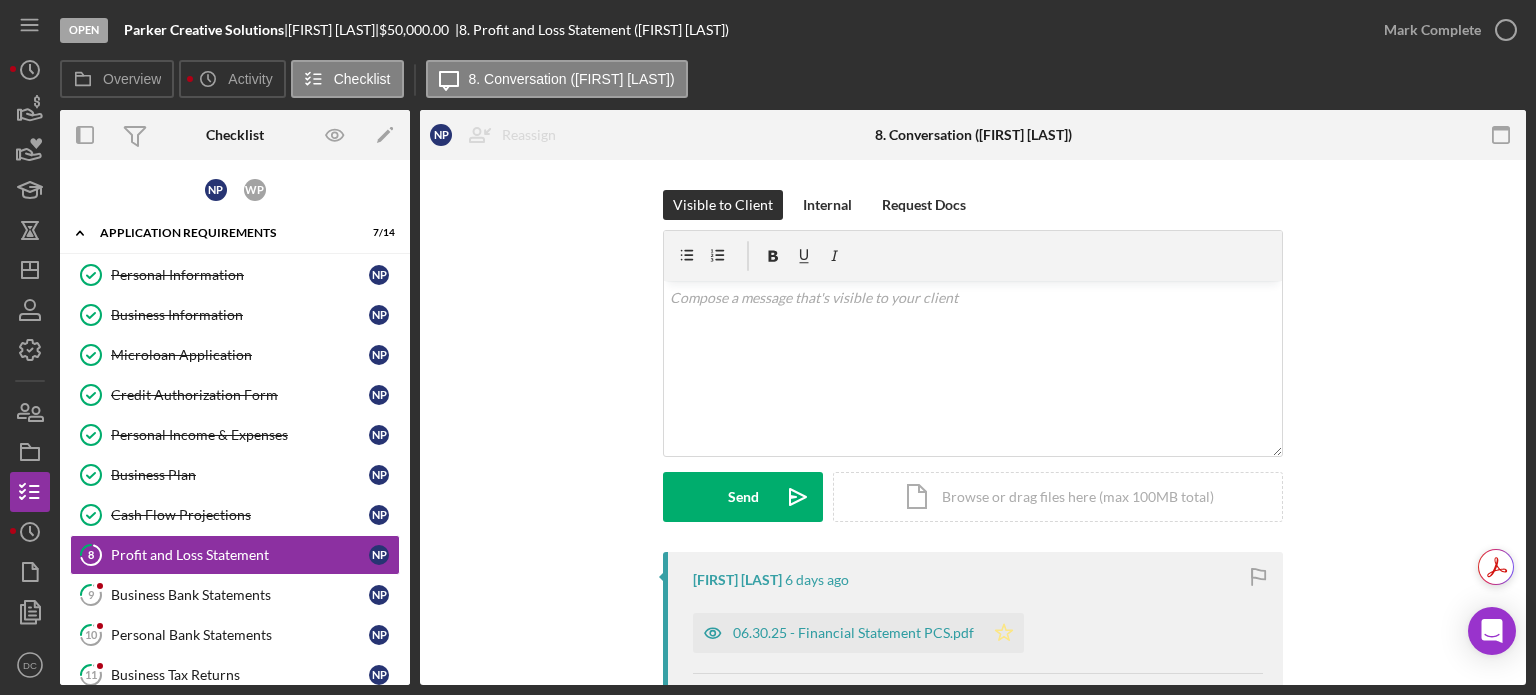 click on "Icon/Star" 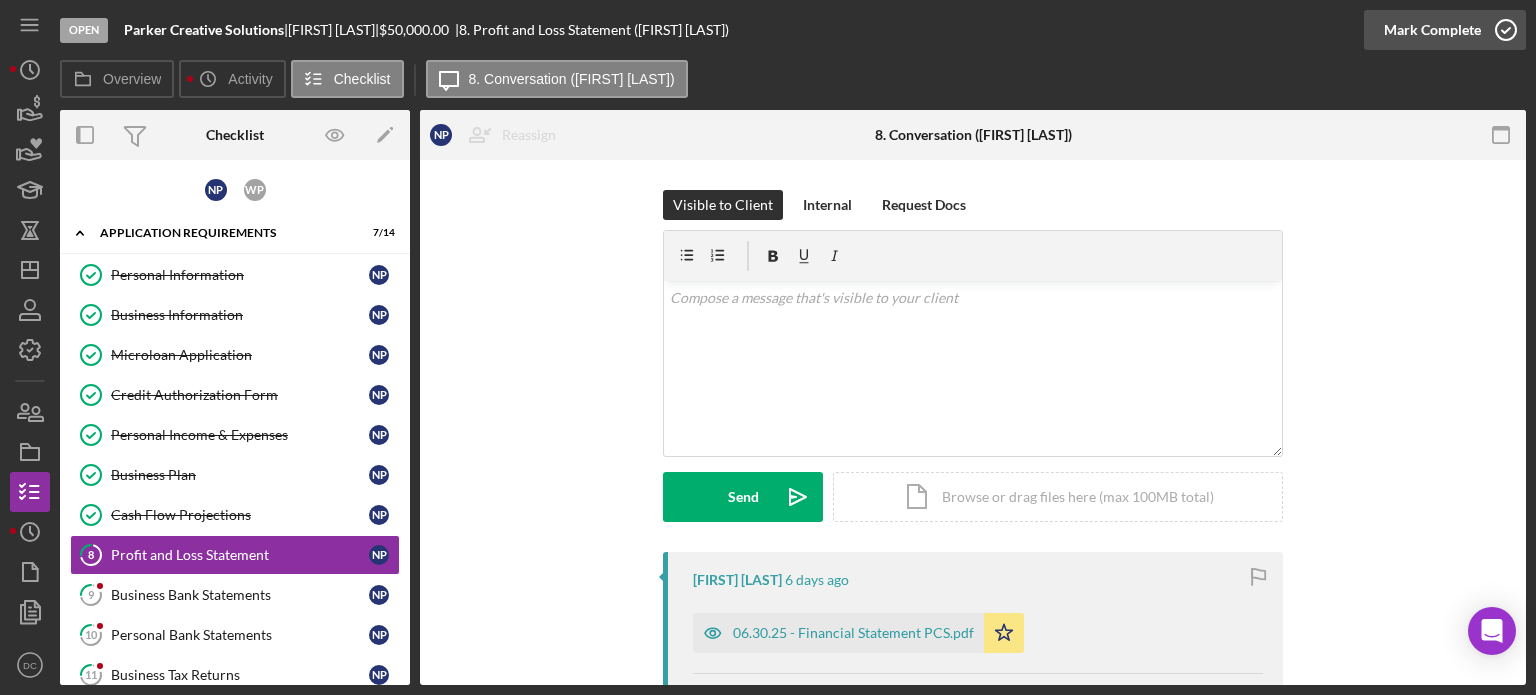 click 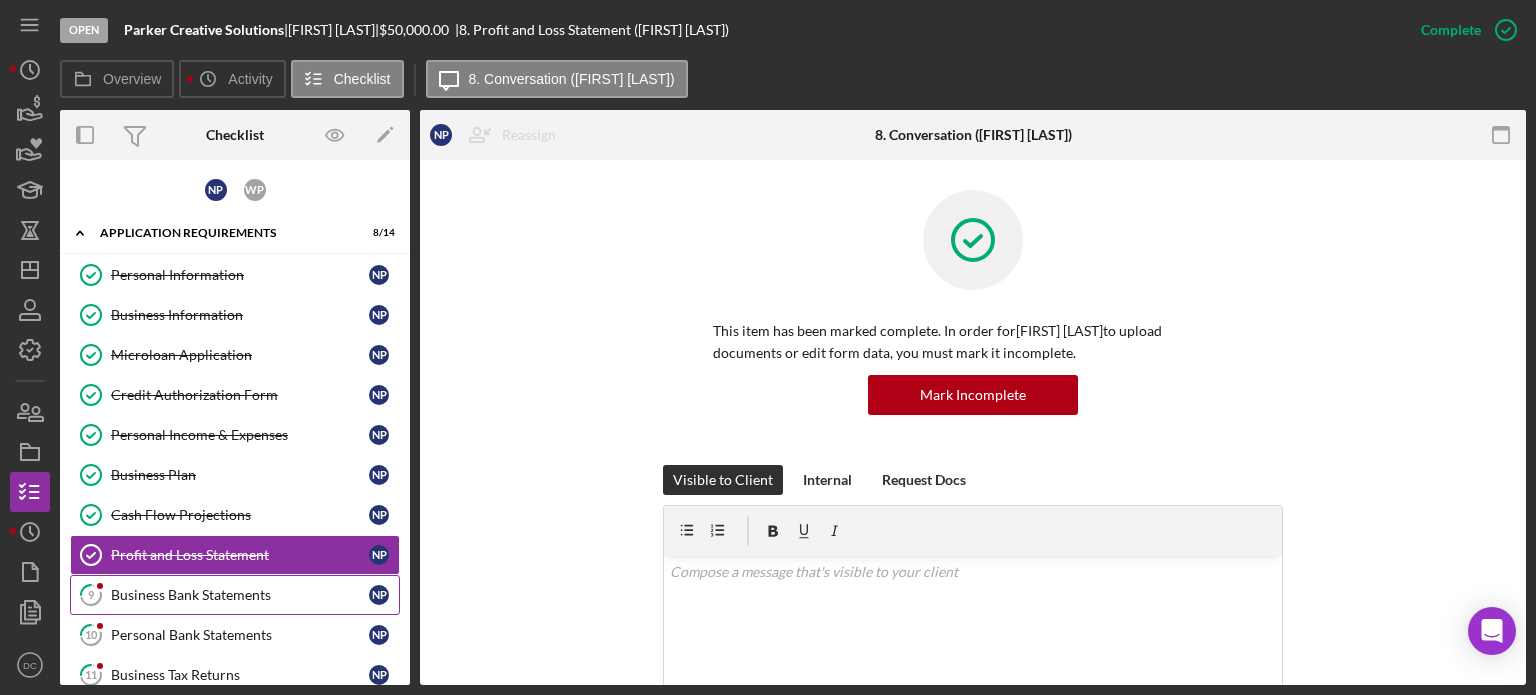 click on "Business Bank Statements" at bounding box center (240, 595) 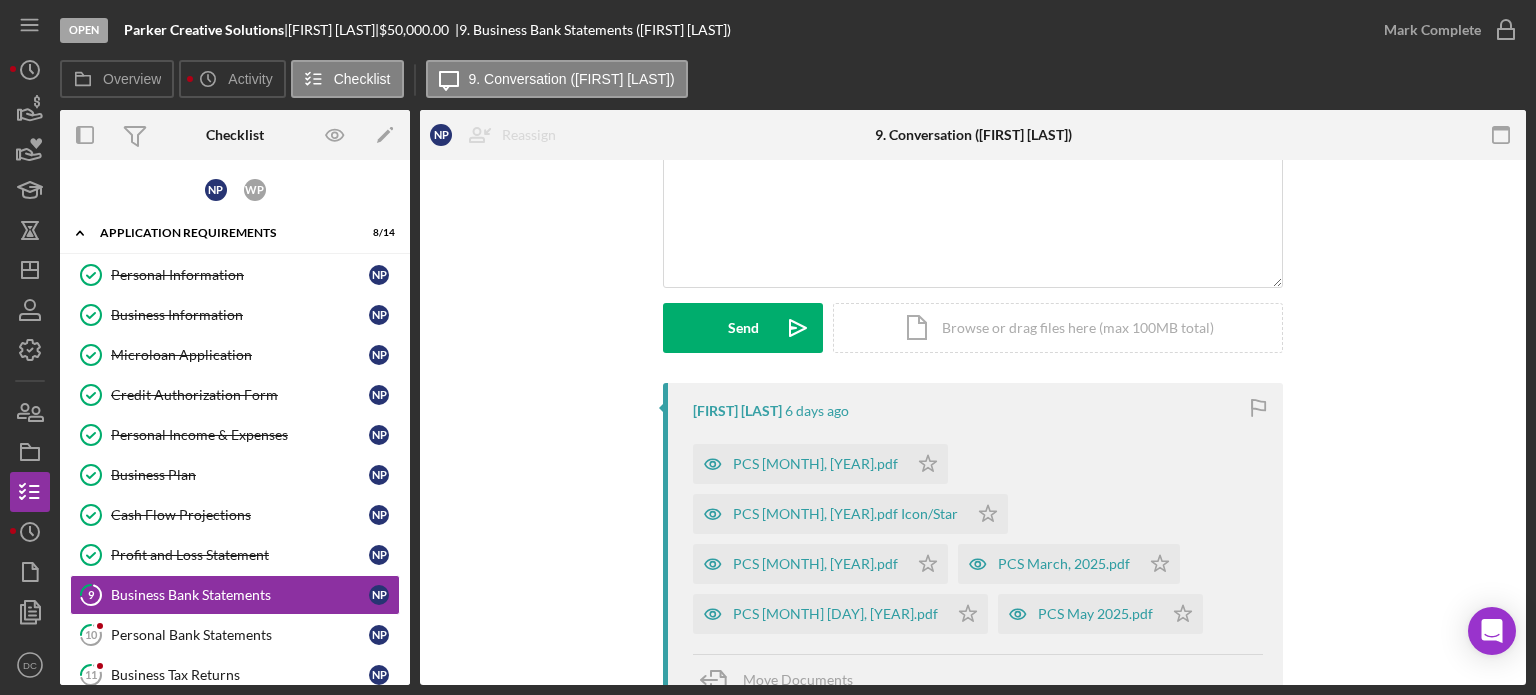 scroll, scrollTop: 177, scrollLeft: 0, axis: vertical 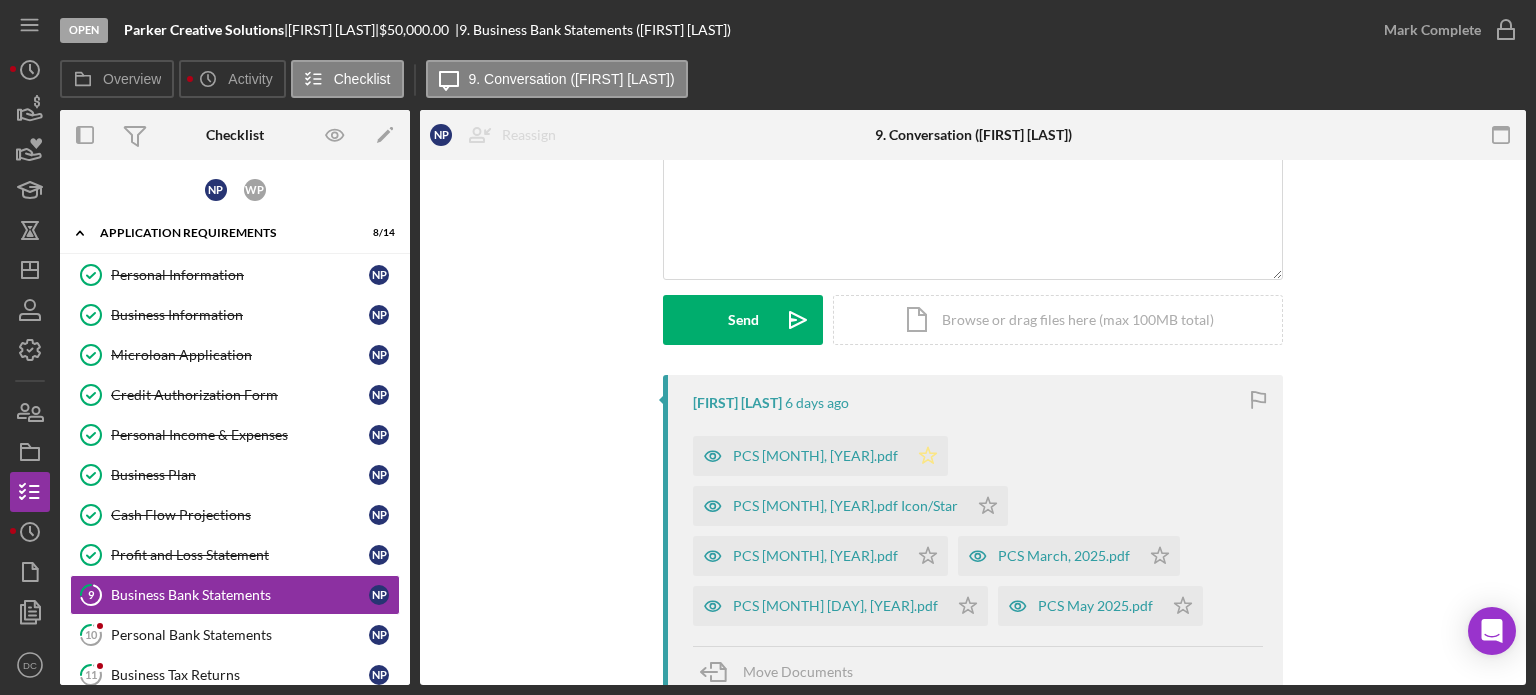 click on "Icon/Star" 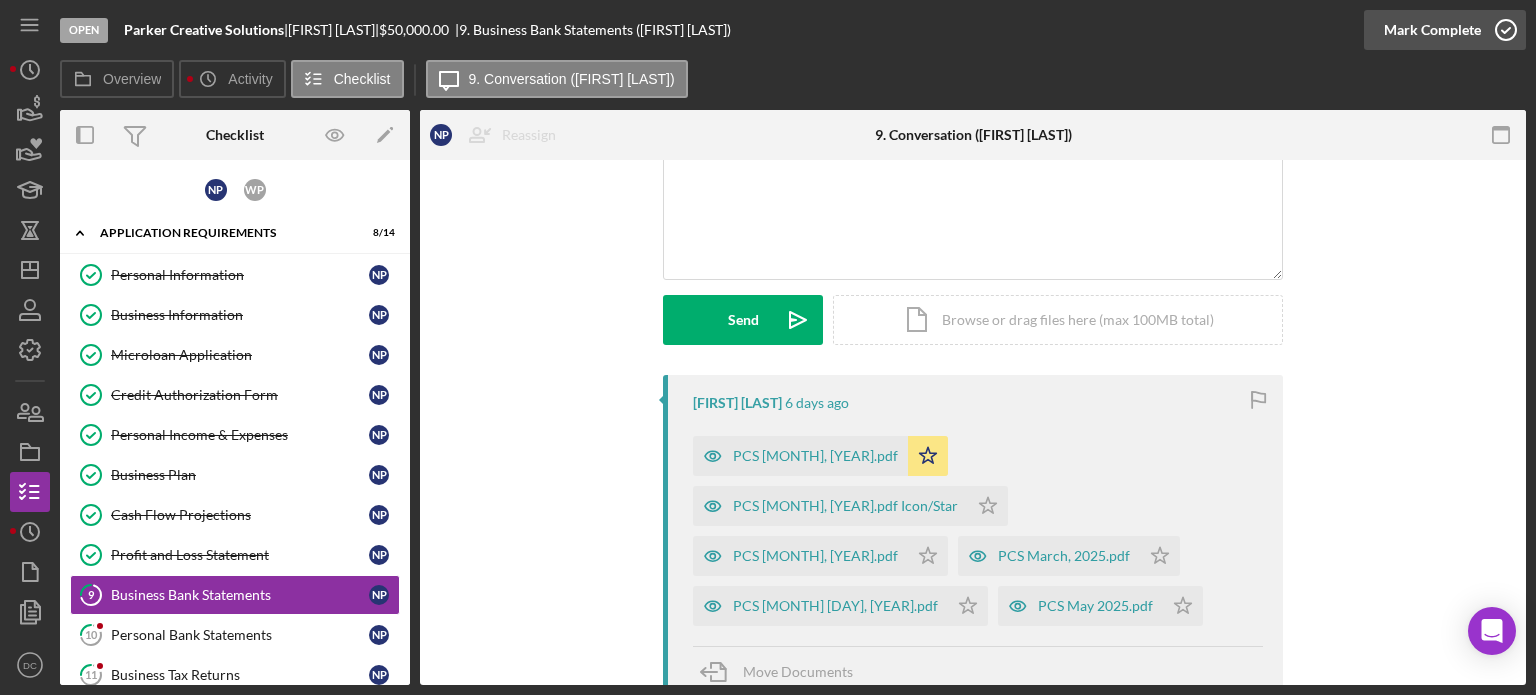 click 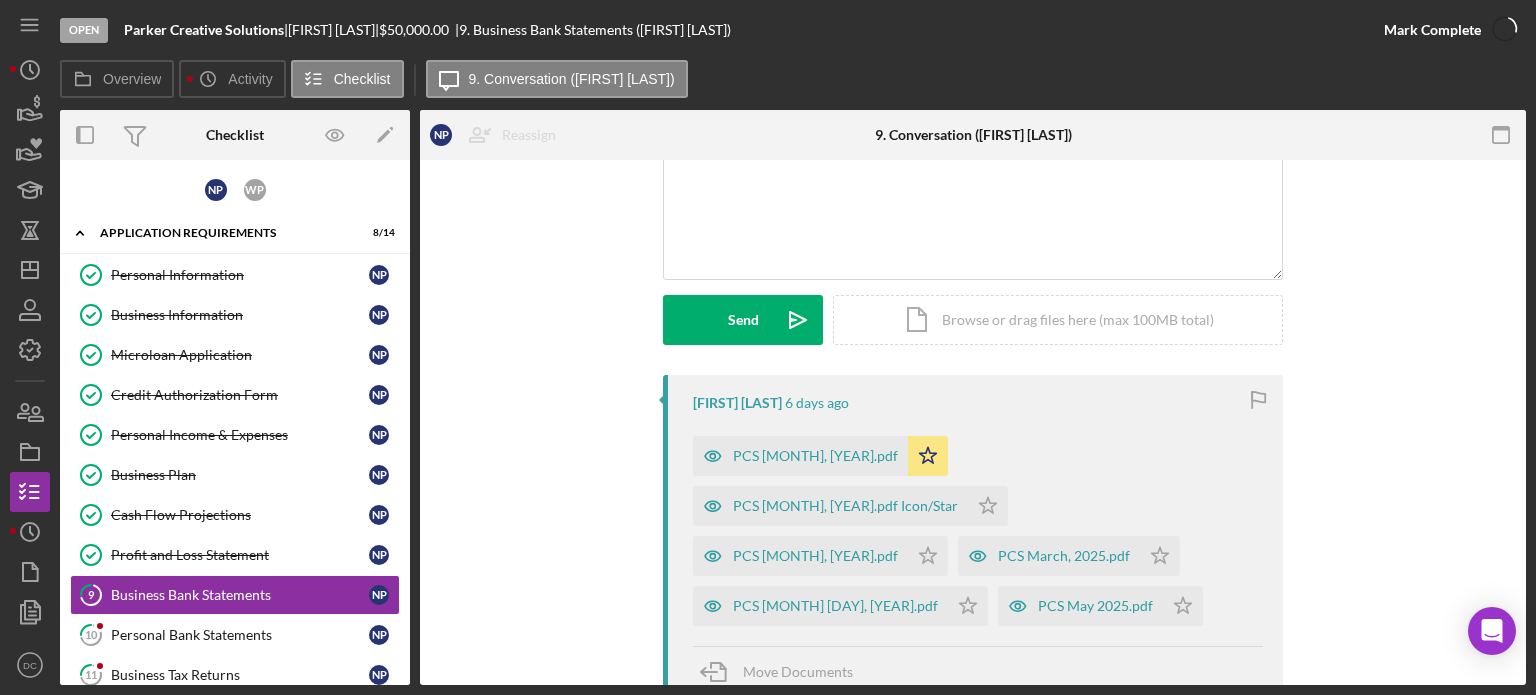 scroll, scrollTop: 452, scrollLeft: 0, axis: vertical 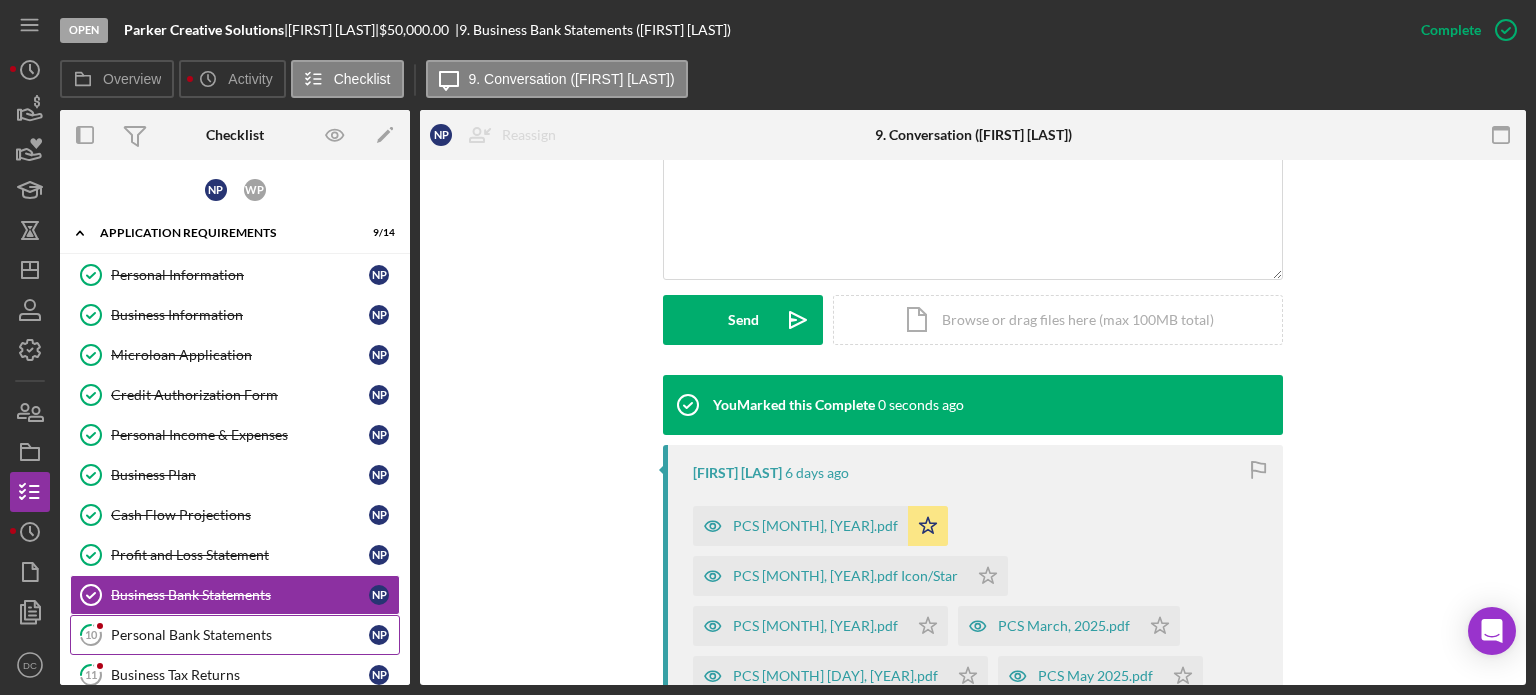 click on "10 Personal Bank Statements [FIRST INITIAL]" at bounding box center [235, 635] 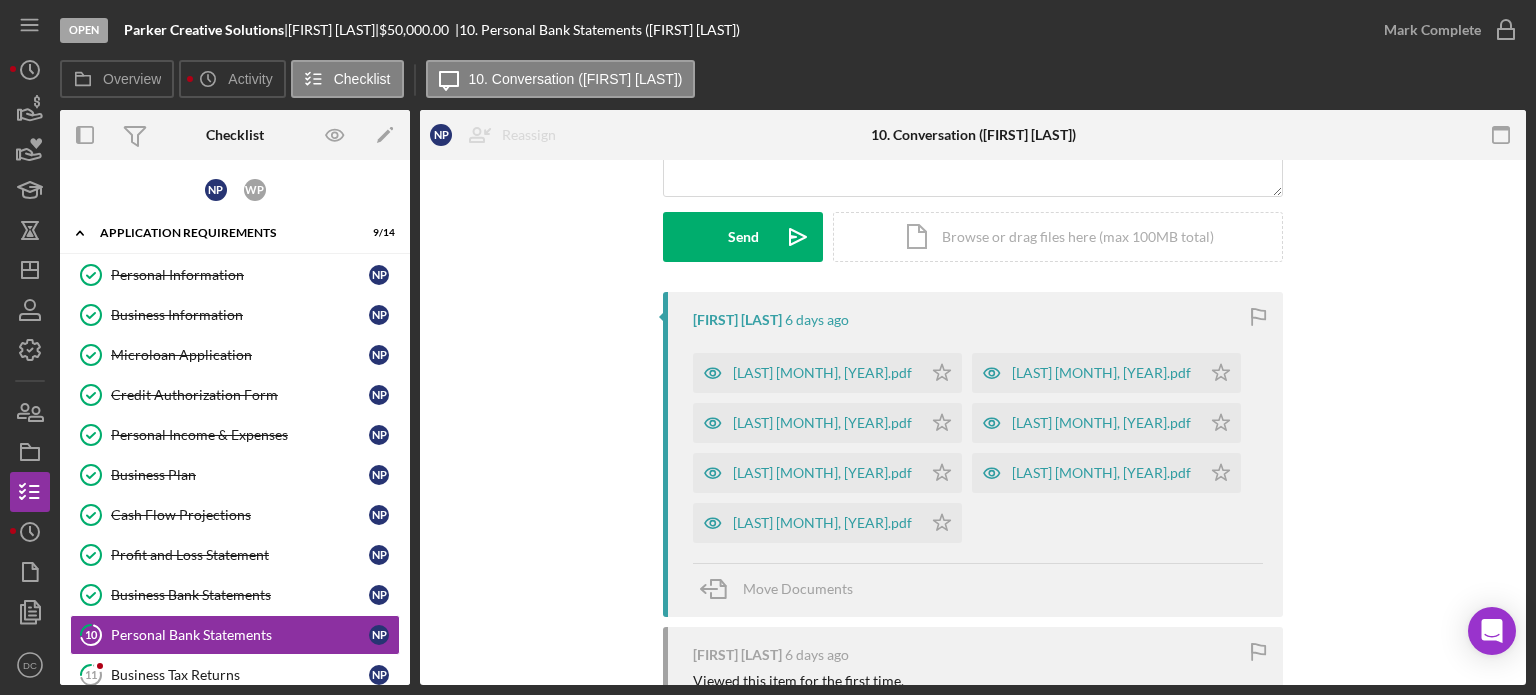 scroll, scrollTop: 252, scrollLeft: 0, axis: vertical 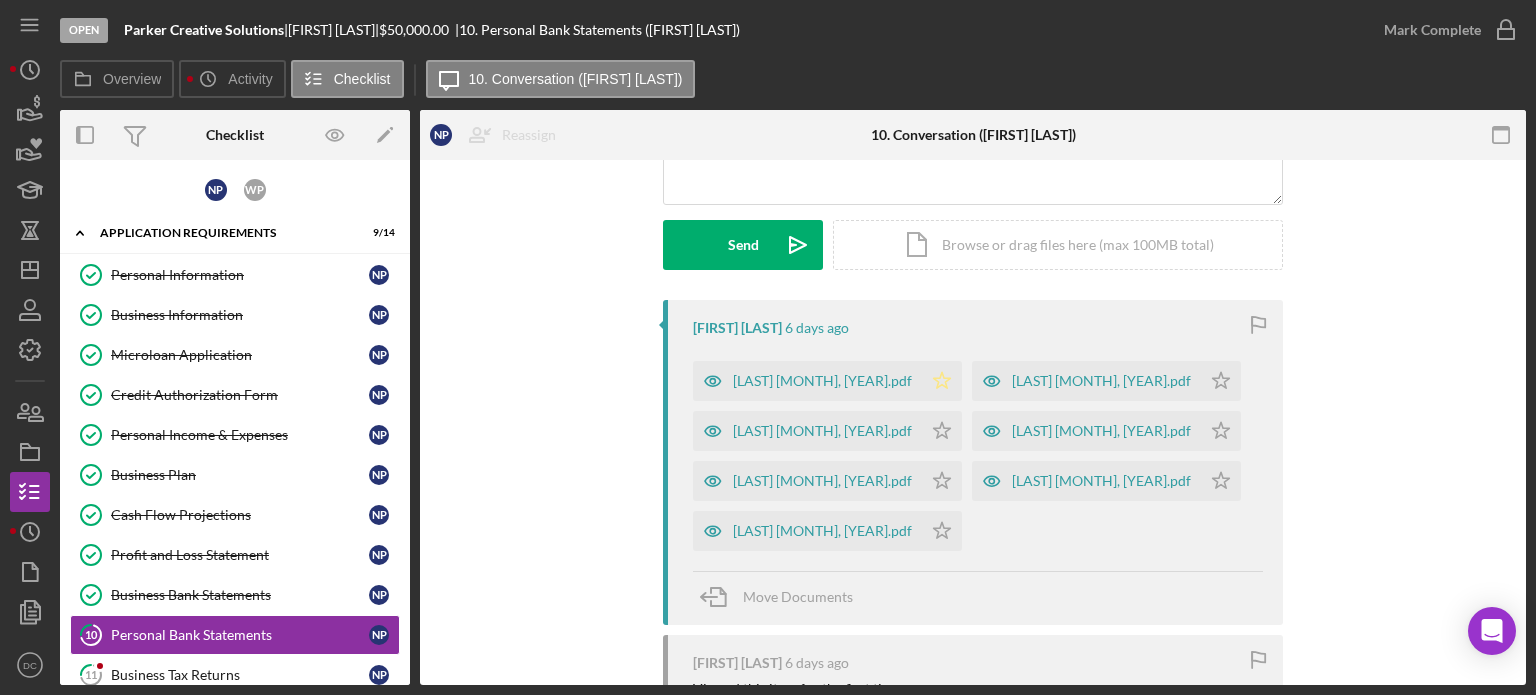 click on "Icon/Star" 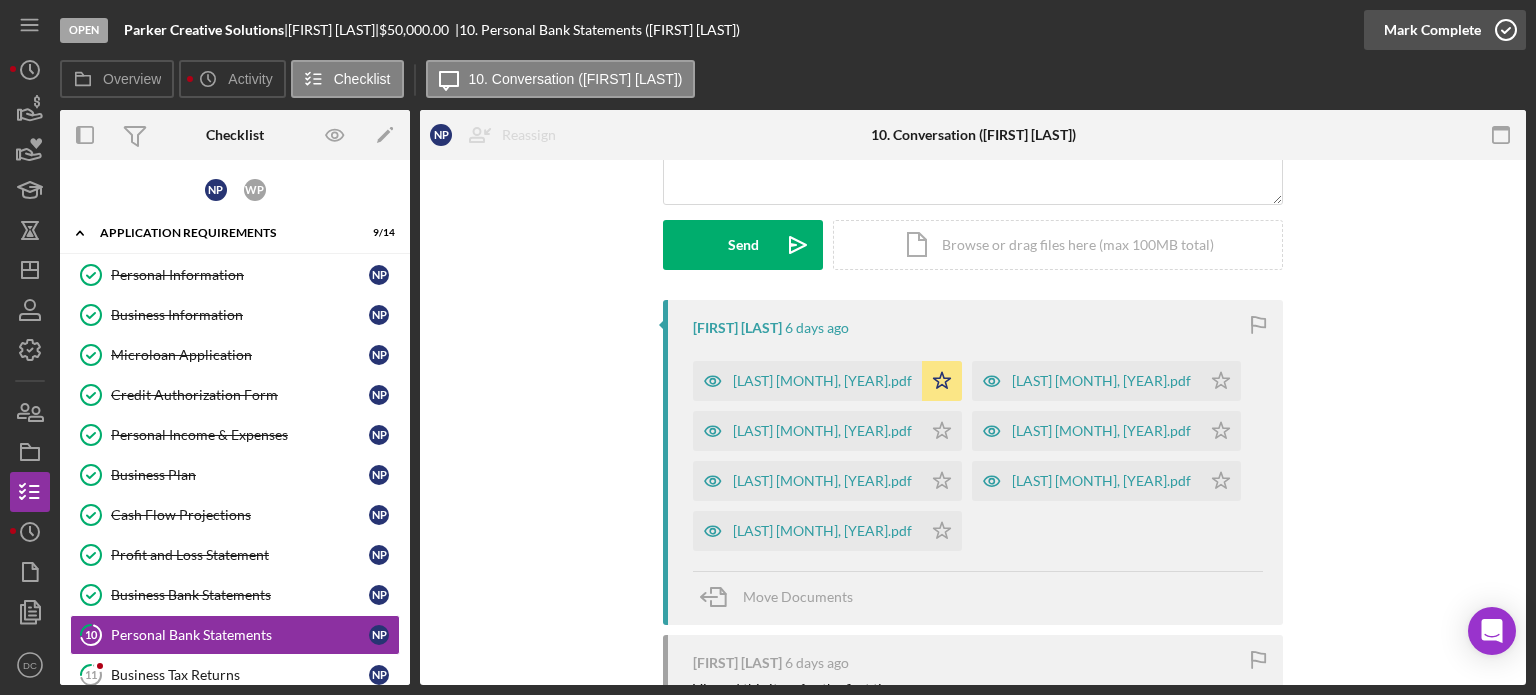 click 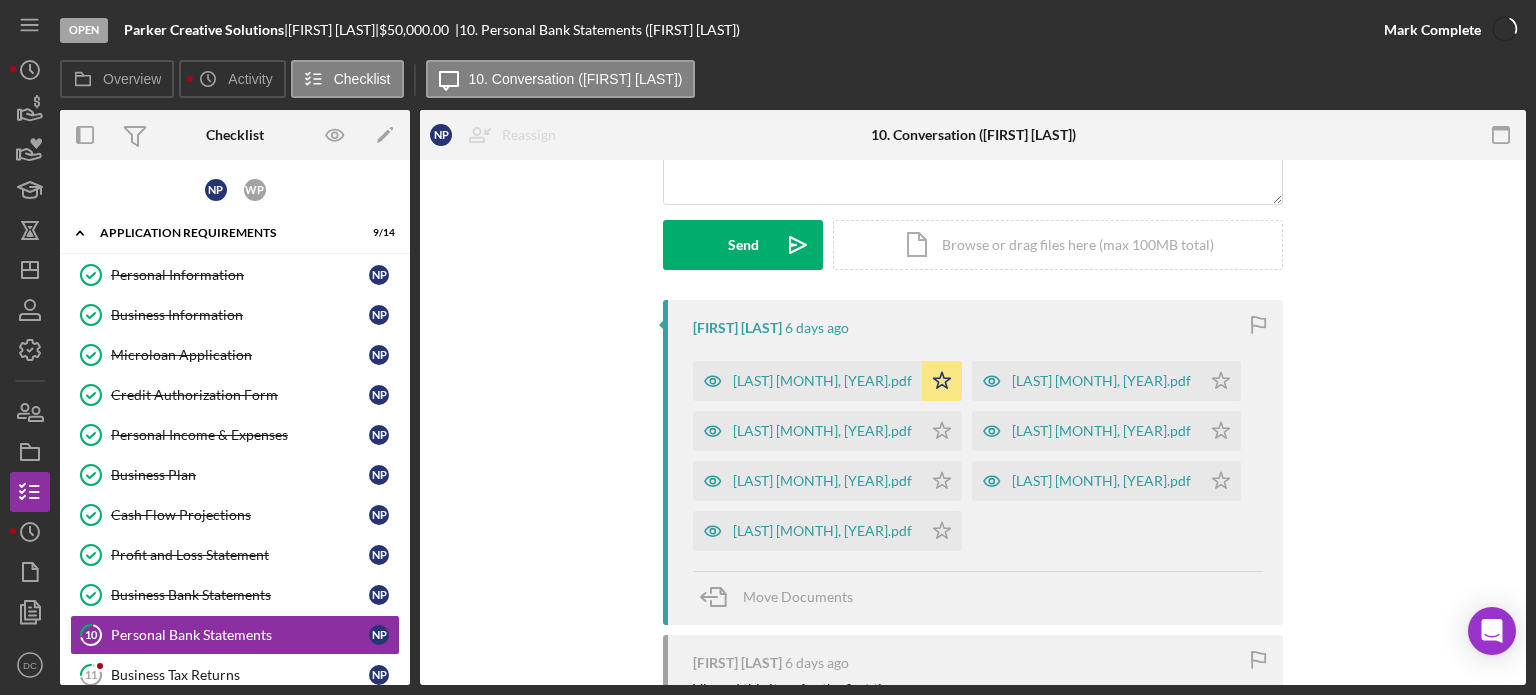 scroll, scrollTop: 528, scrollLeft: 0, axis: vertical 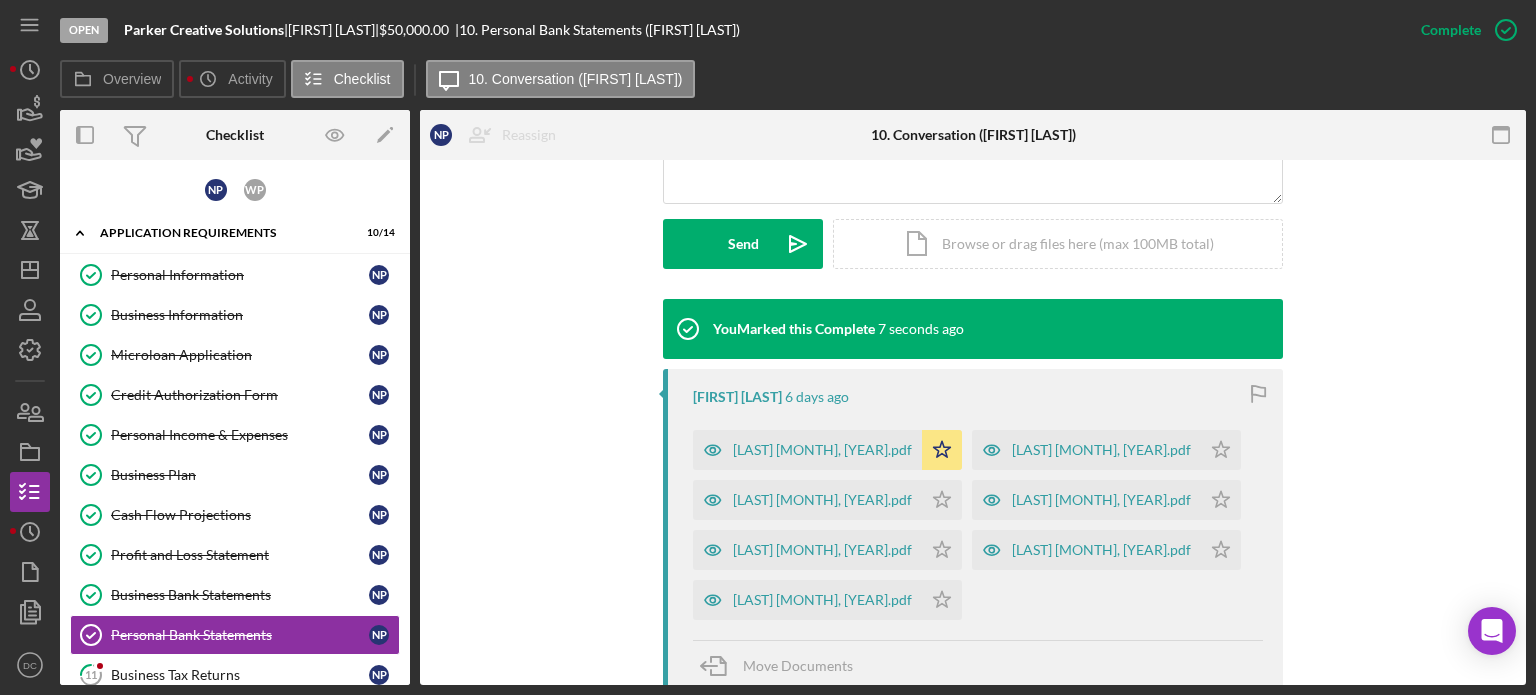 drag, startPoint x: 1520, startPoint y: 448, endPoint x: 1529, endPoint y: 501, distance: 53.75872 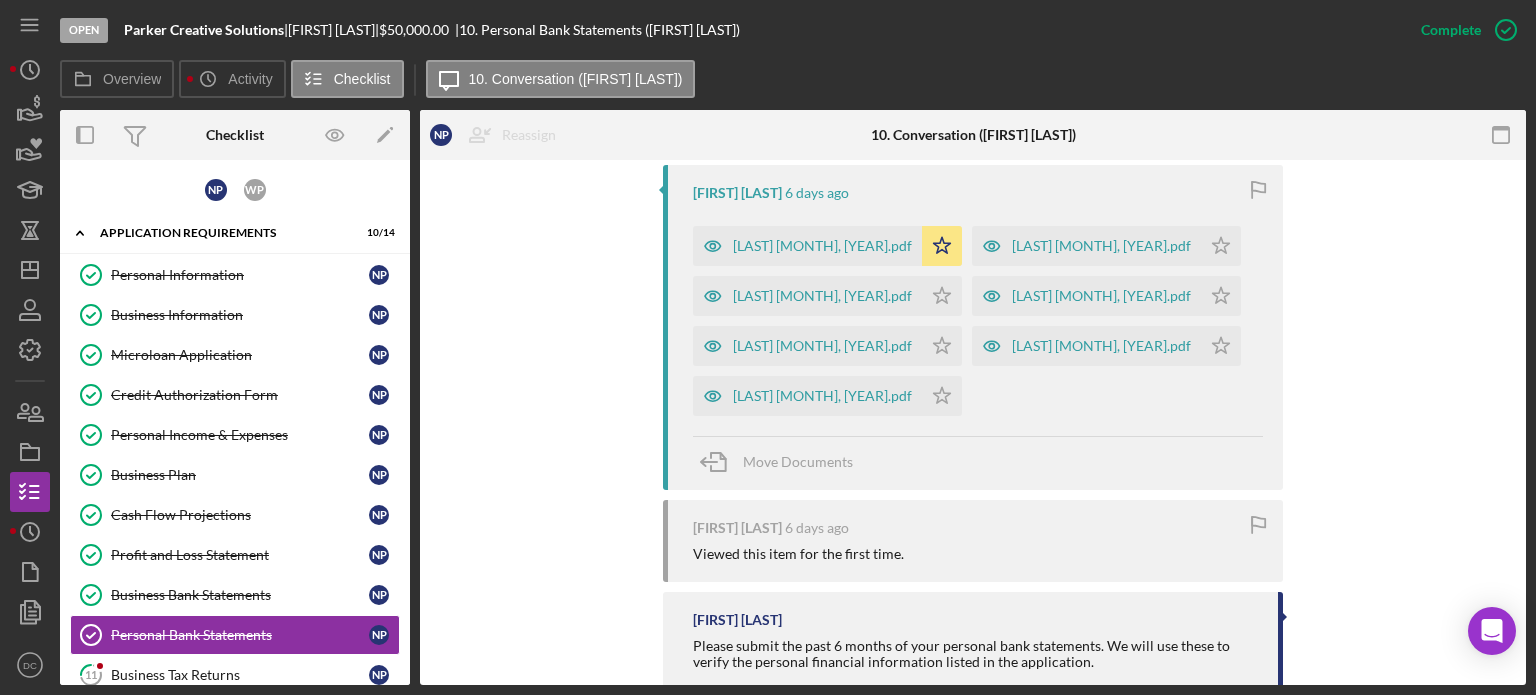 scroll, scrollTop: 748, scrollLeft: 0, axis: vertical 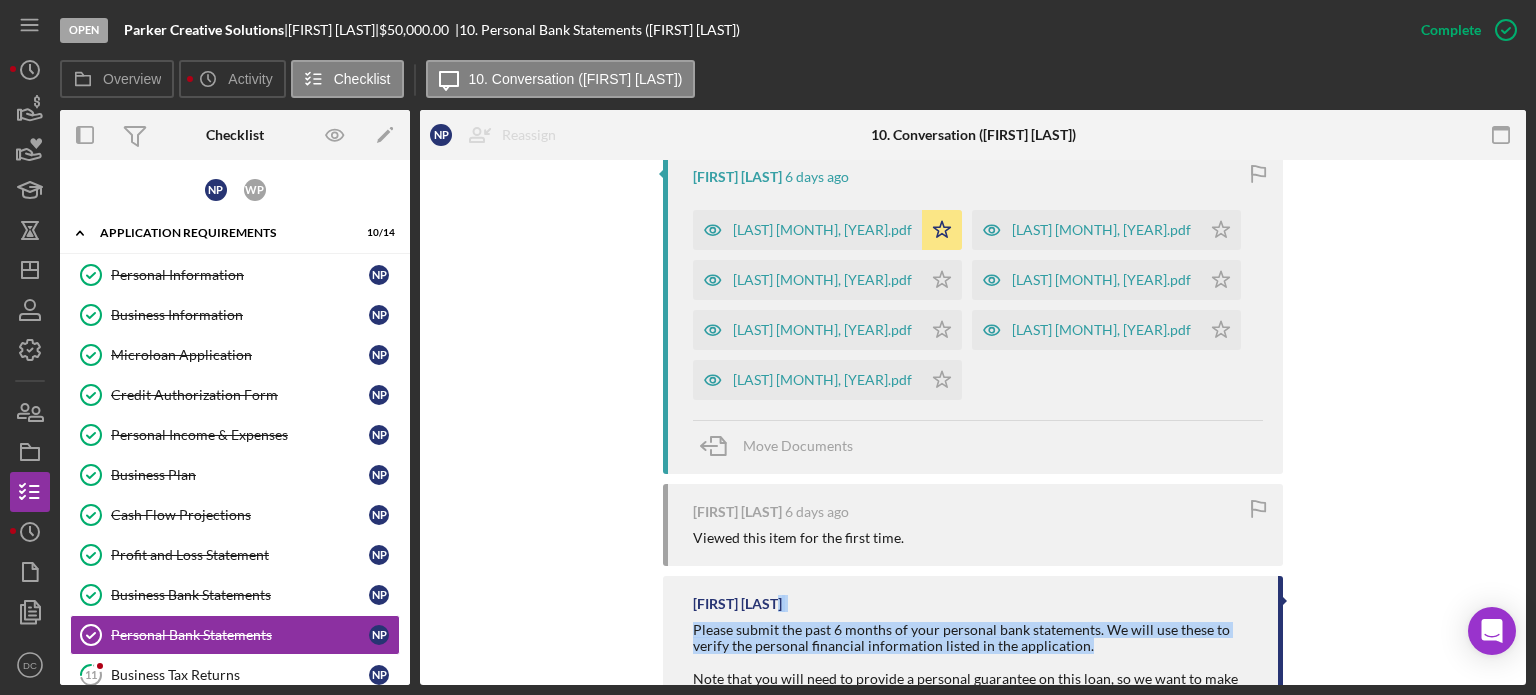 drag, startPoint x: 1526, startPoint y: 569, endPoint x: 1524, endPoint y: 642, distance: 73.02739 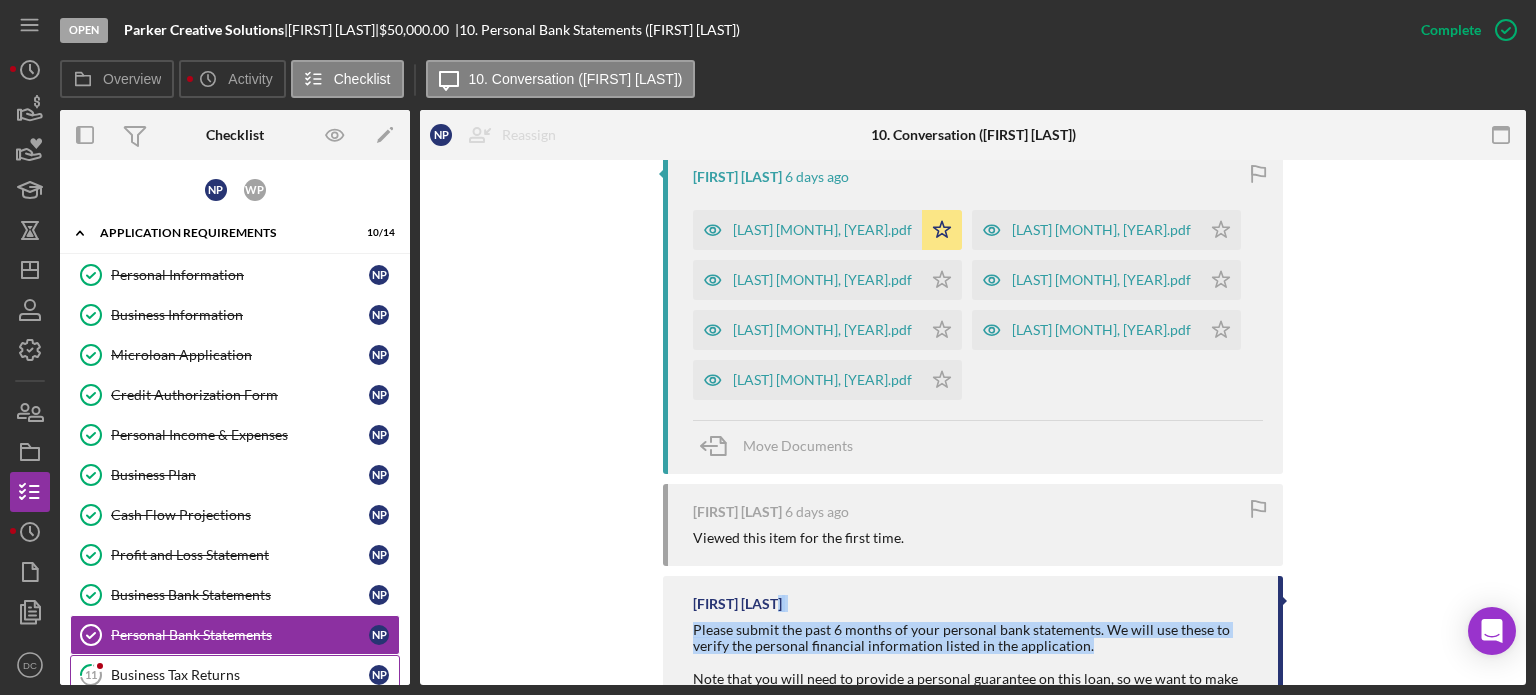 click on "Business Tax Returns" at bounding box center (240, 675) 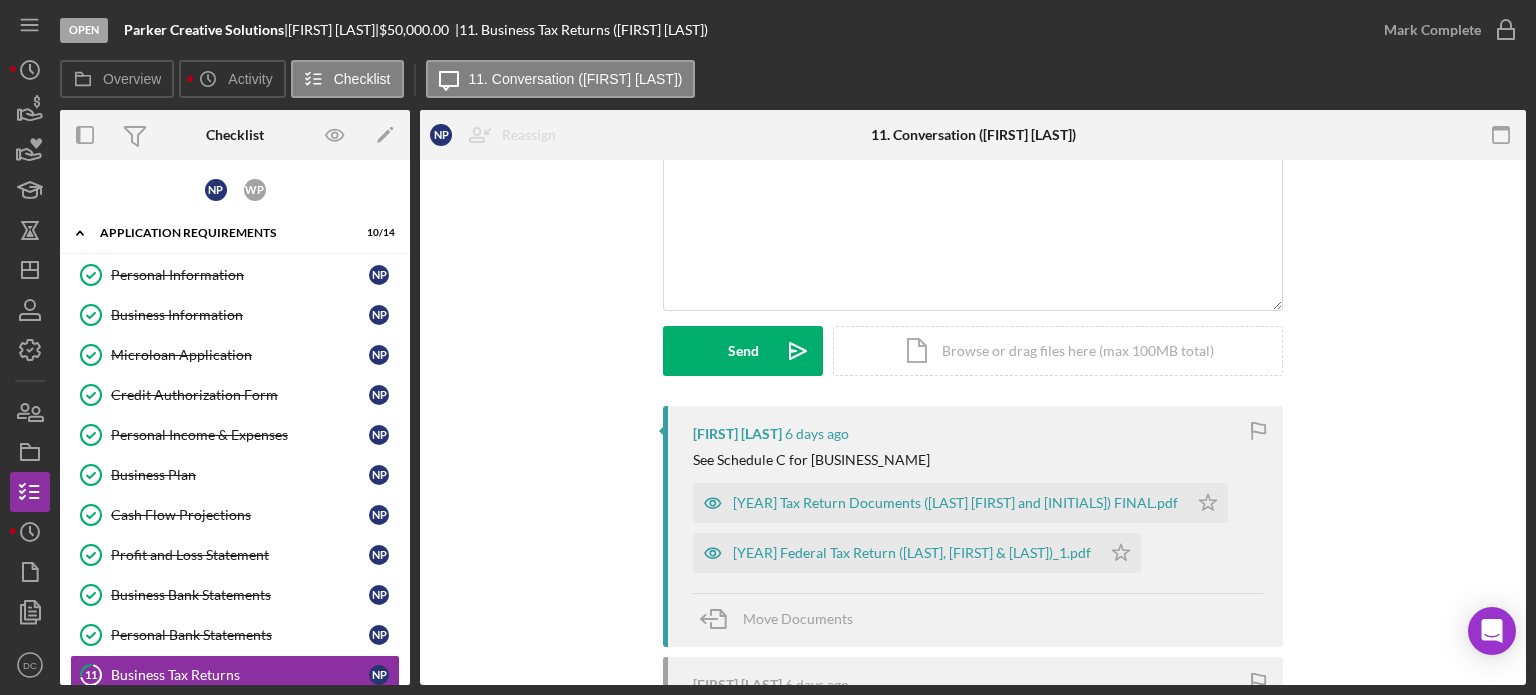 scroll, scrollTop: 148, scrollLeft: 0, axis: vertical 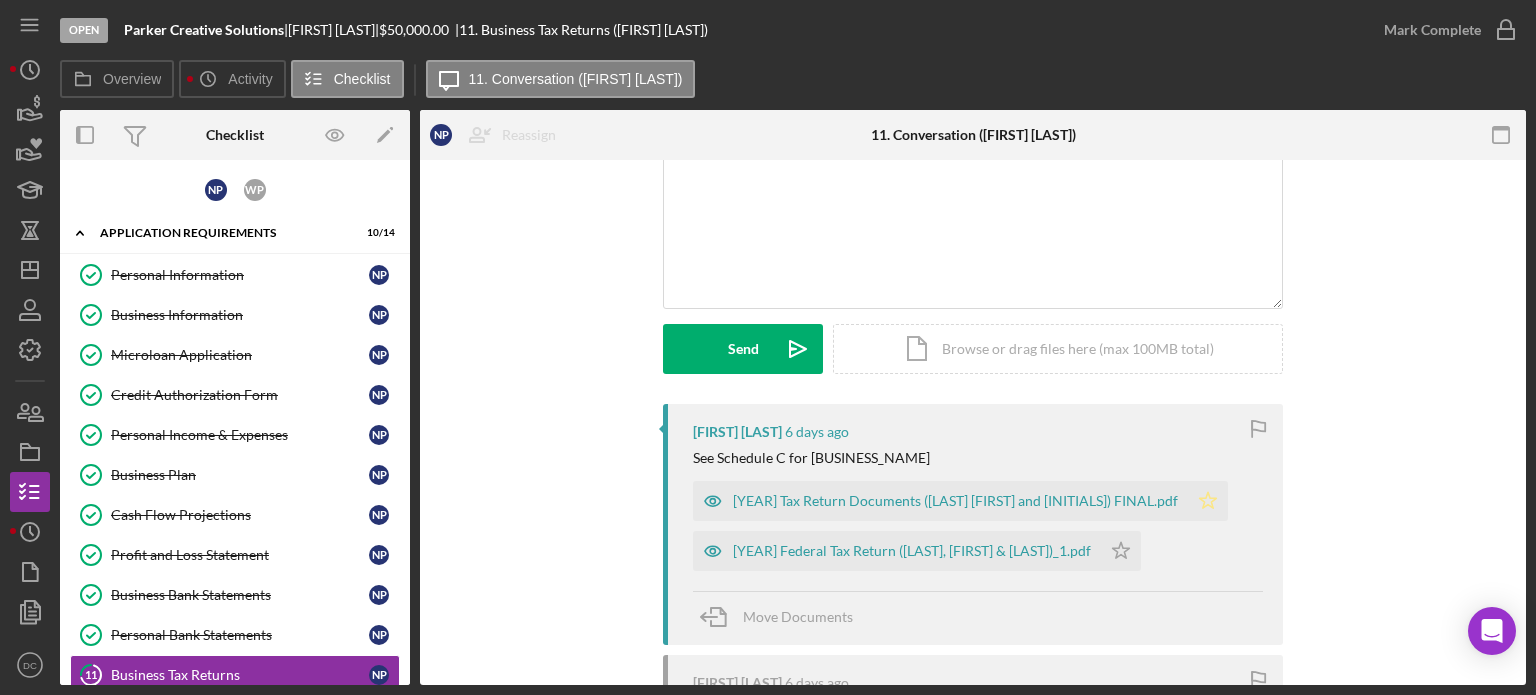 click on "Icon/Star" 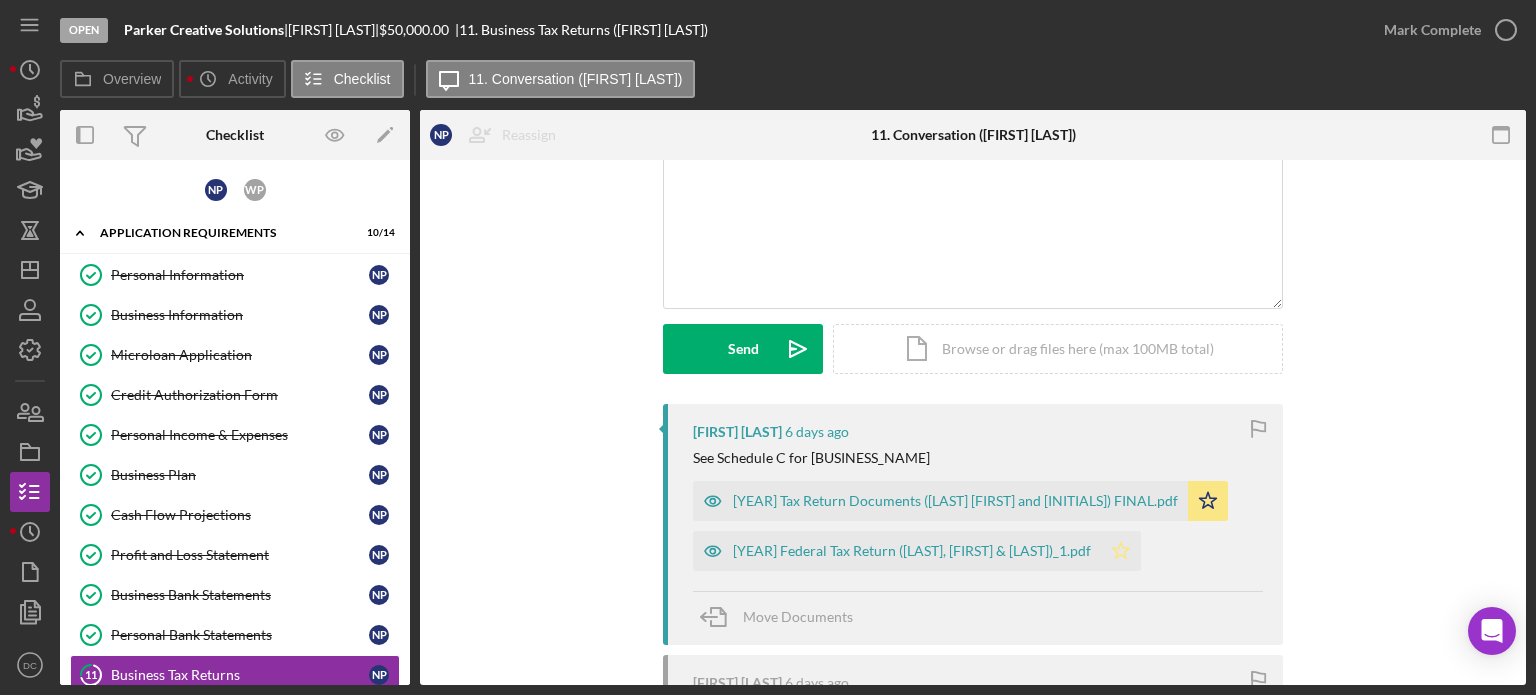 click on "Icon/Star" 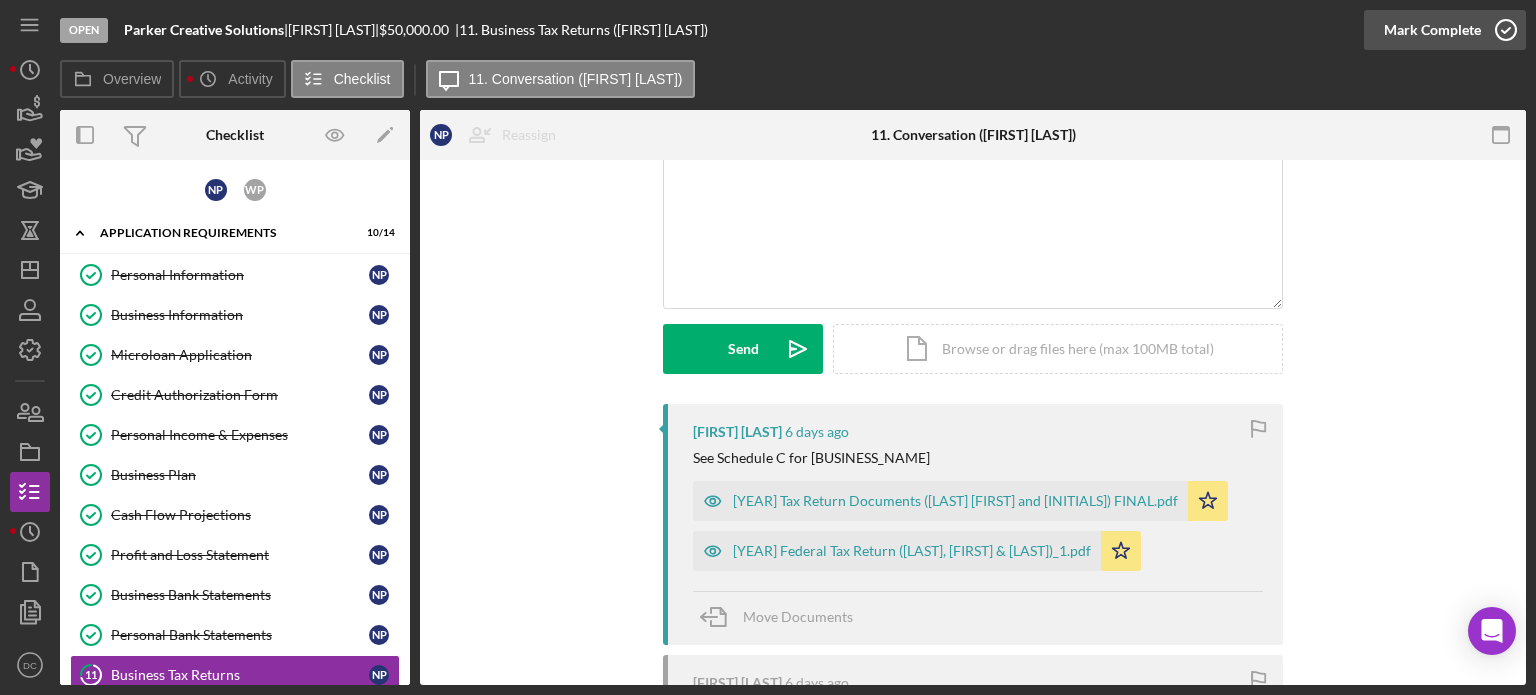 click 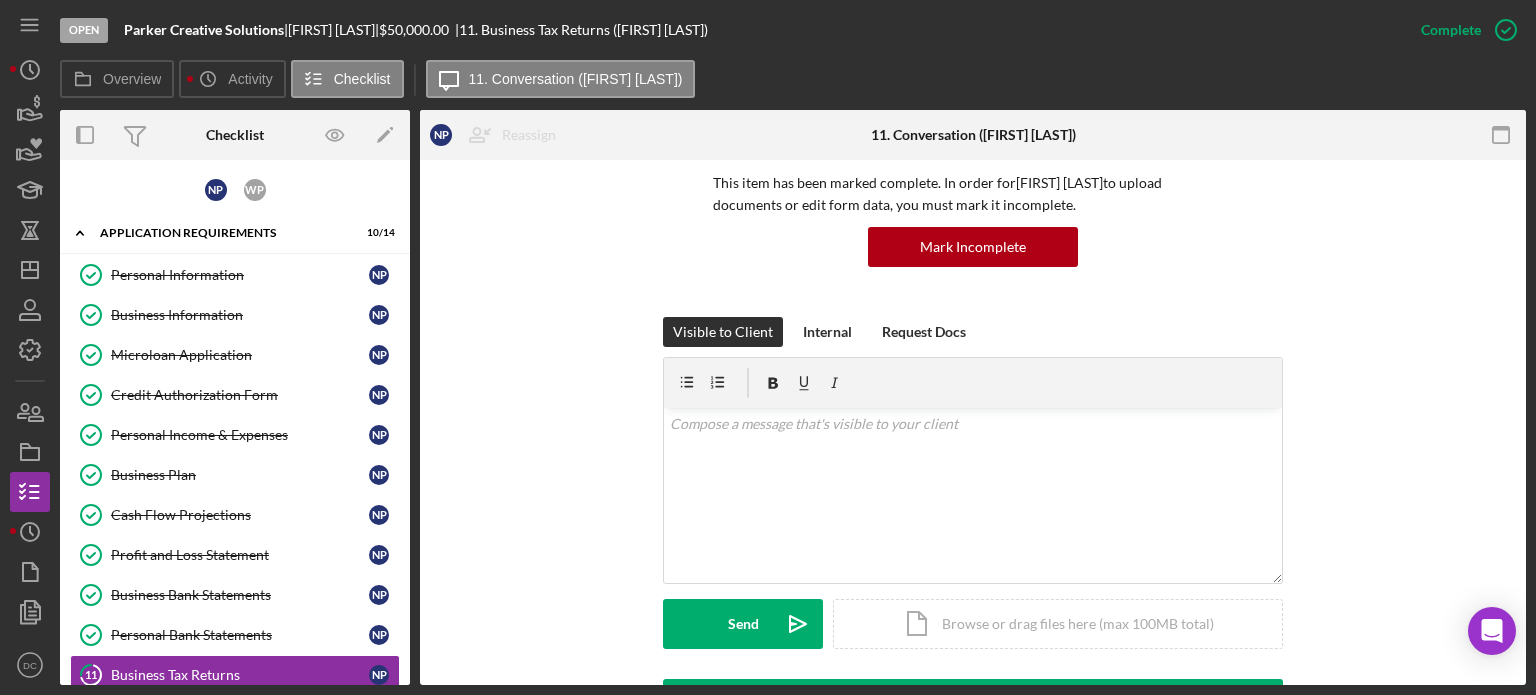 scroll, scrollTop: 423, scrollLeft: 0, axis: vertical 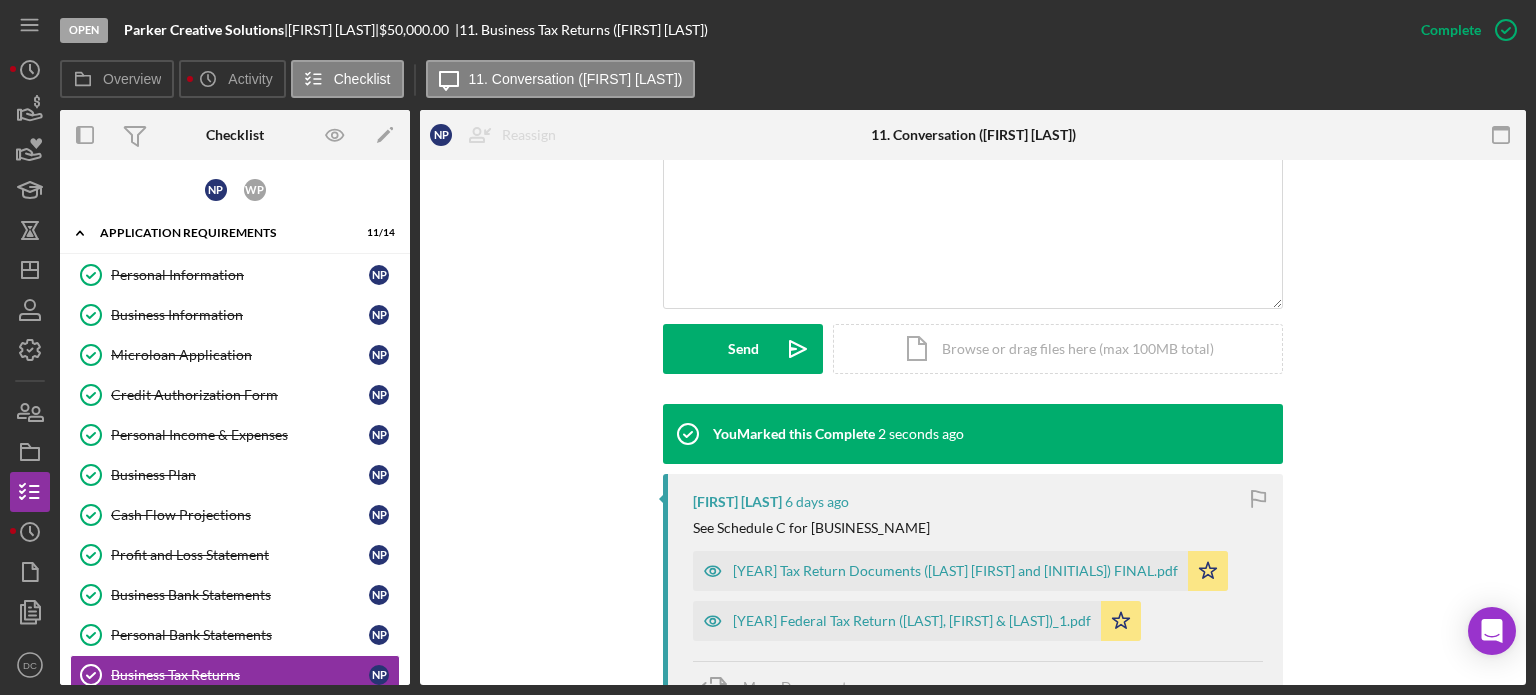 drag, startPoint x: 410, startPoint y: 491, endPoint x: 415, endPoint y: 561, distance: 70.178345 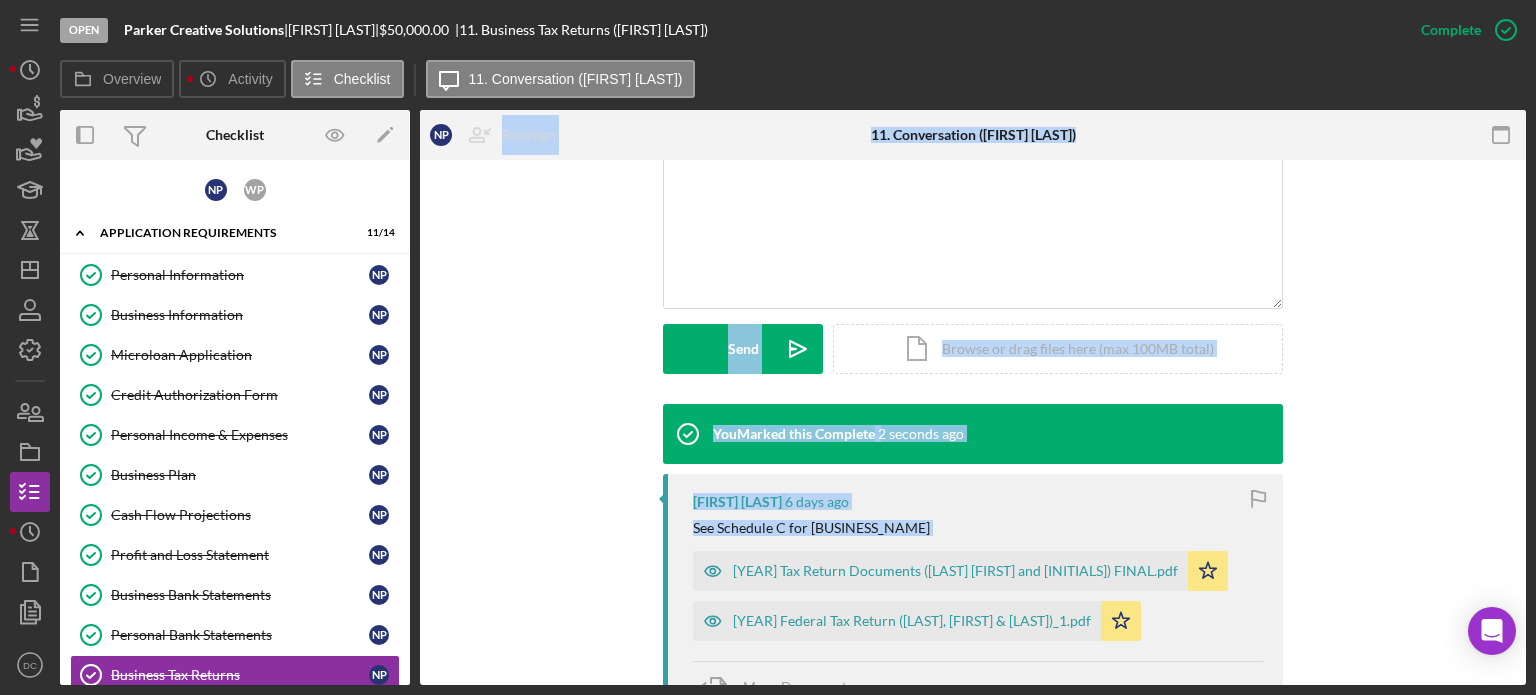 click on "Personal Information Personal Information [INITIALS] [INITIALS] Business Information Business Information [INITIALS] [INITIALS] Microloan Application Microloan Application [INITIALS] [INITIALS] Credit Authorization Form Credit Authorization Form [INITIALS] [INITIALS] Personal Income & Expenses Personal Income & Expenses [INITIALS] [INITIALS] Business Plan Business Plan [INITIALS] [INITIALS] Cash Flow Projections Cash Flow Projections [INITIALS] [INITIALS] Profit and Loss Statement Profit and Loss Statement [INITIALS] [INITIALS] Business Bank Statements Business Bank Statements [INITIALS] [INITIALS] Personal Bank Statements Personal Bank Statements [INITIALS] [INITIALS] Business Tax Returns Business Tax Returns [INITIALS] [INITIALS] Personal Tax Returns Personal Tax Returns [INITIALS] [INITIALS] EIN Certificate & Business License EIN Certificate & Business License [INITIALS] [INITIALS] Application Complete Application Complete [INITIALS] [INITIALS]" at bounding box center (235, 540) 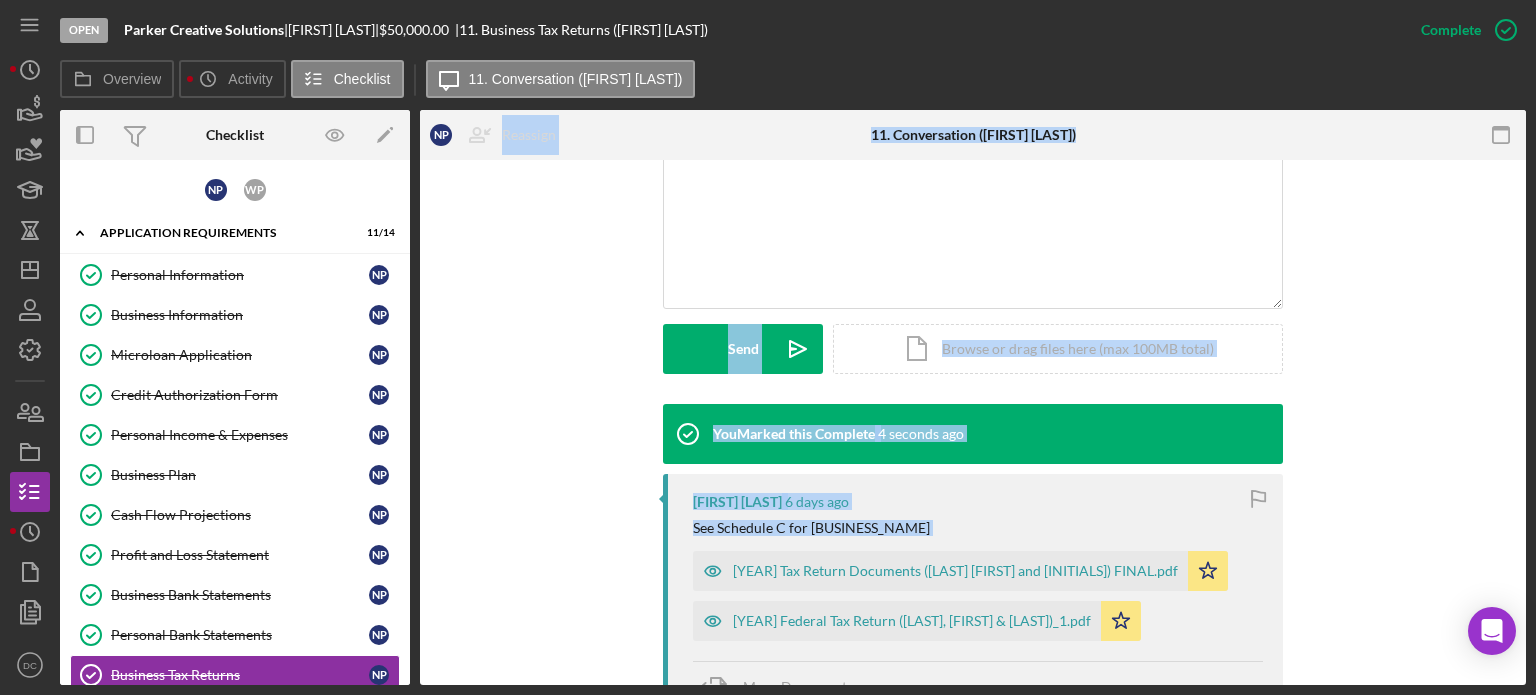 click on "You Marked this Complete 4 seconds ago [FIRST] [LAST] 6 days ago See Schedule C for Parker Creative Solutions [YEAR] Tax Return Documents ([LAST] [FIRST] and [INITIALS]) FINAL.pdf Icon/Star [YEAR] Federal Tax Return ([LAST], [FIRST] & [LAST])_1.pdf Icon/Star Move Documents [FIRST] [LAST] 6 days ago Viewed this item for the first time. [FIRST] [LAST] Please submit the past two year's business tax returns. This will be used to further verify the financial information submitted in the application and cash flow. A complete application is when all checklist items have been completed. Please allow 4-6 weeks after you submit a complete application for a response. P.S.: I'm here to help! Click the comment icon of this page to send me a message. -The CIC Lending Team" at bounding box center (973, 723) 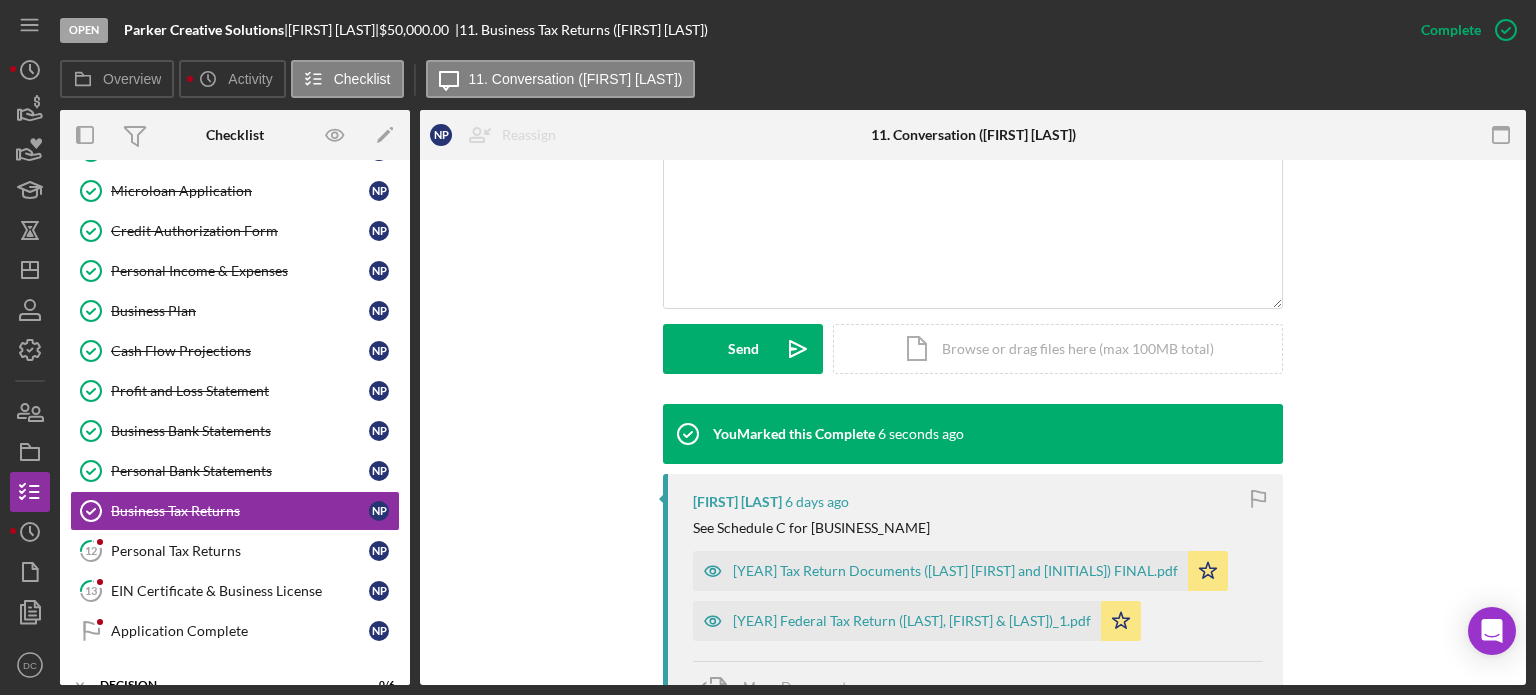 scroll, scrollTop: 166, scrollLeft: 0, axis: vertical 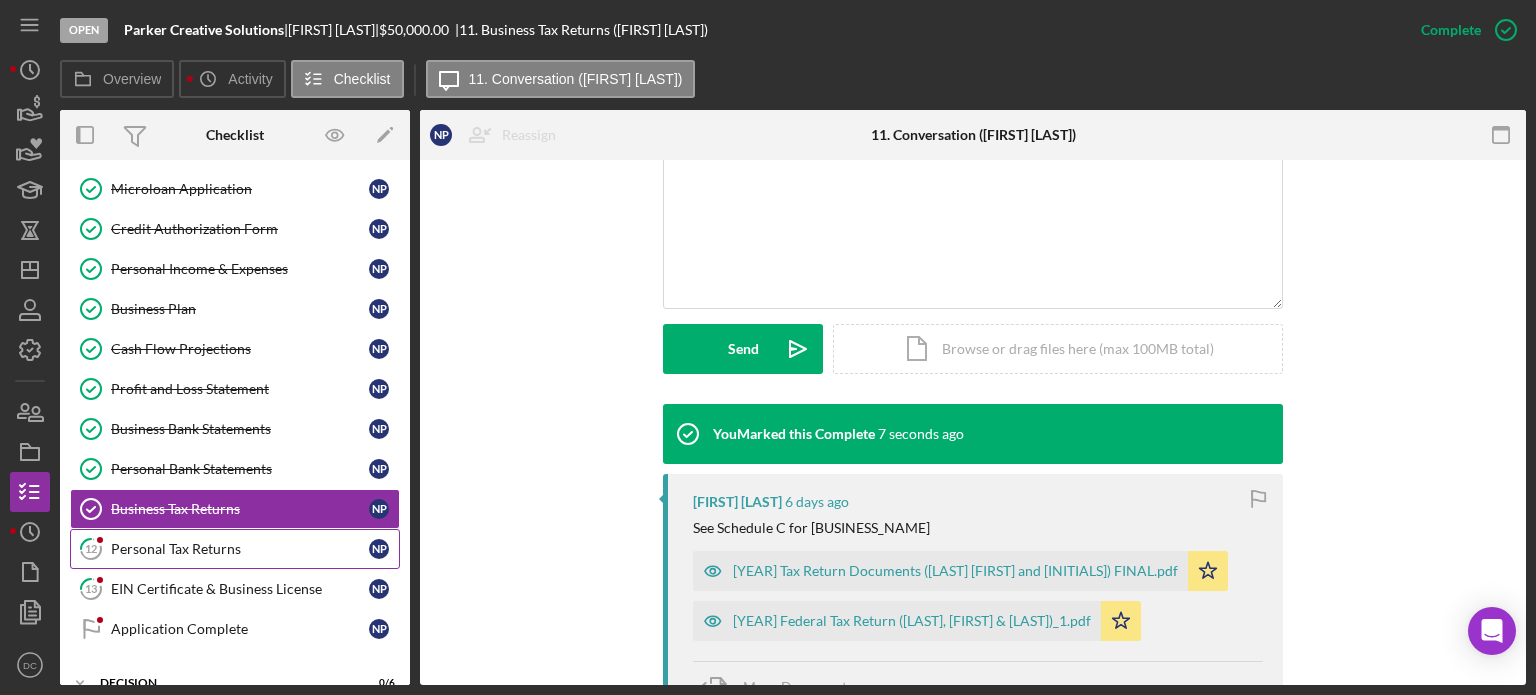 click on "Personal Tax Returns" at bounding box center (240, 549) 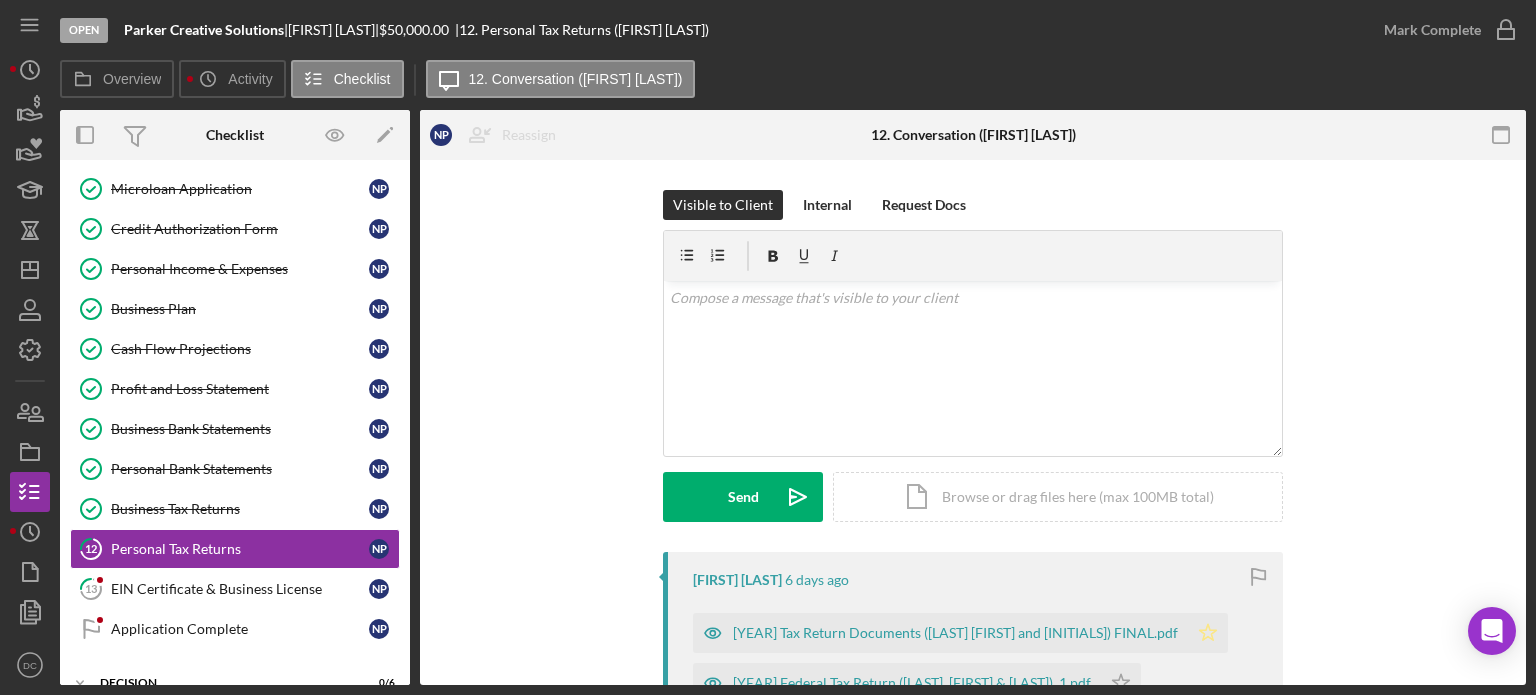 click on "Icon/Star" 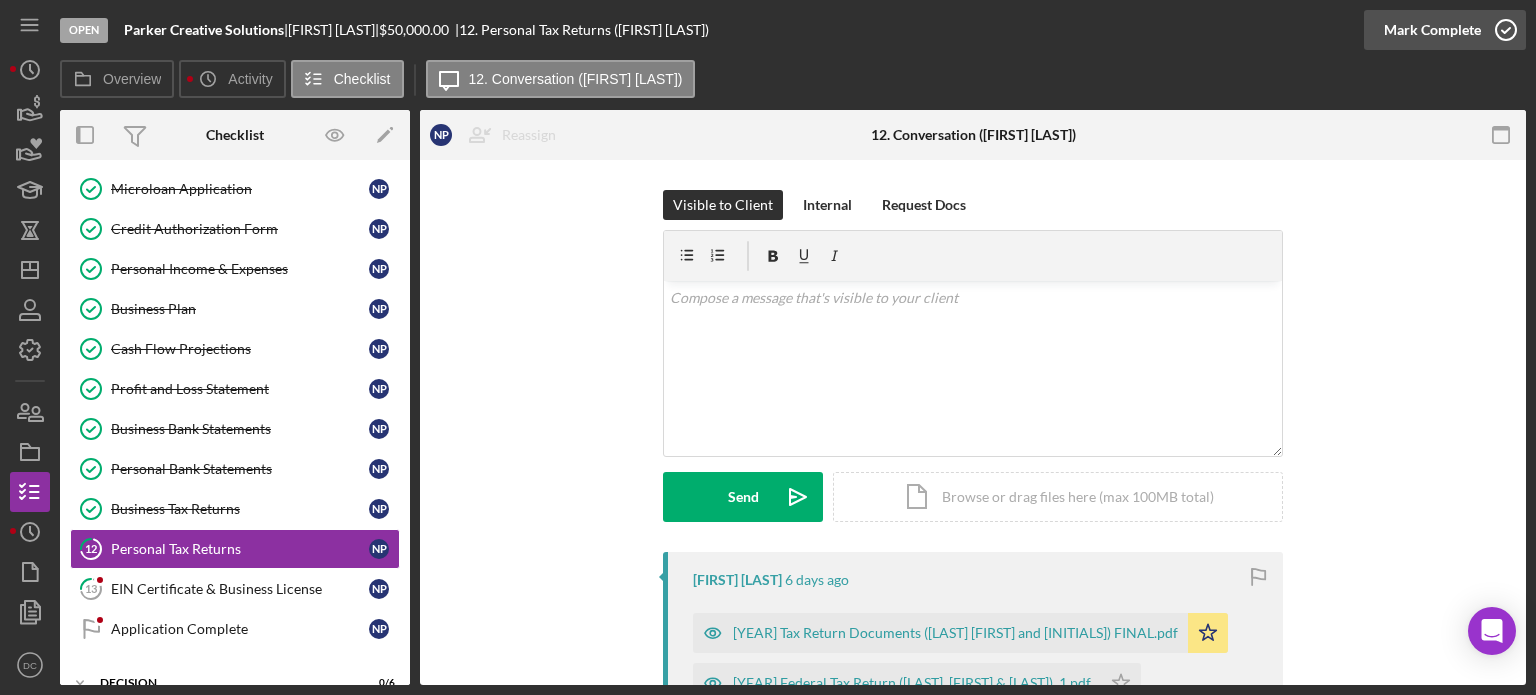 click 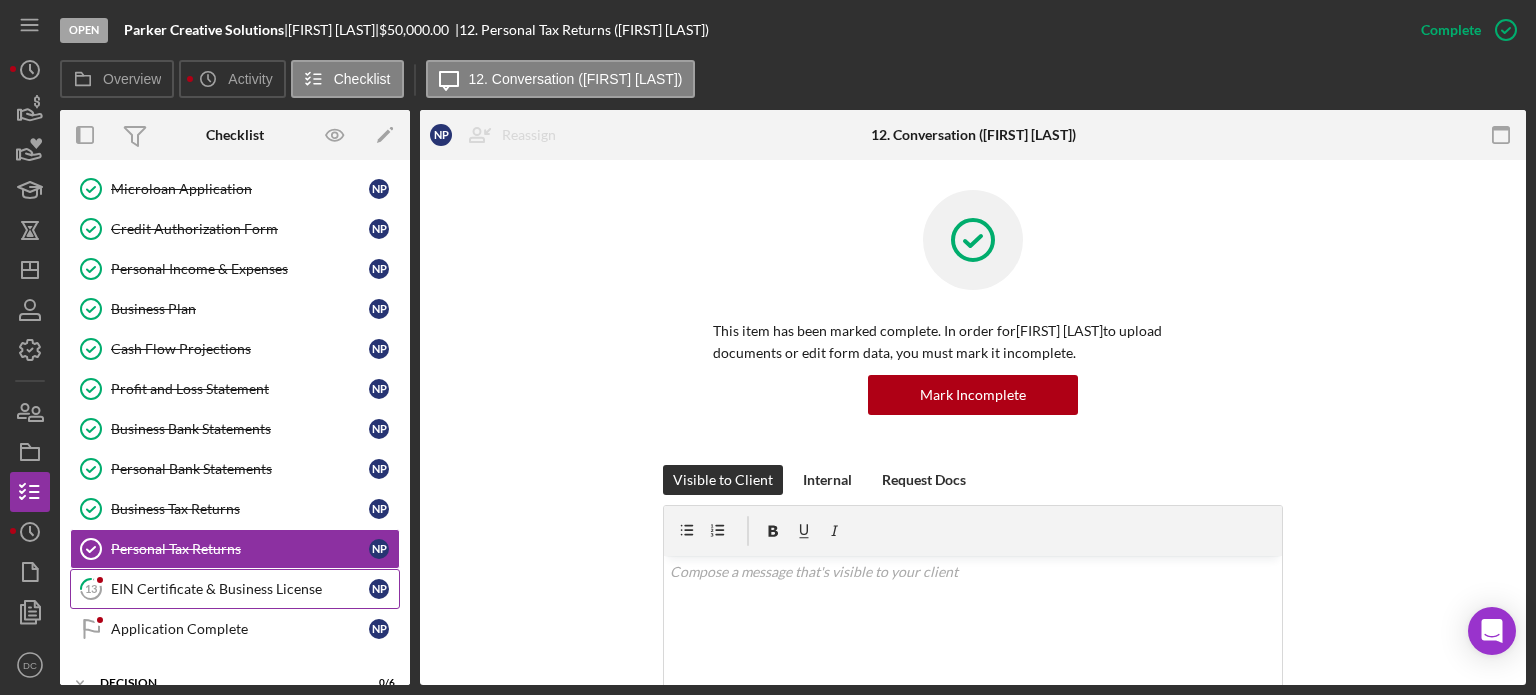 click on "EIN Certificate & Business License" at bounding box center (240, 589) 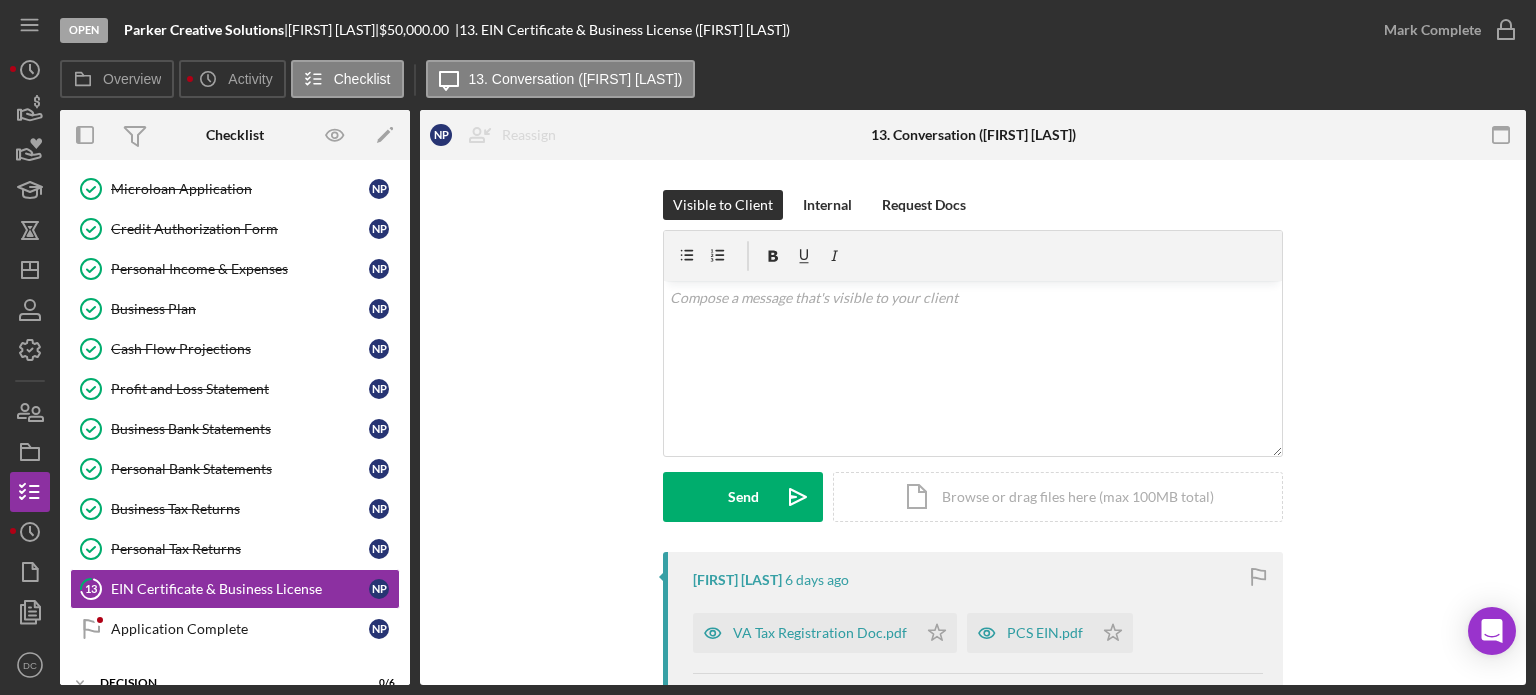click on "VA Tax Registration Doc.pdf Icon/Star" at bounding box center (830, 628) 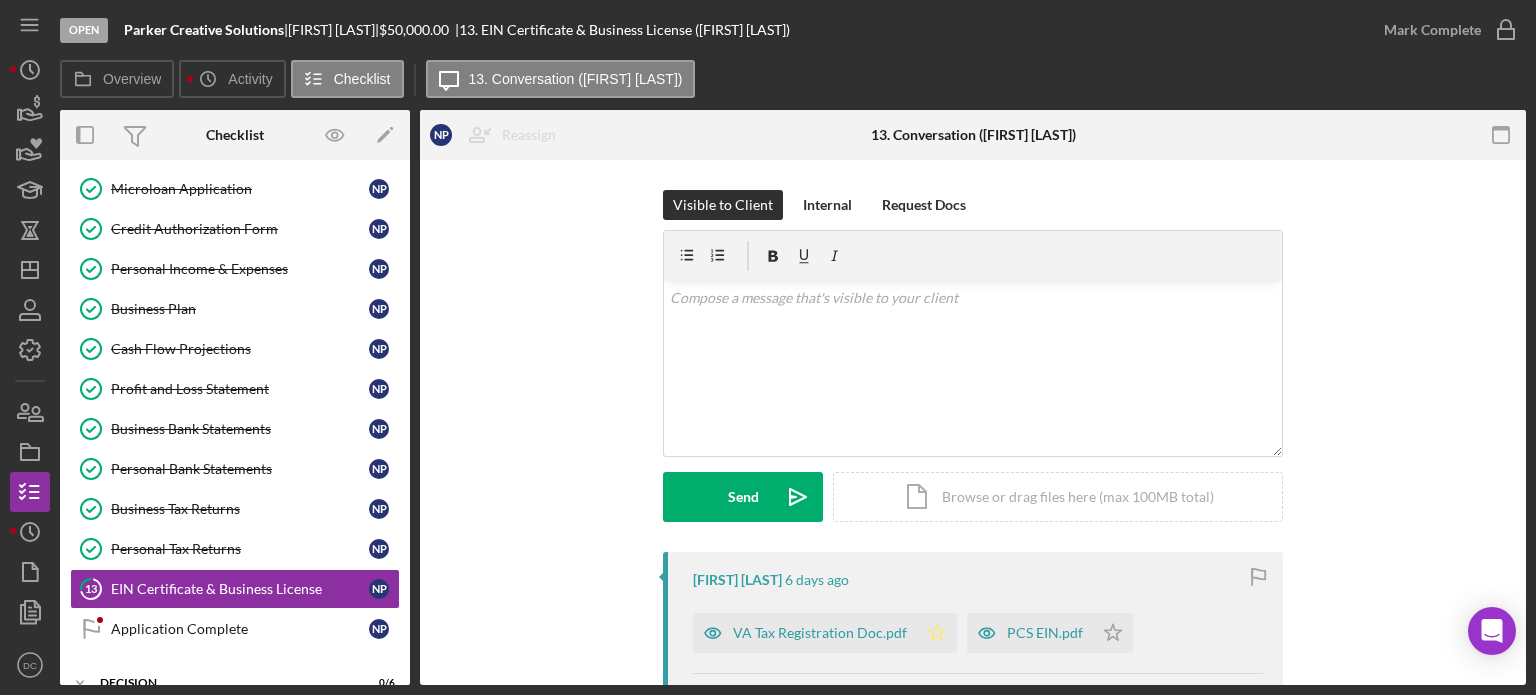 click 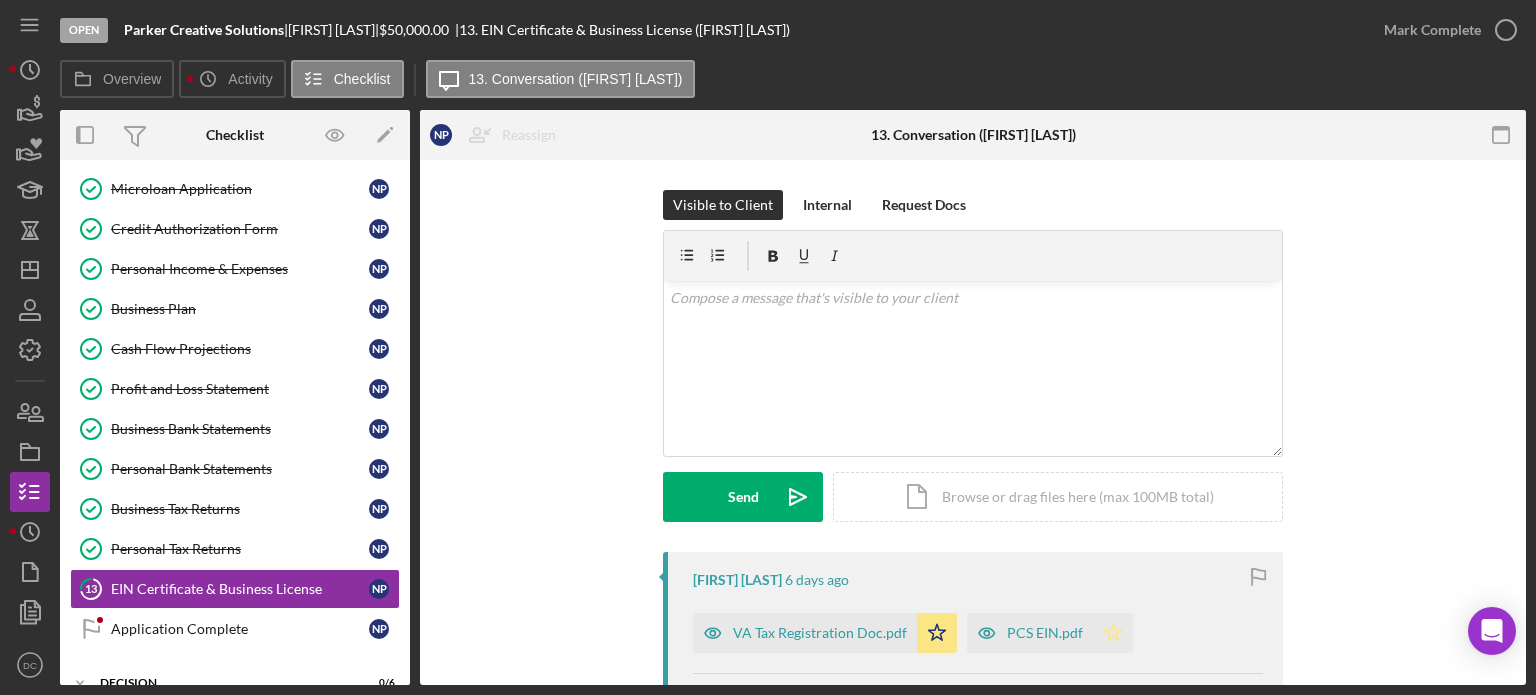 click on "Icon/Star" 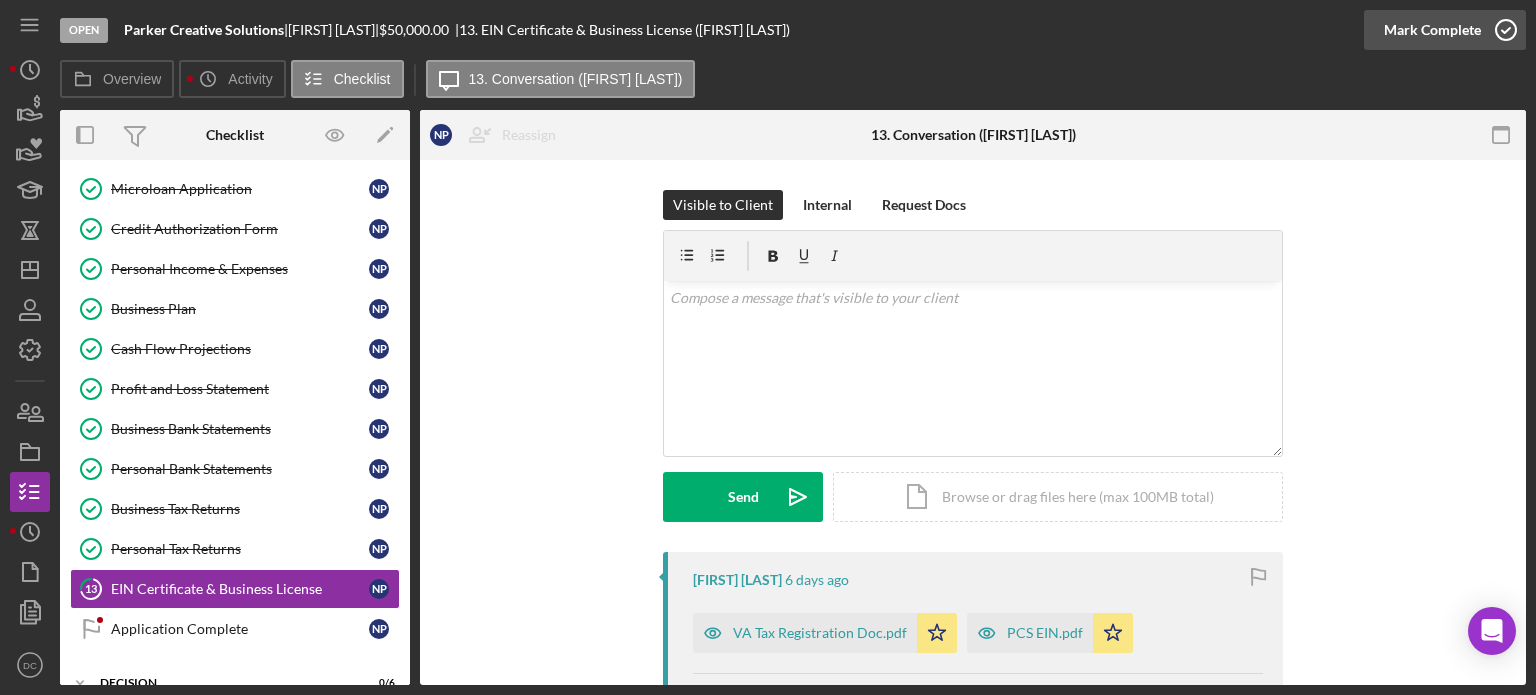 click 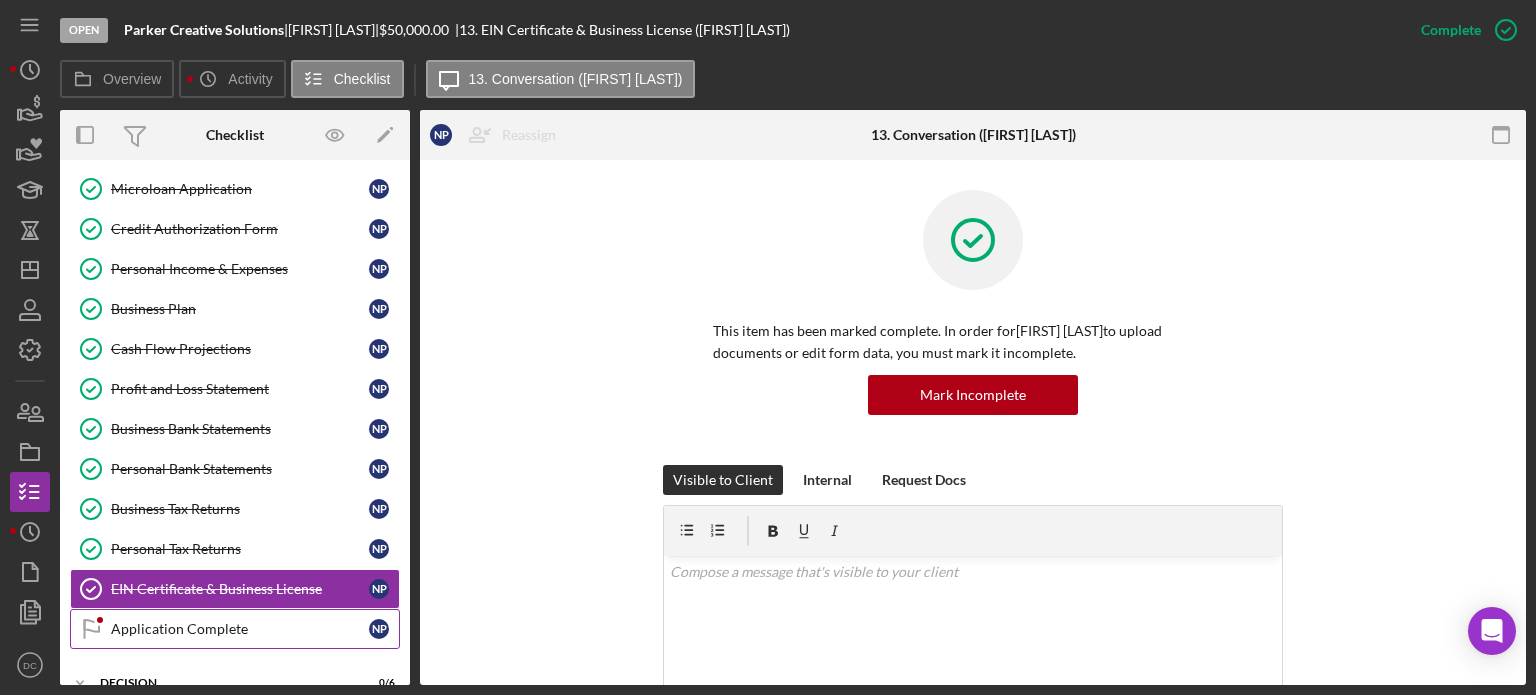 click on "Application Complete Application Complete [FIRST INITIAL]" at bounding box center [235, 629] 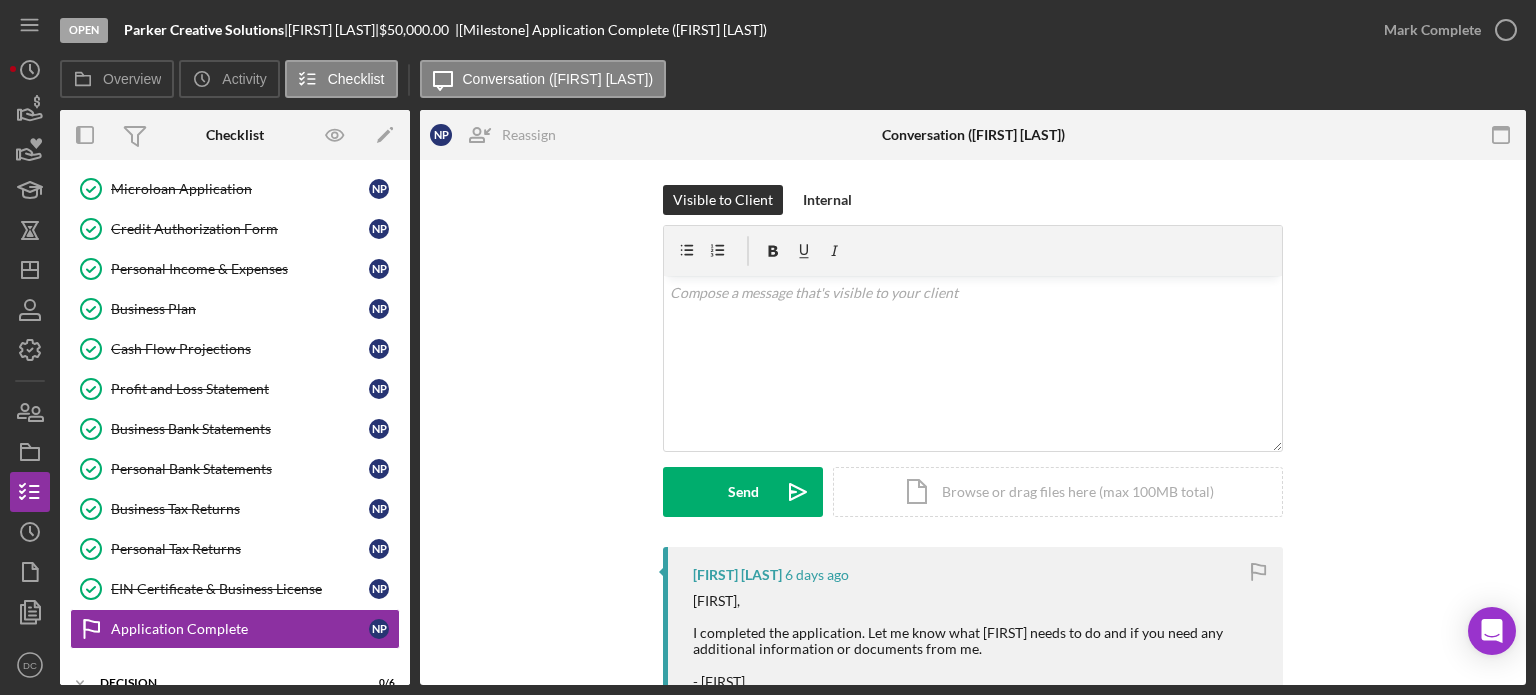 scroll, scrollTop: 0, scrollLeft: 0, axis: both 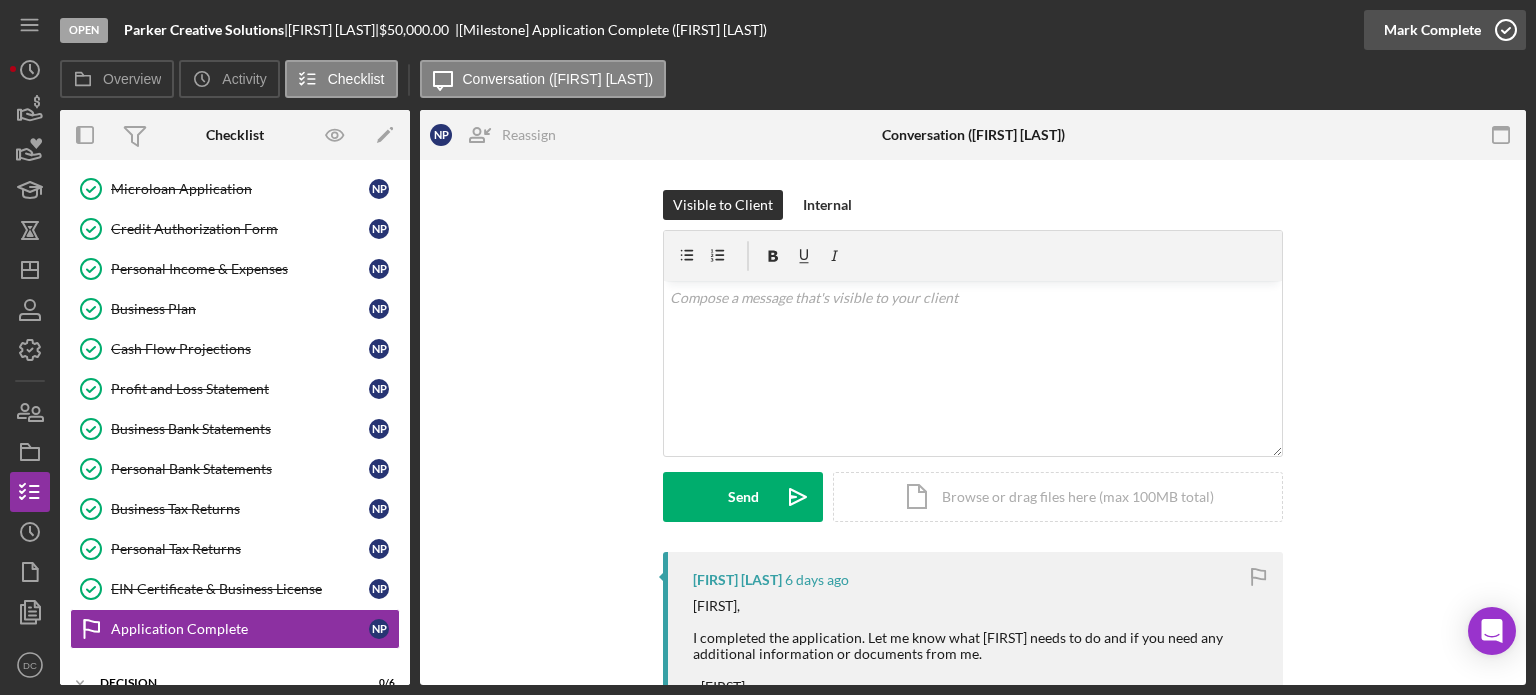 click 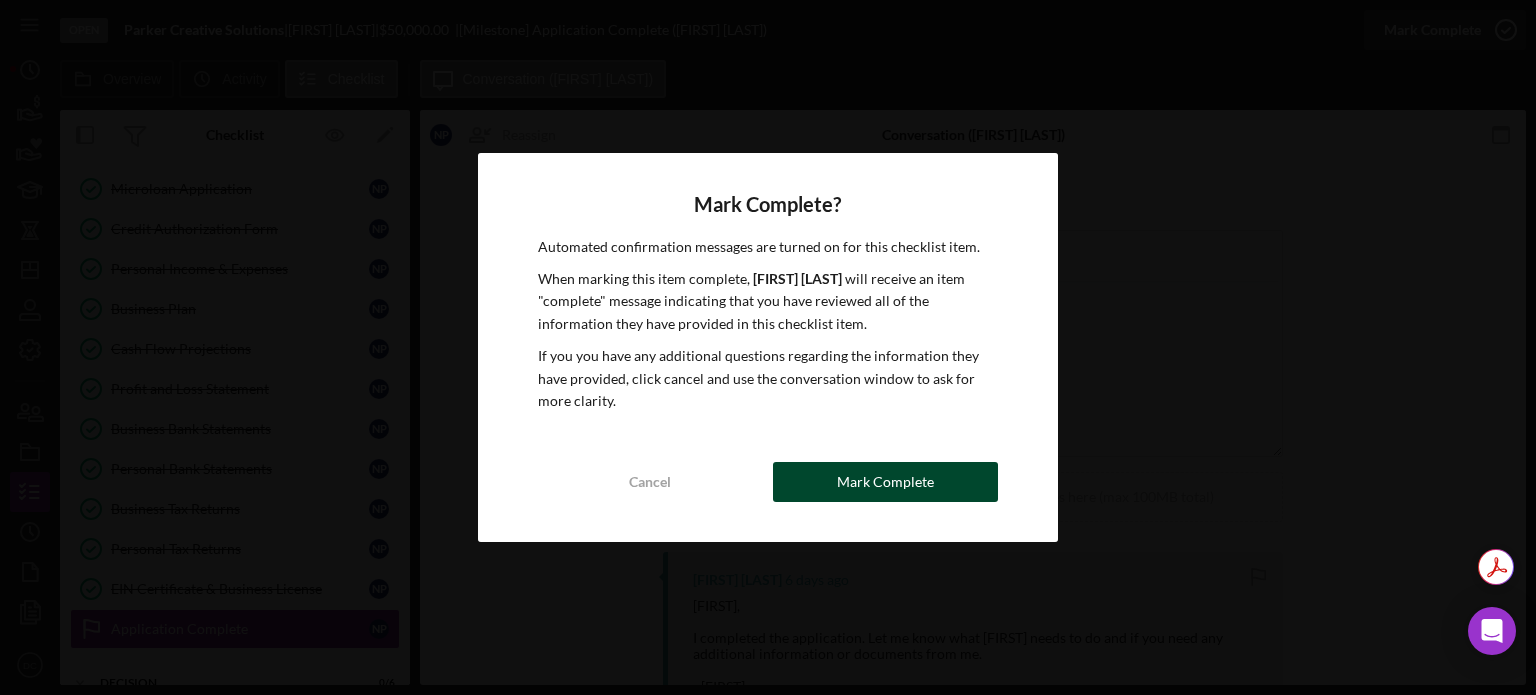 click on "Mark Complete" at bounding box center (885, 482) 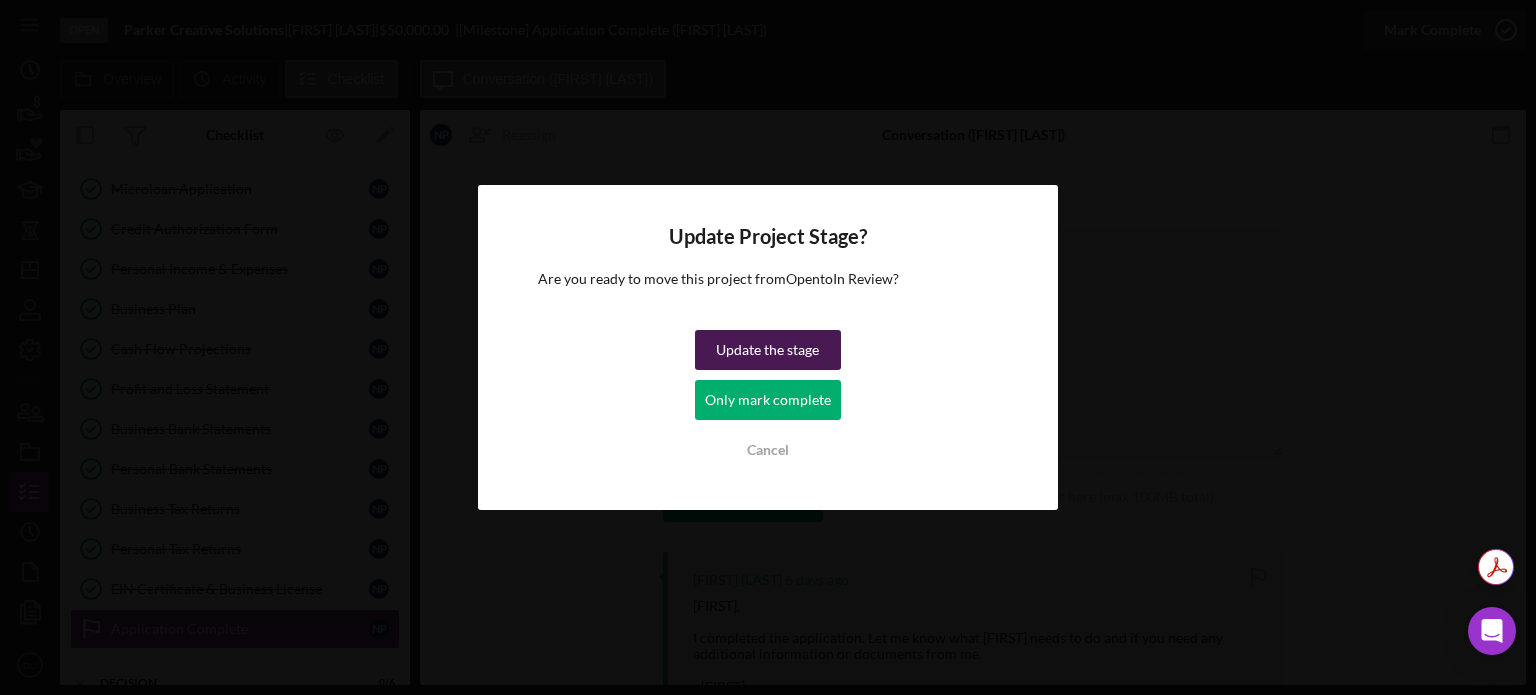 click on "Update the stage" at bounding box center (767, 350) 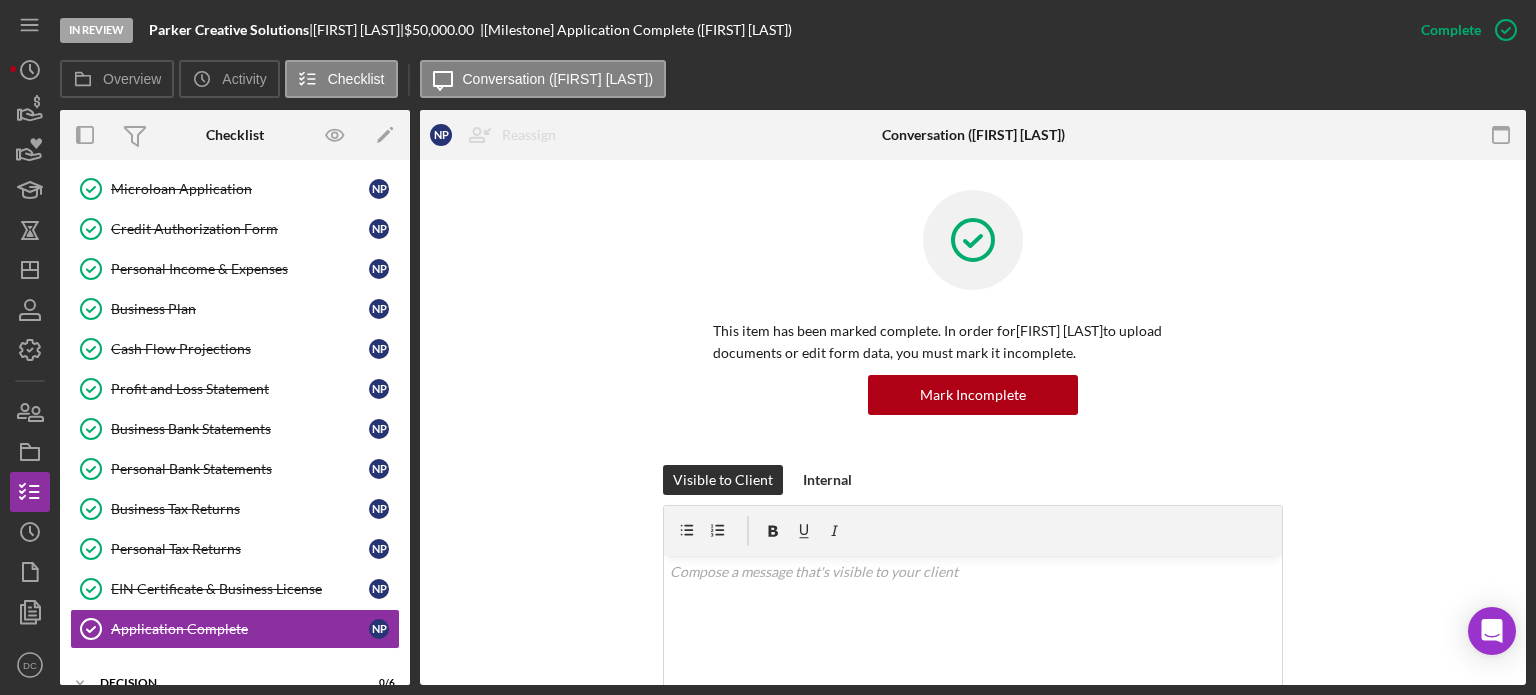 click on "Personal Information Personal Information [FIRST INITIAL] Business Information Business Information [FIRST INITIAL] Microloan Application Microloan Application [FIRST INITIAL] Credit Authorization Form Credit Authorization Form [FIRST INITIAL] Personal Income & Expenses Personal Income & Expenses [FIRST INITIAL] Business Plan Business Plan [FIRST INITIAL] Cash Flow Projections Cash Flow Projections [FIRST INITIAL] Profit and Loss Statement Profit and Loss Statement [FIRST INITIAL] Business Bank Statements Business Bank Statements [FIRST INITIAL] Personal Bank Statements Personal Bank Statements [FIRST INITIAL] Business Tax Returns Business Tax Returns [FIRST INITIAL] Personal Tax Returns Personal Tax Returns [FIRST INITIAL] EIN Certificate & Business License EIN Certificate & Business License [FIRST INITIAL] Application Complete Application Complete [FIRST INITIAL]" at bounding box center [235, 374] 